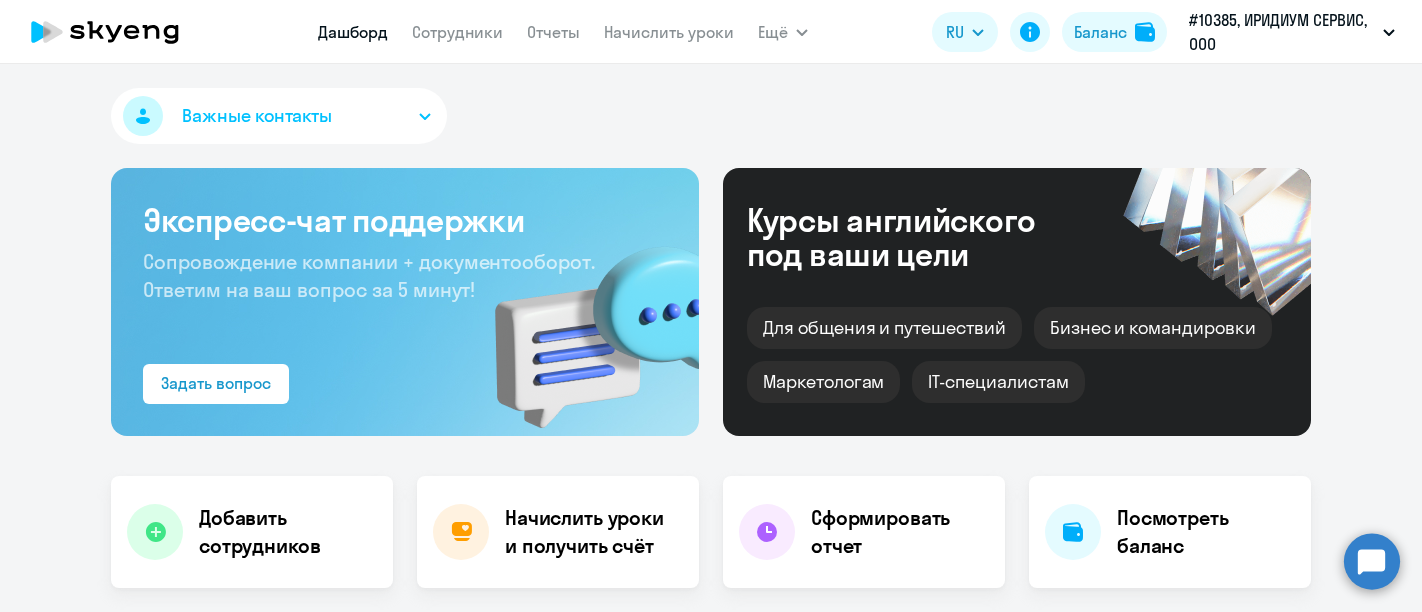 scroll, scrollTop: 0, scrollLeft: 0, axis: both 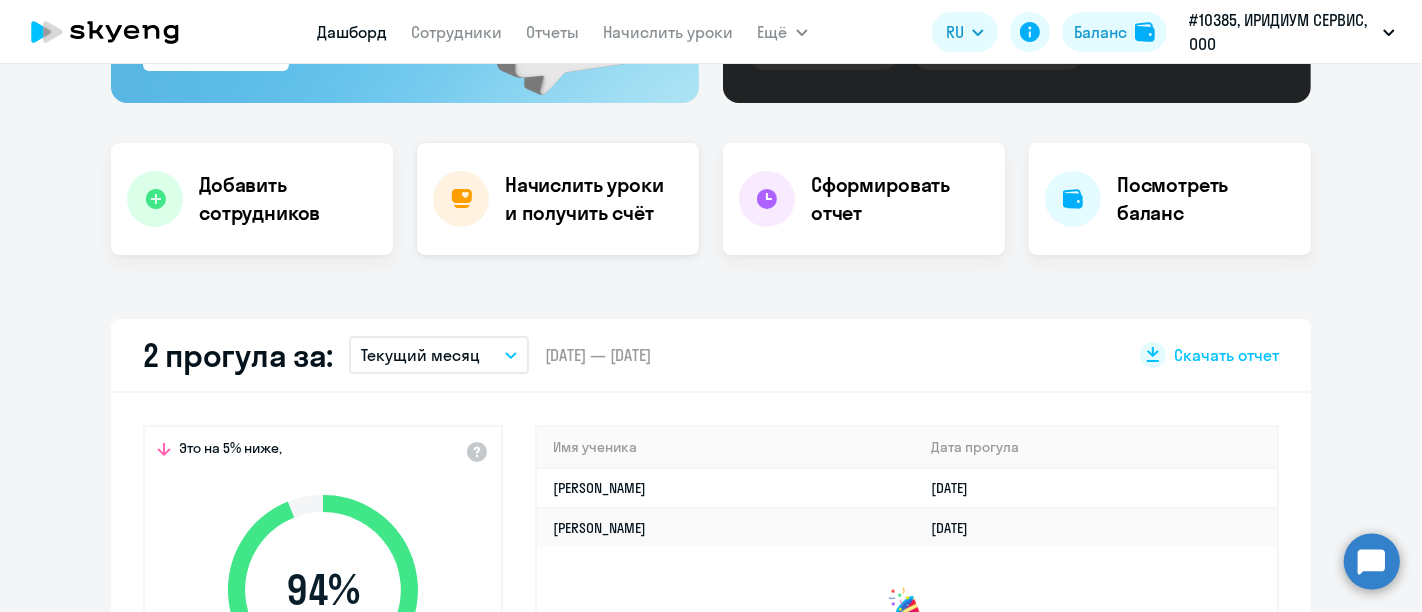 select on "30" 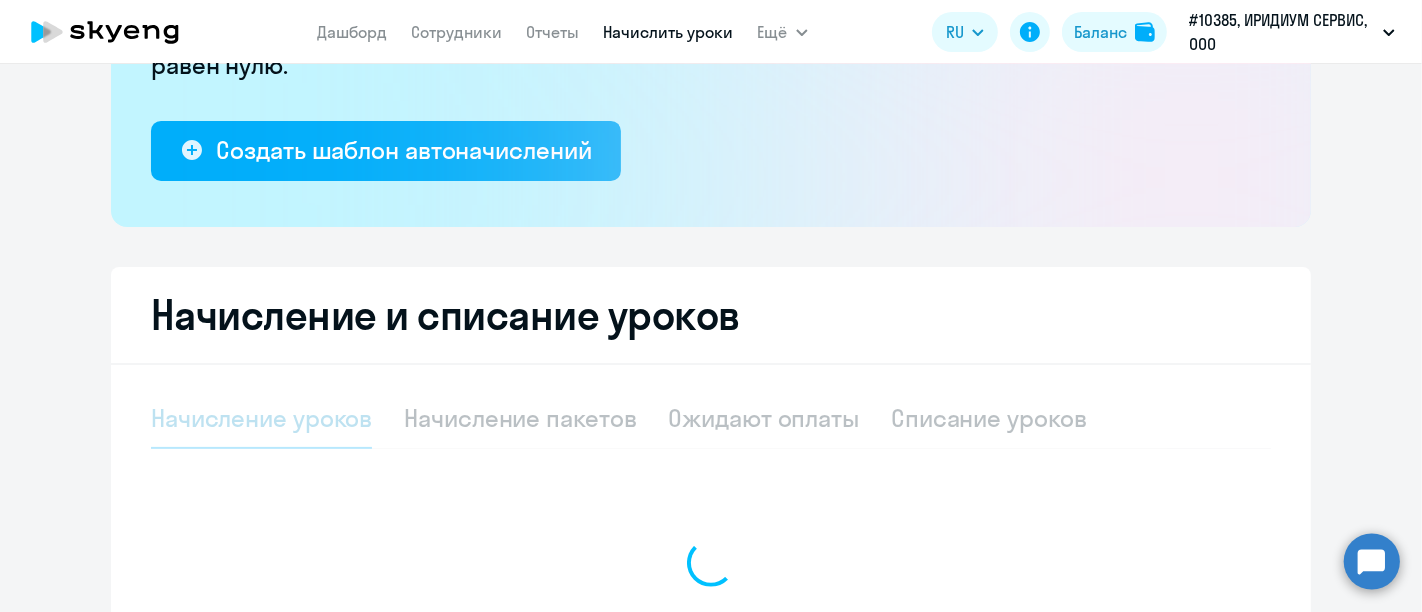 scroll, scrollTop: 511, scrollLeft: 0, axis: vertical 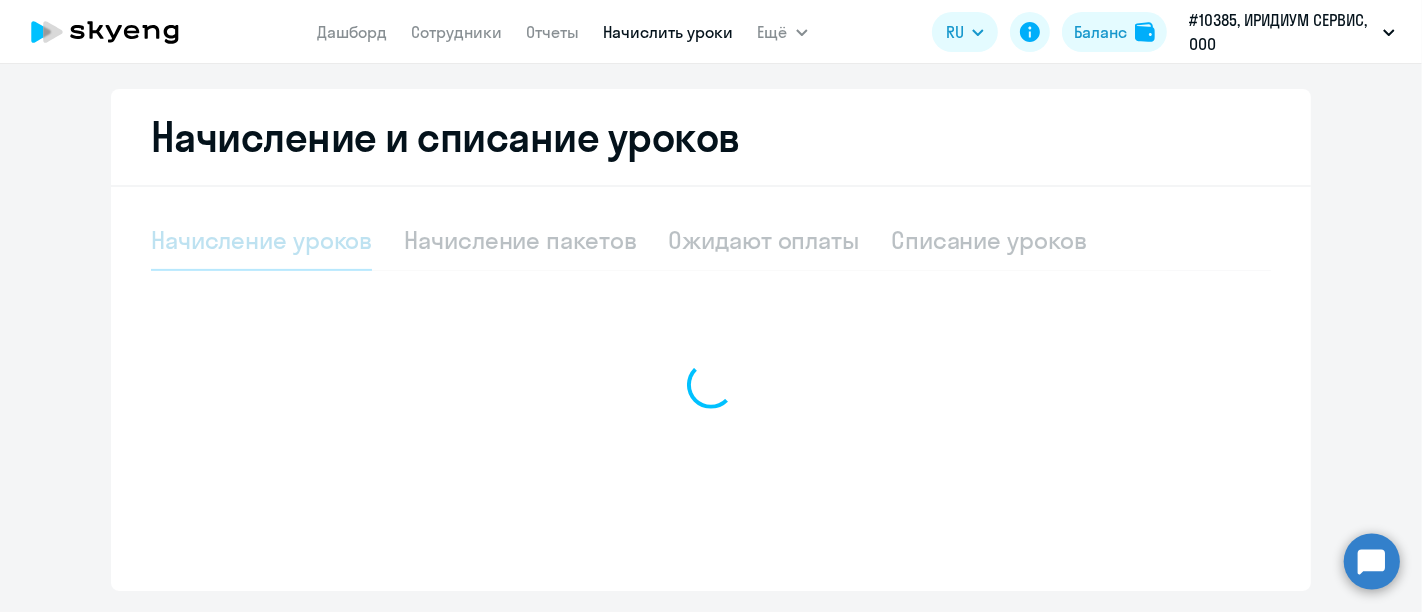 select on "10" 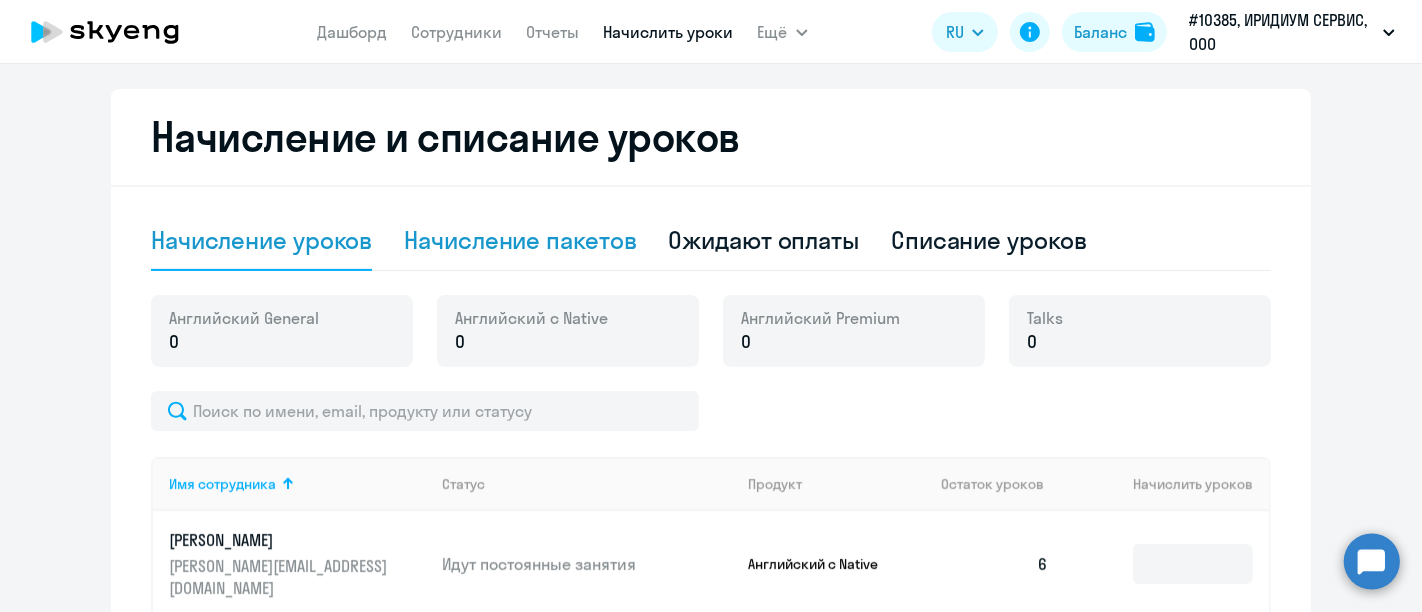 click on "Начисление пакетов" 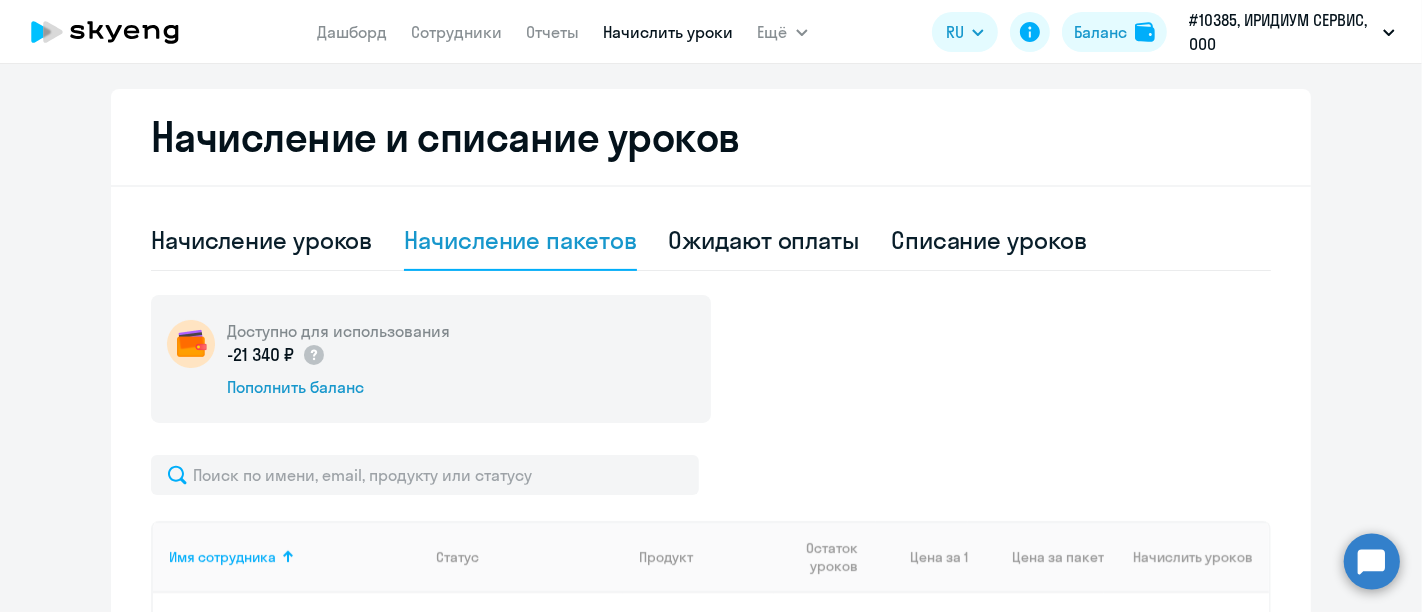 scroll, scrollTop: 845, scrollLeft: 0, axis: vertical 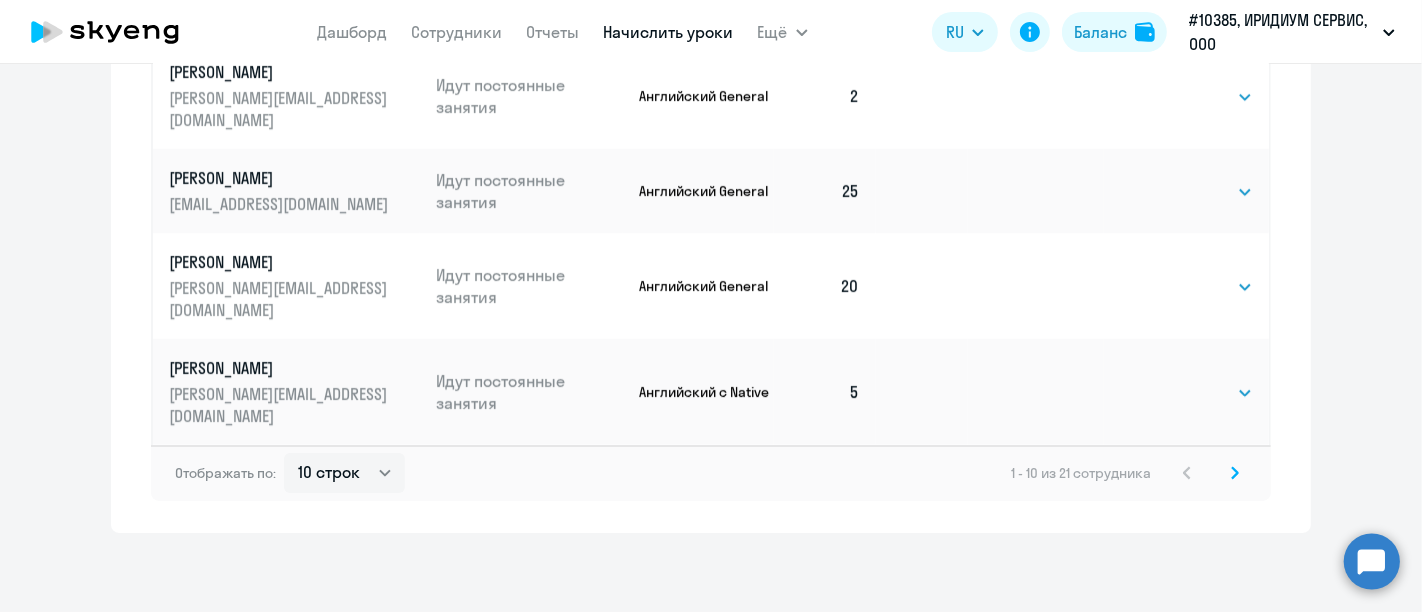 click 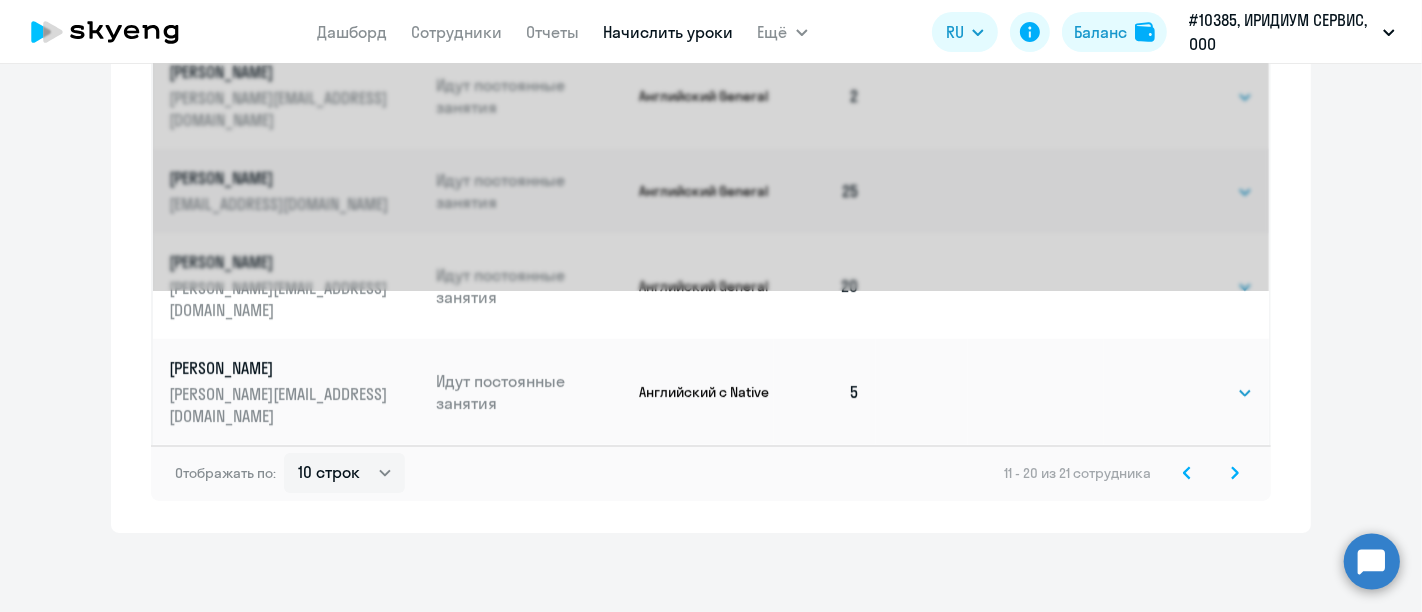 scroll, scrollTop: 0, scrollLeft: 0, axis: both 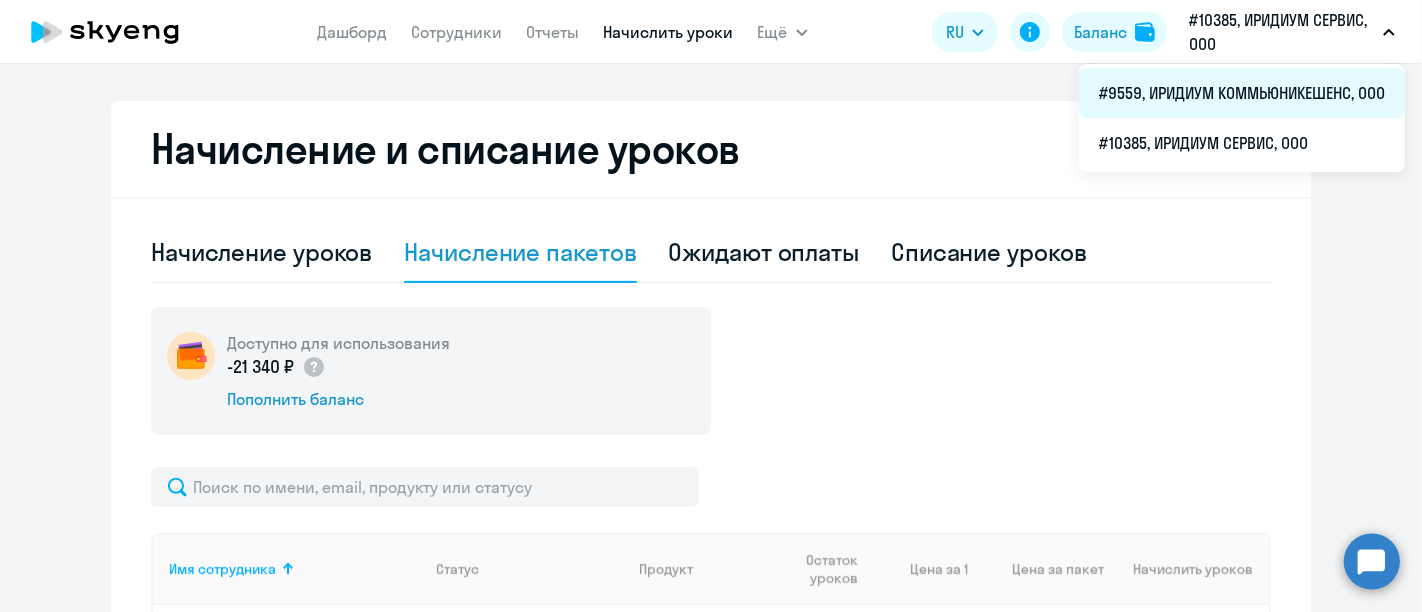 click on "#9559, ИРИДИУМ КОММЬЮНИКЕШЕНС, ООО" at bounding box center (1242, 93) 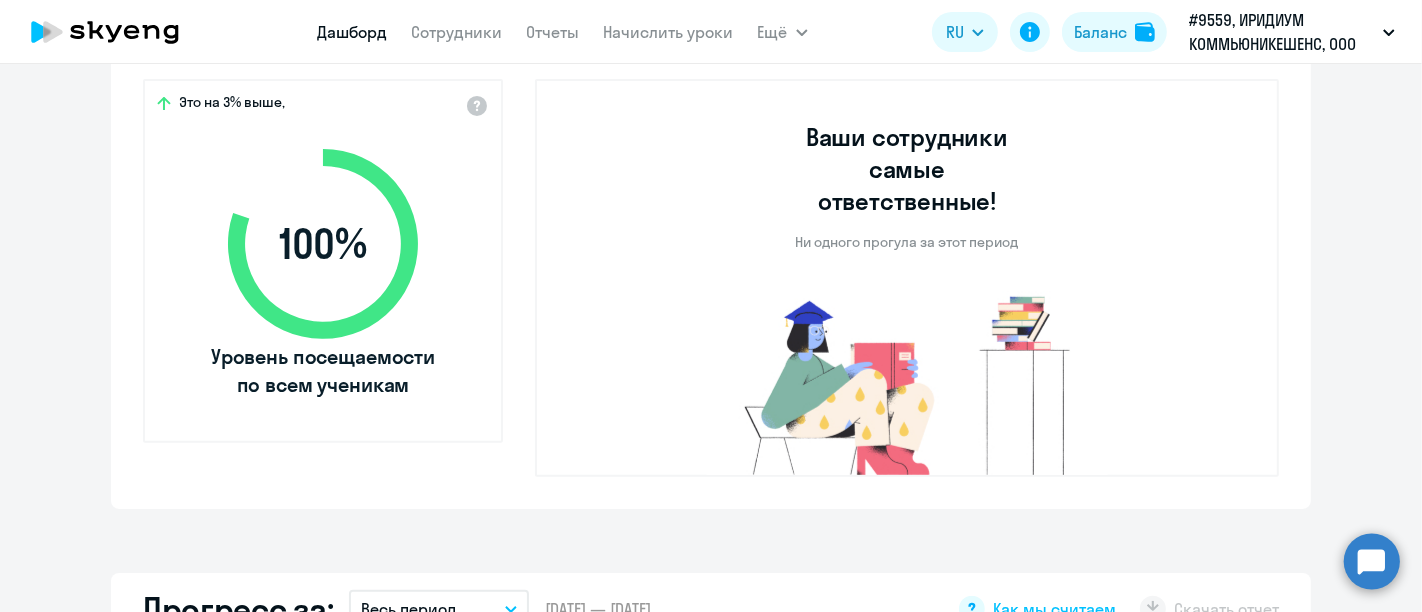 scroll, scrollTop: 1012, scrollLeft: 0, axis: vertical 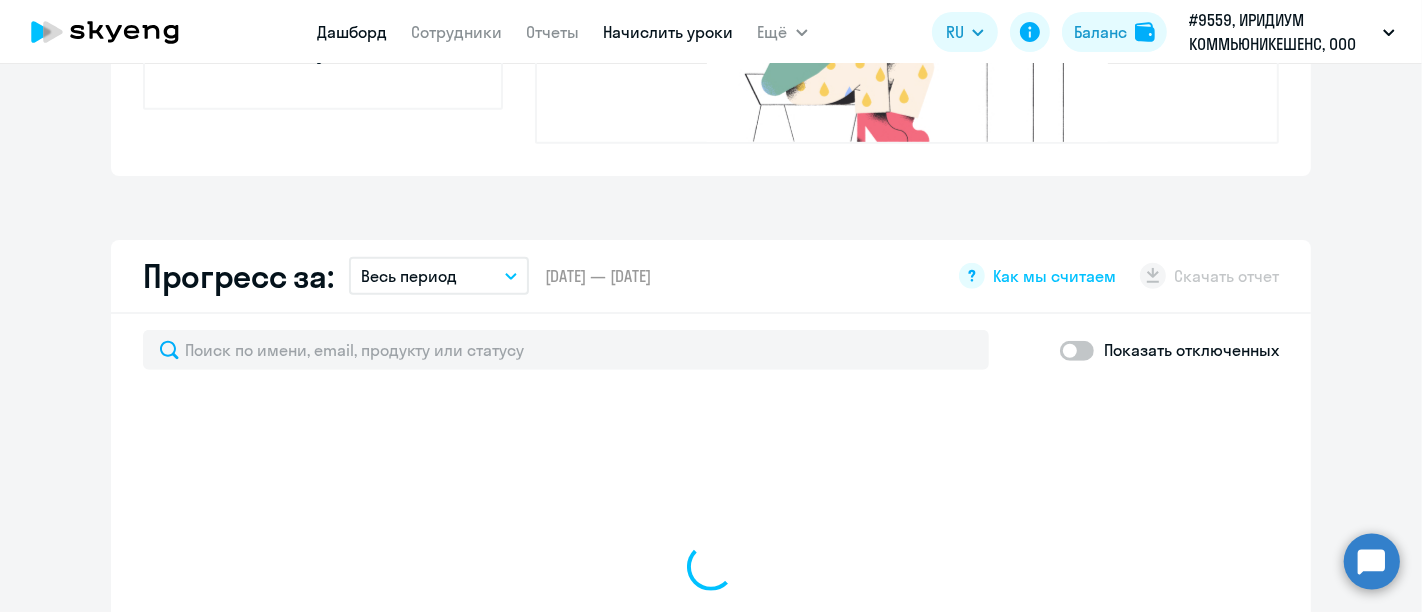 click on "Начислить уроки" at bounding box center [669, 32] 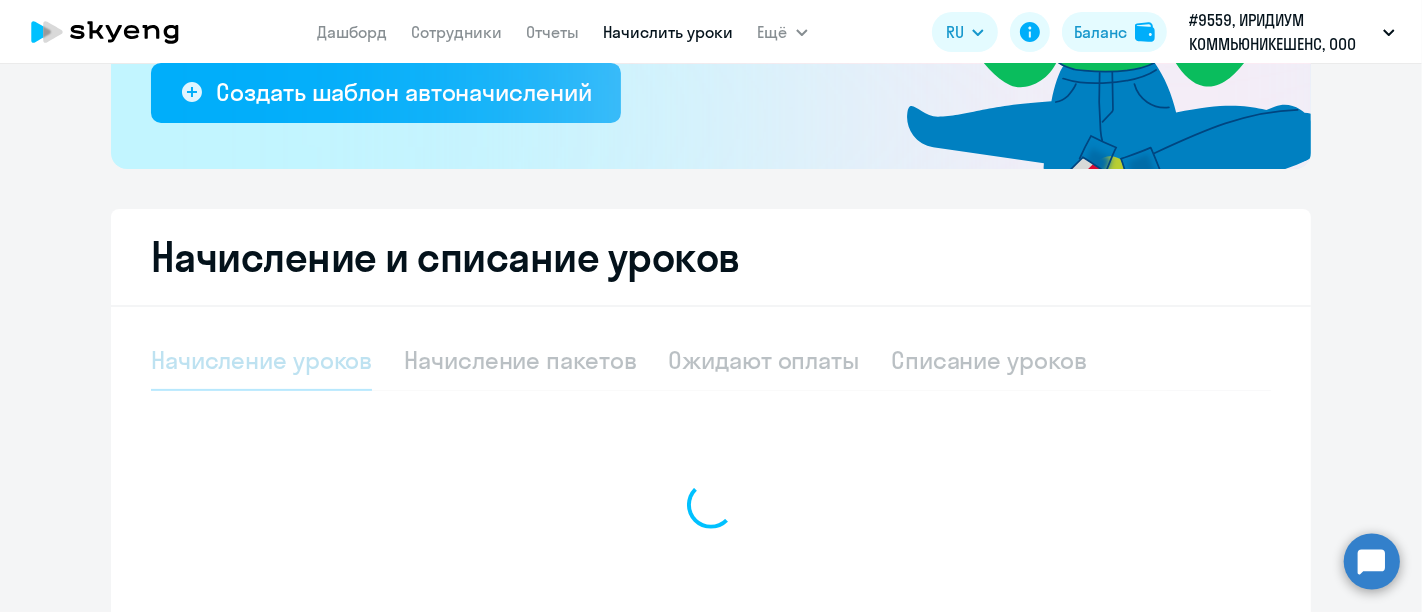 scroll, scrollTop: 568, scrollLeft: 0, axis: vertical 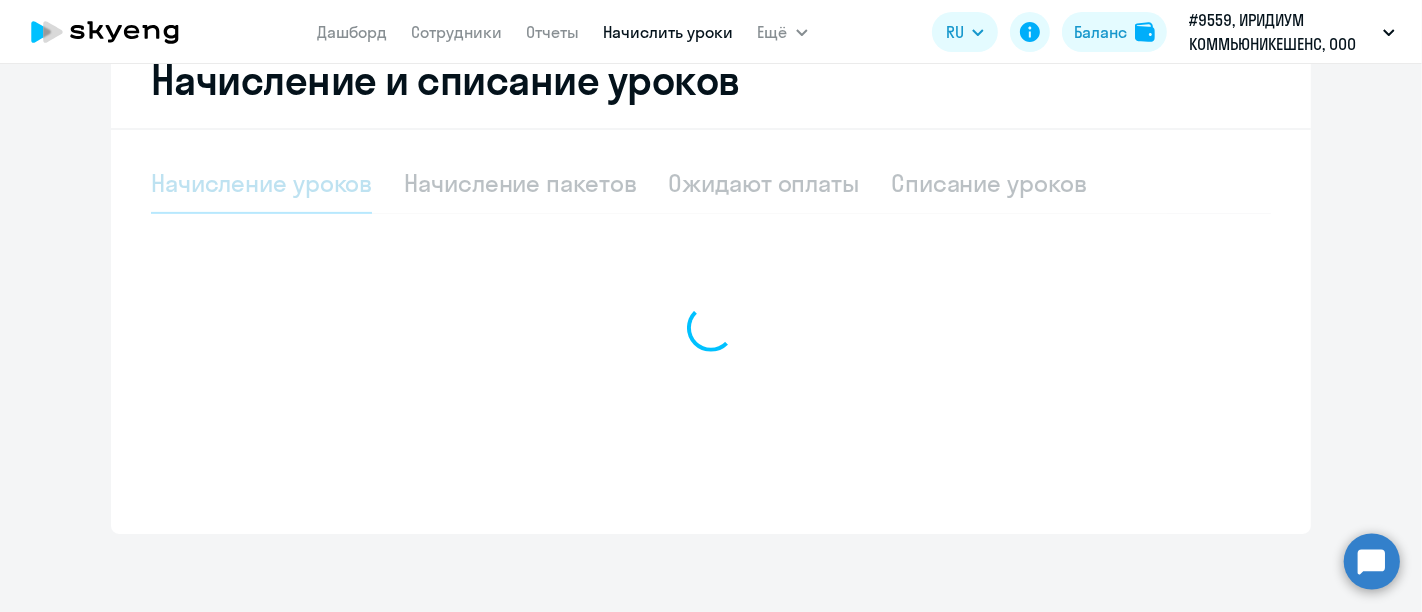 select on "10" 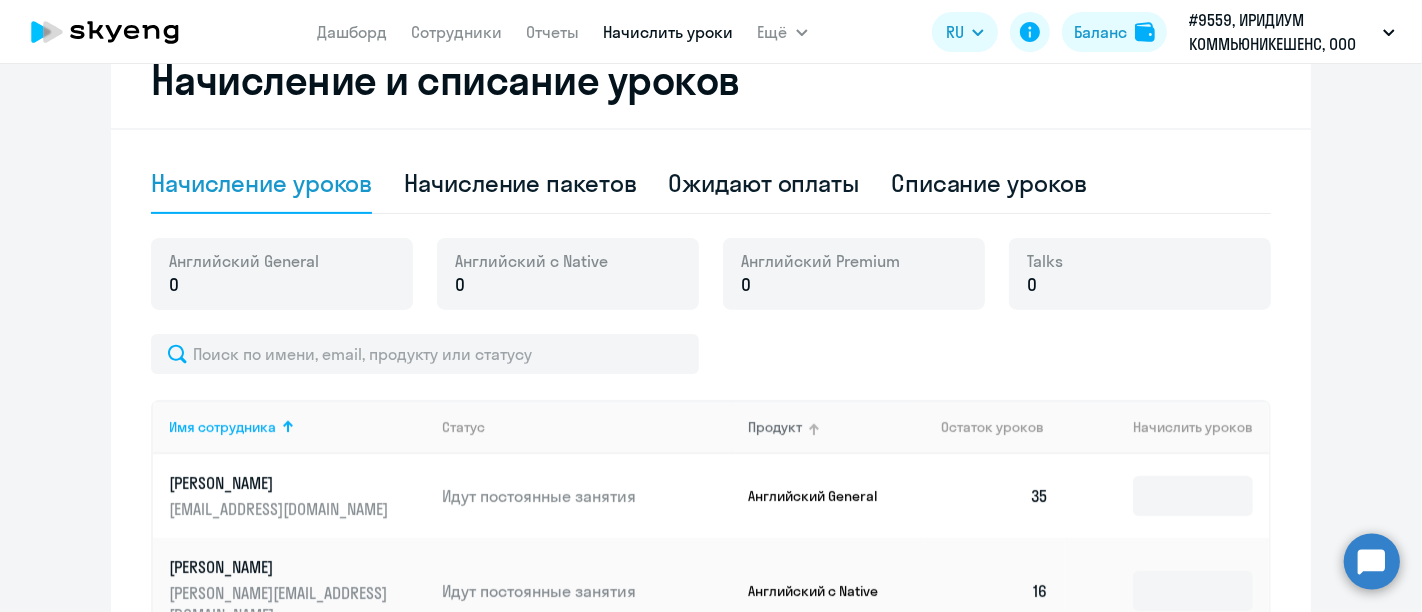 scroll, scrollTop: 680, scrollLeft: 0, axis: vertical 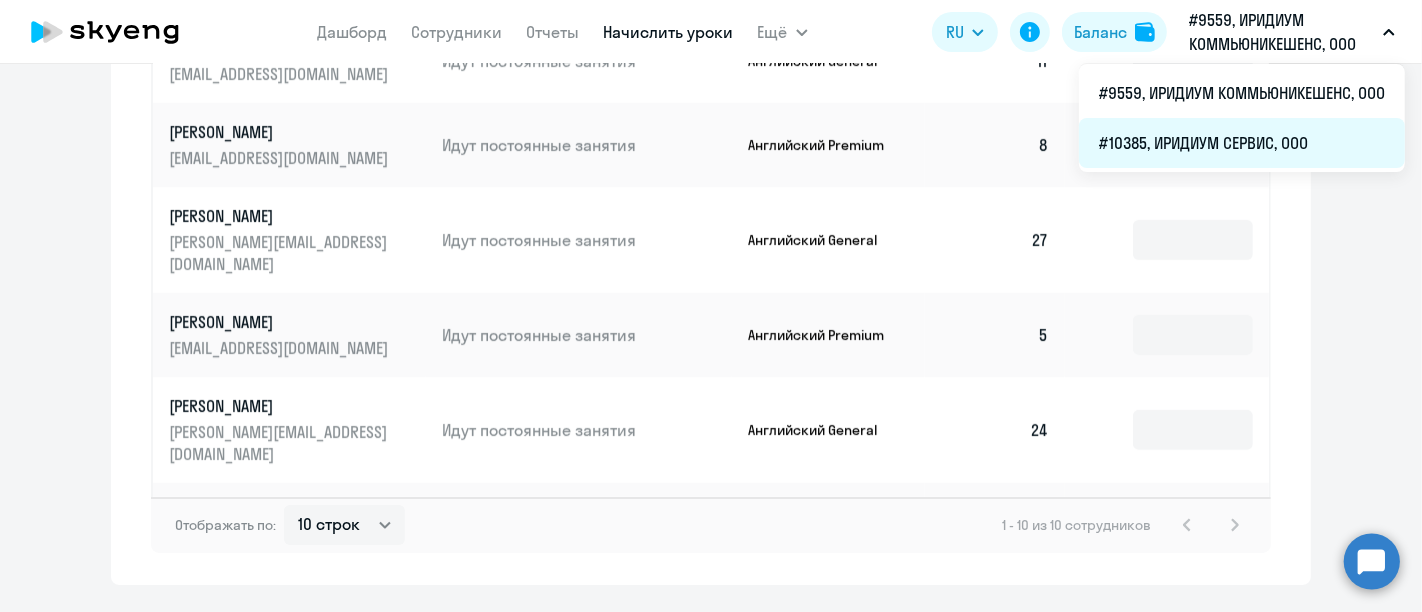 click on "#10385, ИРИДИУМ СЕРВИС, ООО" at bounding box center [1242, 143] 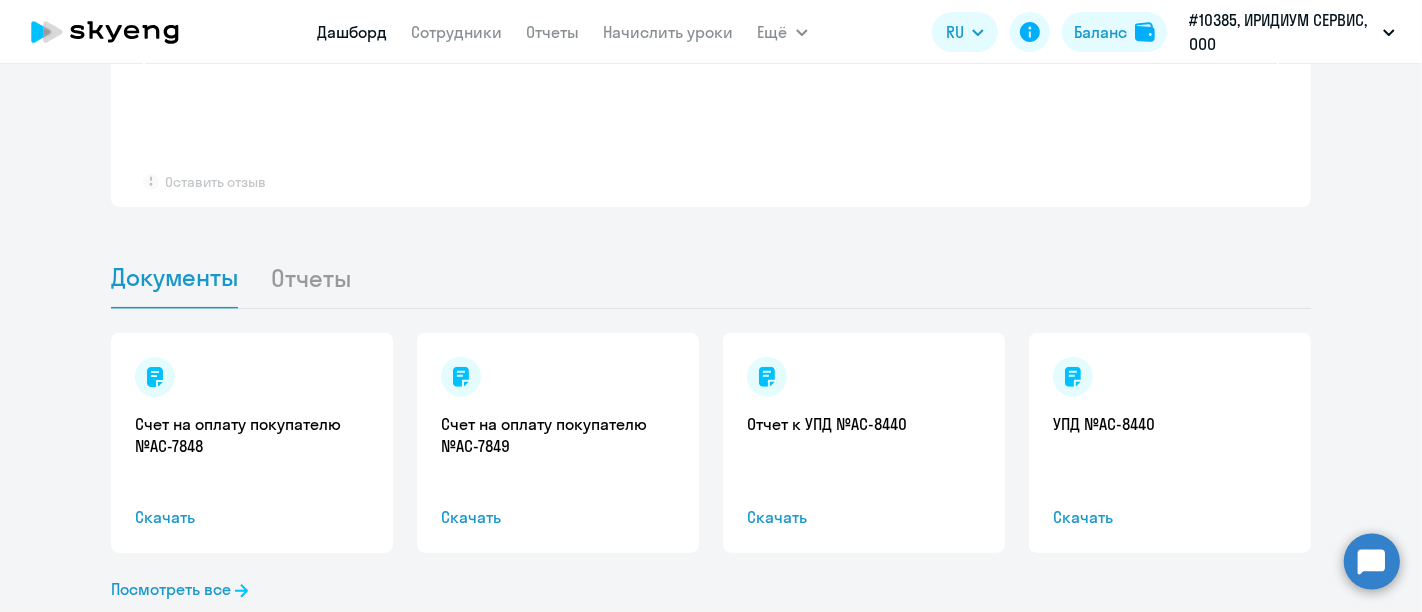 scroll, scrollTop: 1230, scrollLeft: 0, axis: vertical 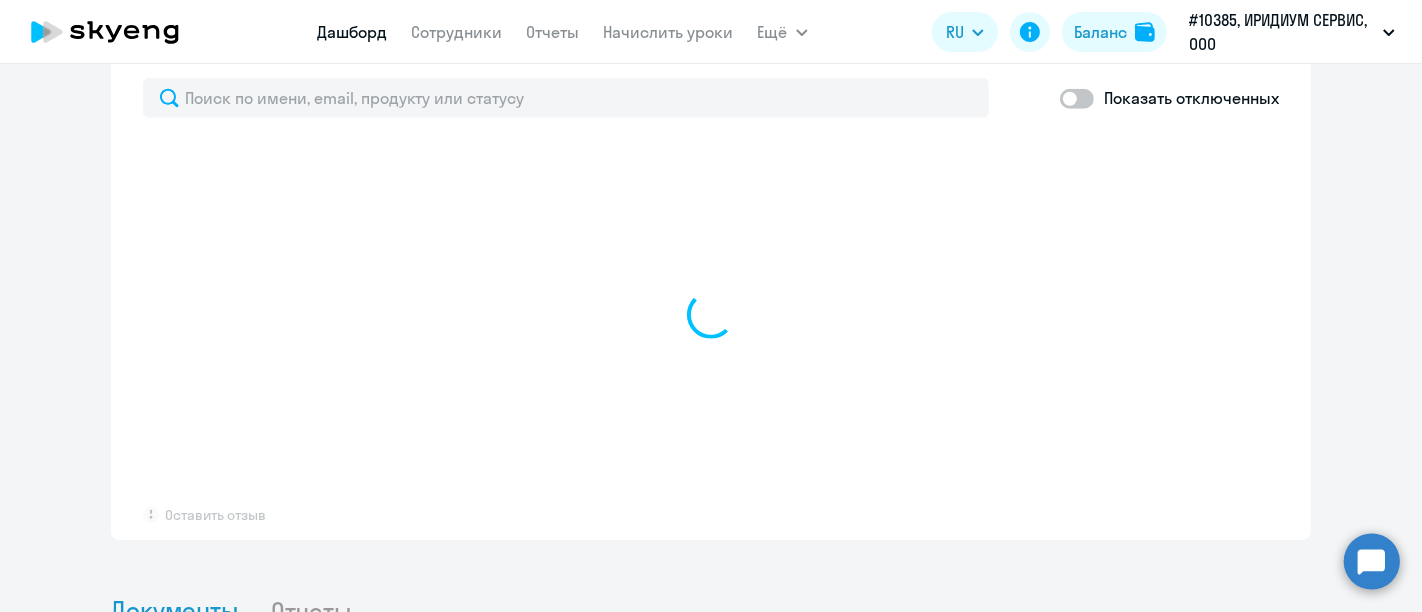 drag, startPoint x: 677, startPoint y: 58, endPoint x: 687, endPoint y: 43, distance: 18.027756 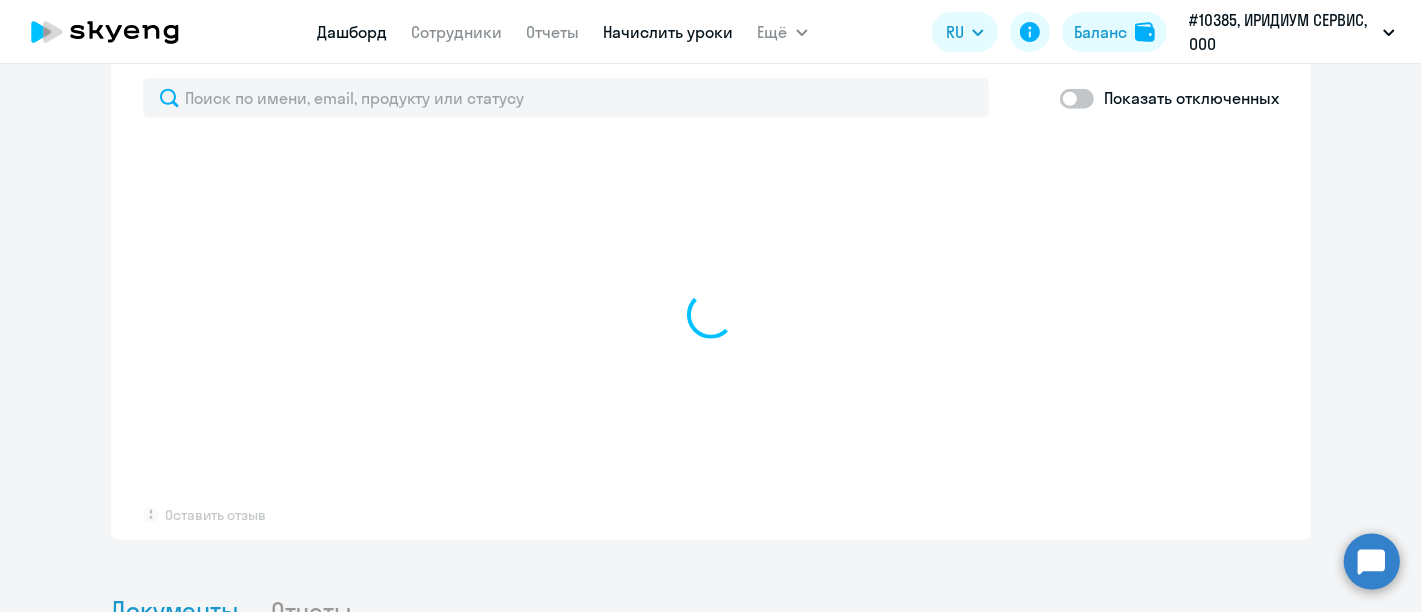 click on "Начислить уроки" at bounding box center (669, 32) 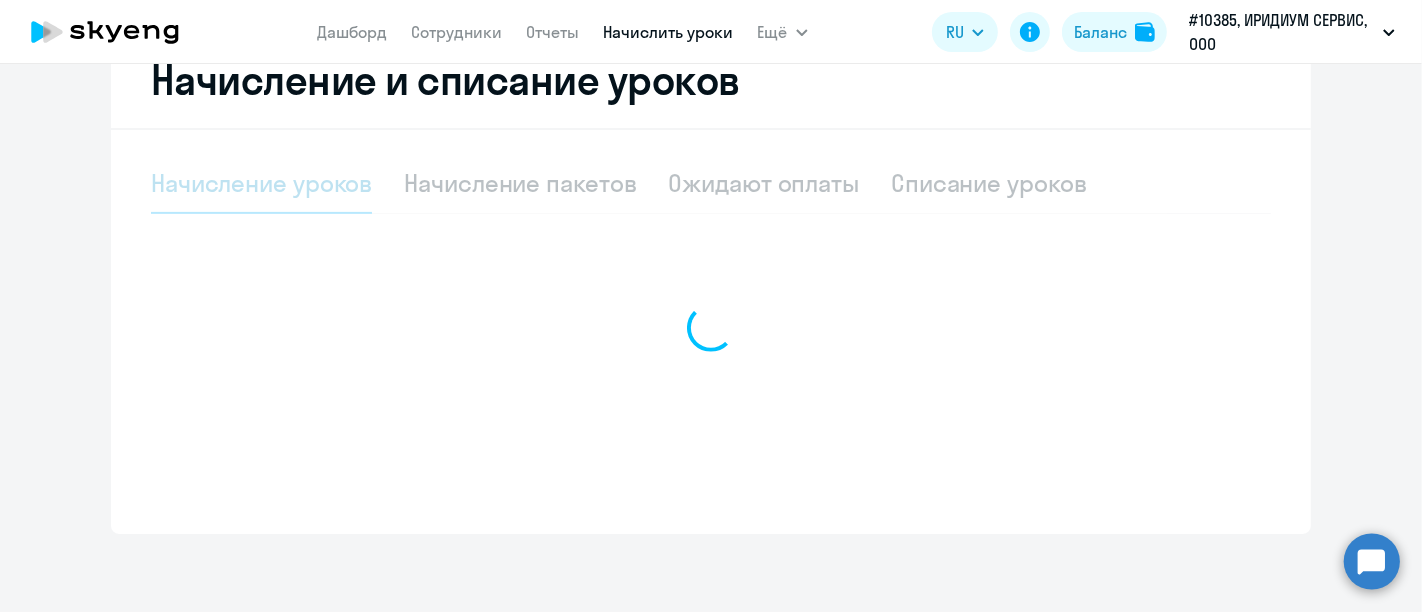 select on "10" 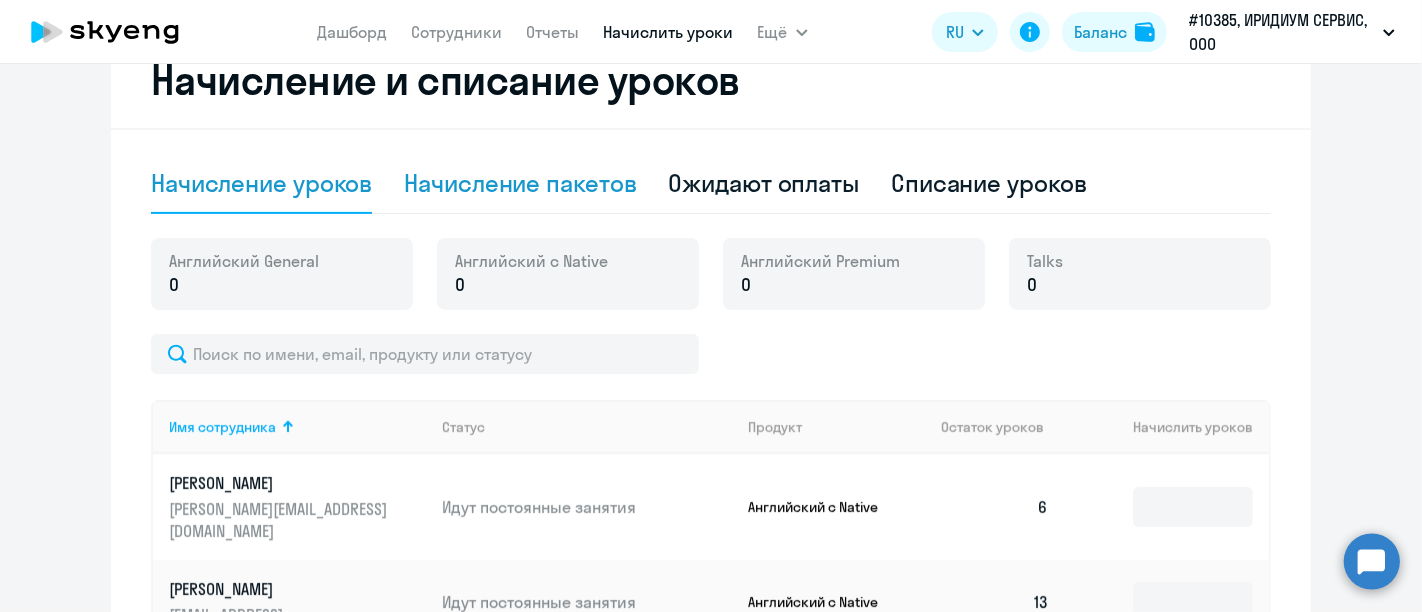 click on "Начисление пакетов" 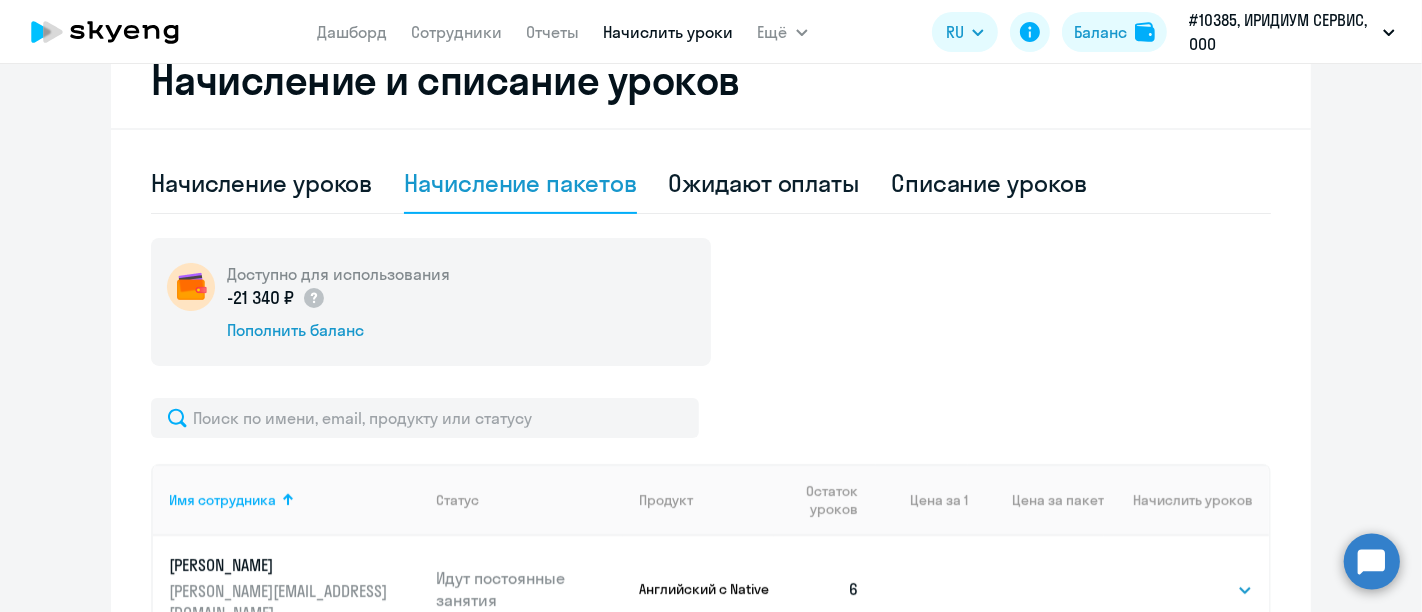 scroll, scrollTop: 680, scrollLeft: 0, axis: vertical 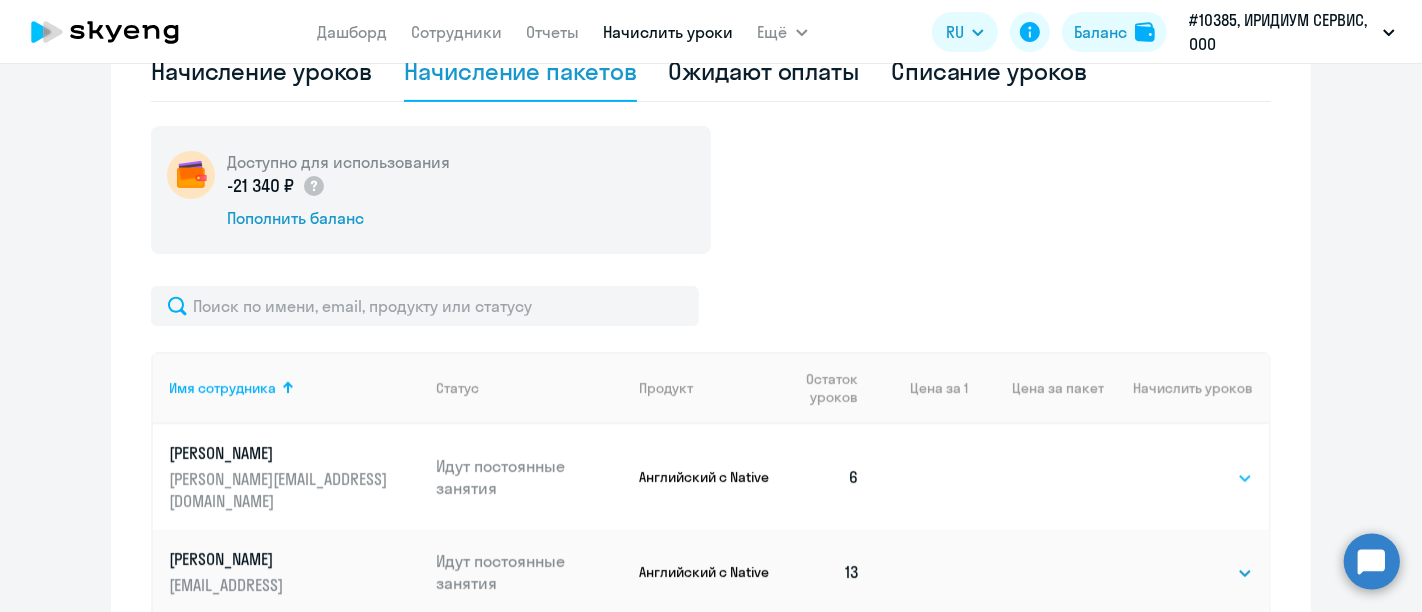 click on "Выбрать   4   8   16   32   64   96   128" 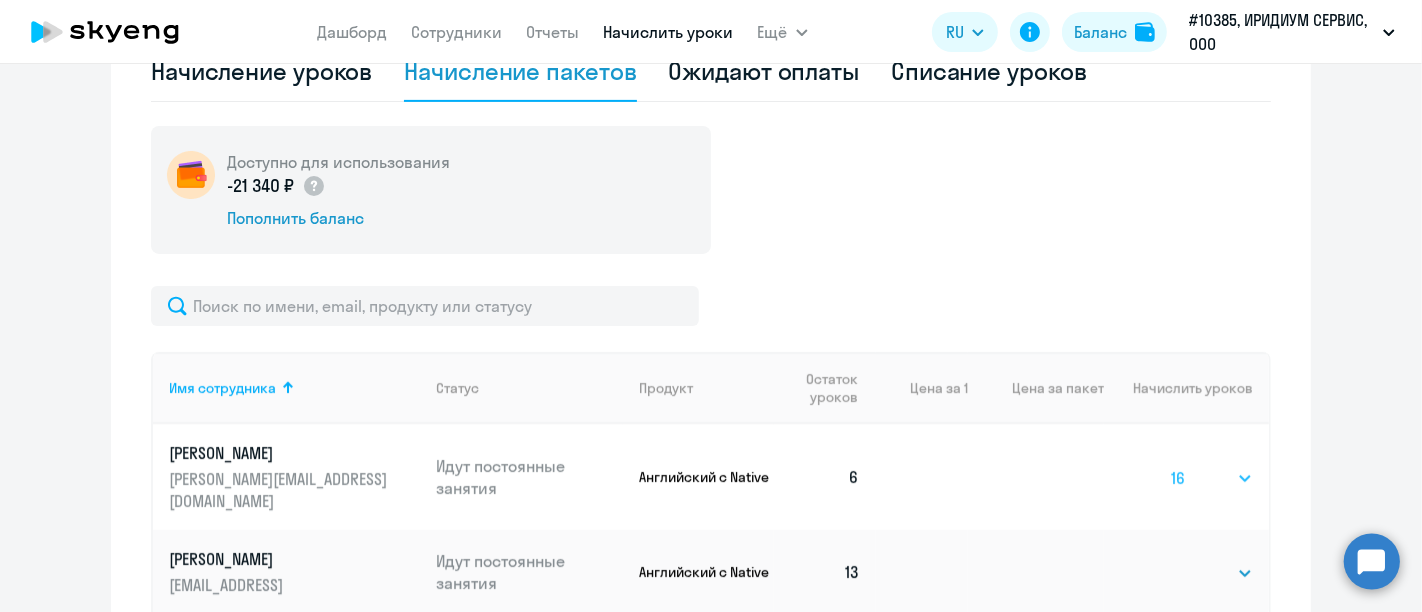 click on "Выбрать   4   8   16   32   64   96   128" 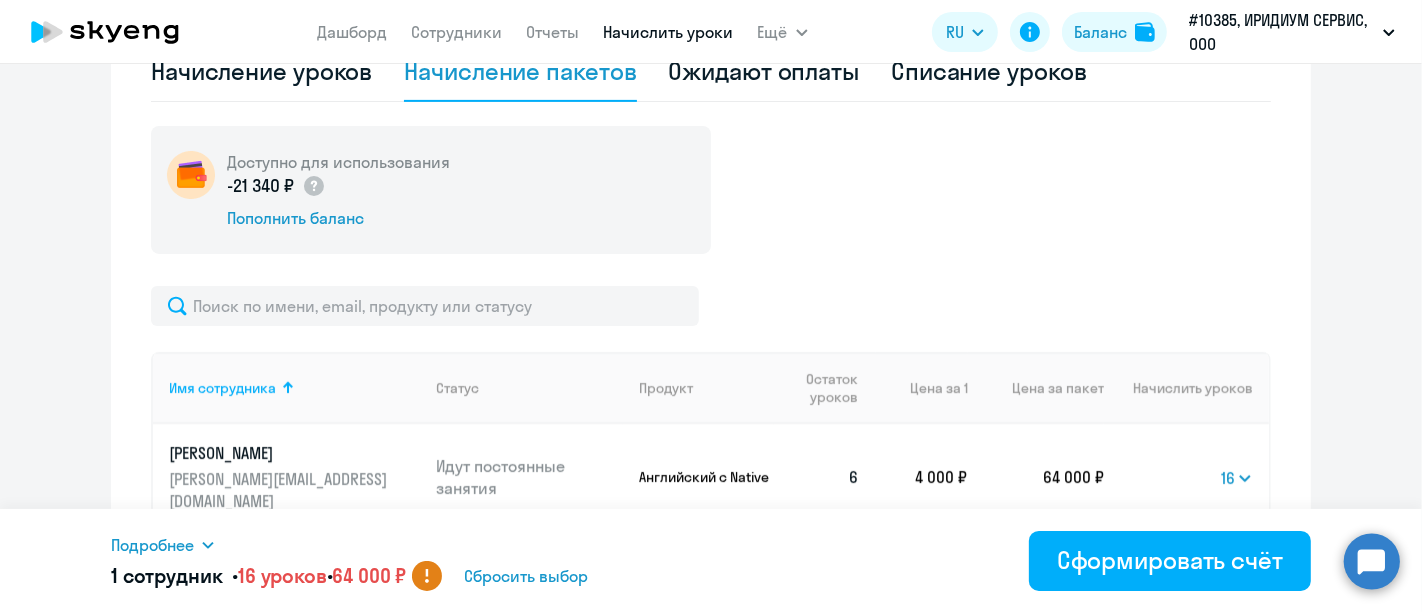 scroll, scrollTop: 111, scrollLeft: 0, axis: vertical 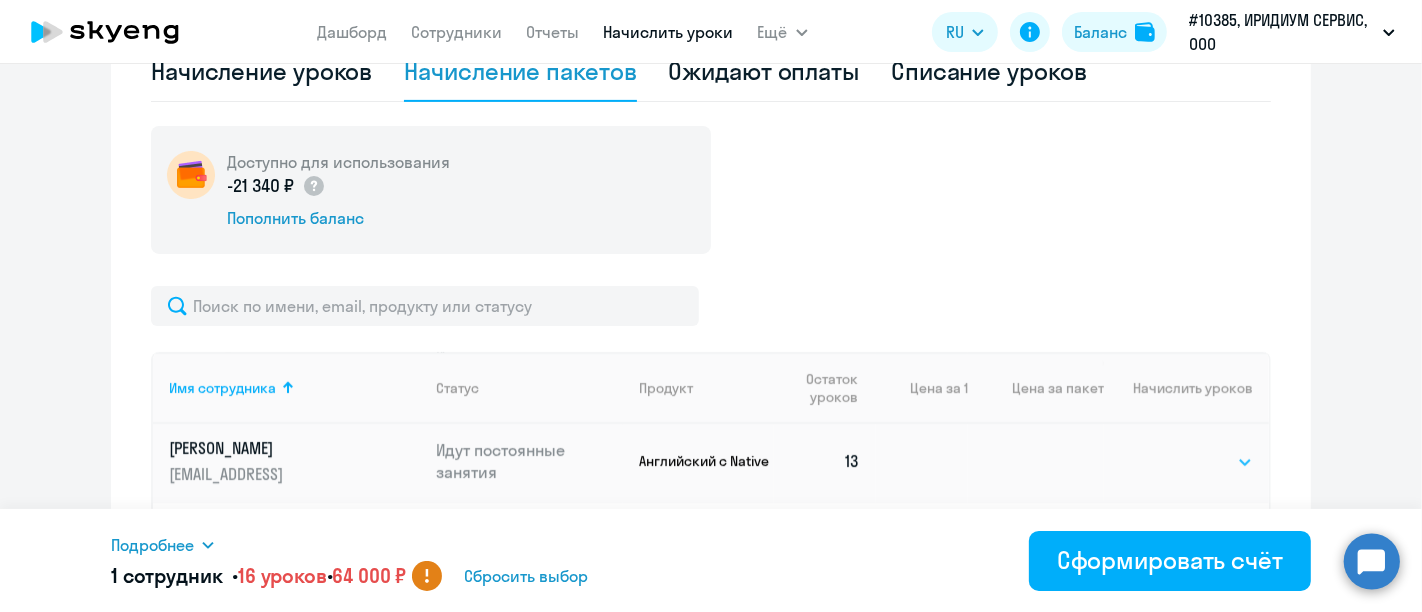 click on "Выбрать   4   8   16   32   64   96   128" 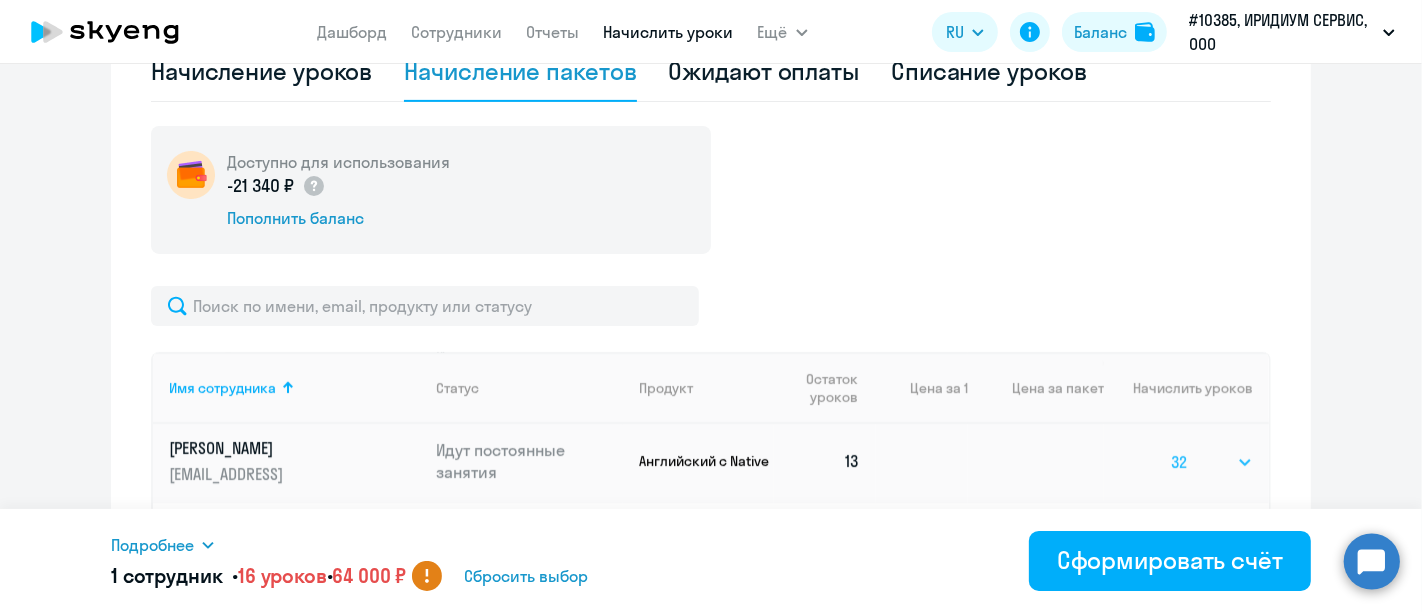 click on "Выбрать   4   8   16   32   64   96   128" 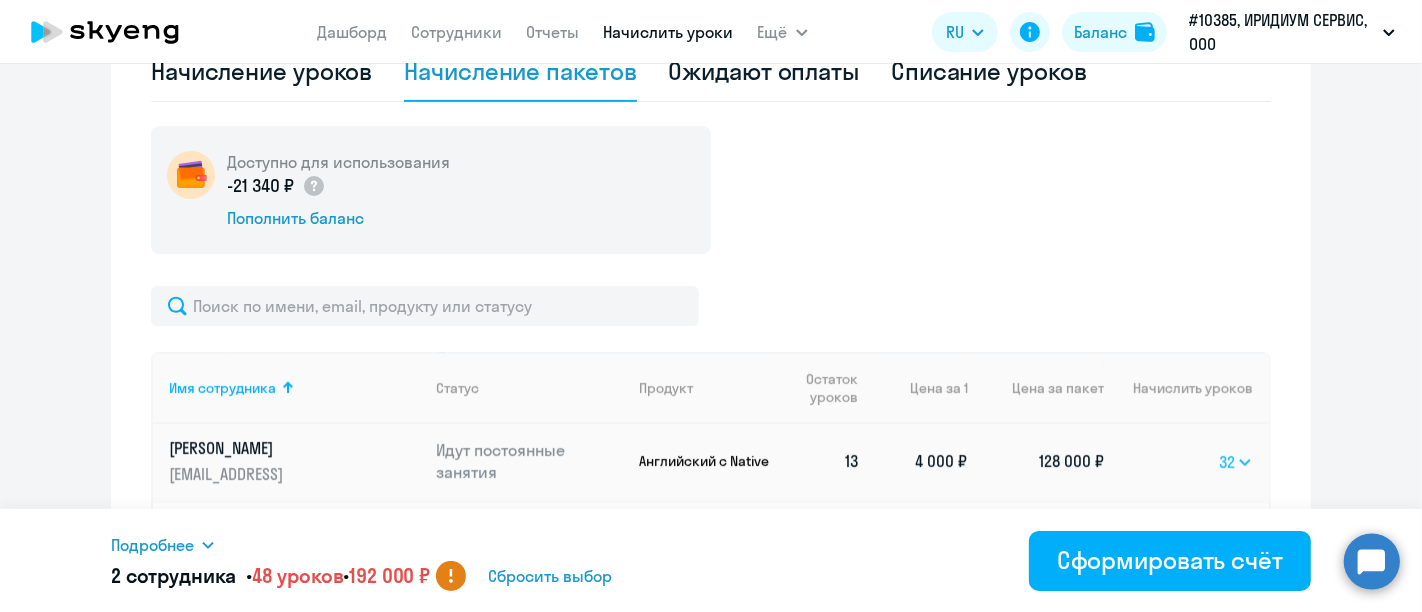 click on "Выбрать   4   8   16   32   64   96   128" 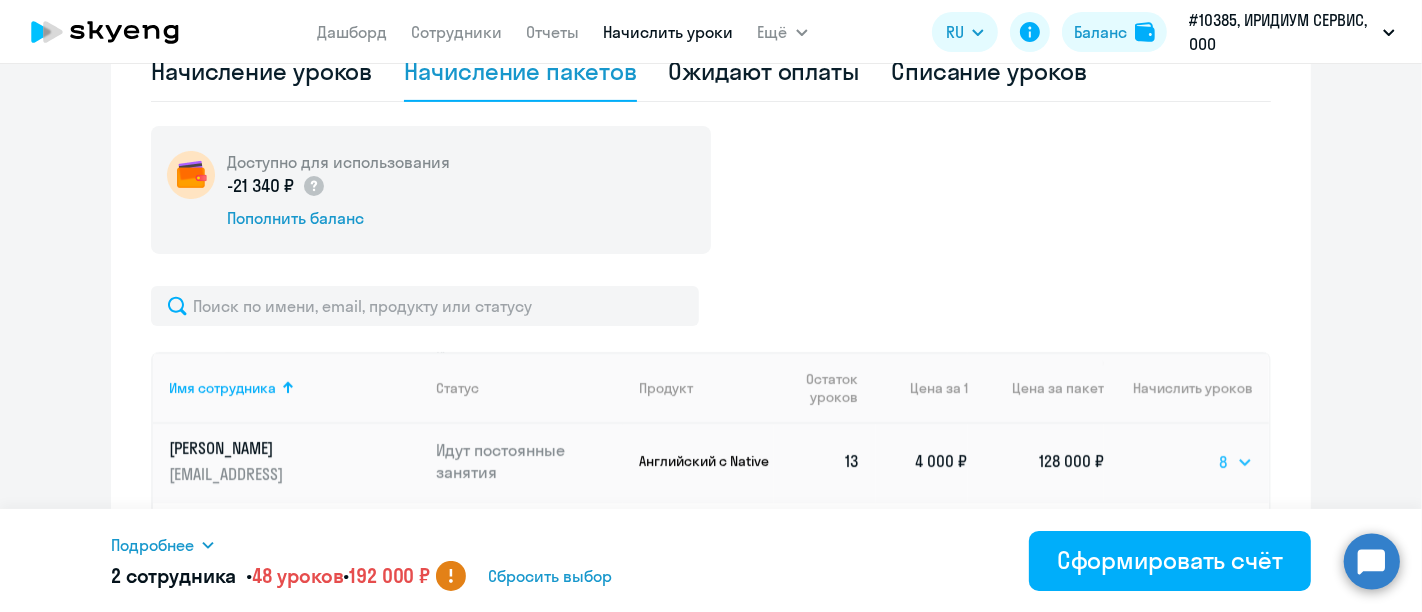 click on "Выбрать   4   8   16   32   64   96   128" 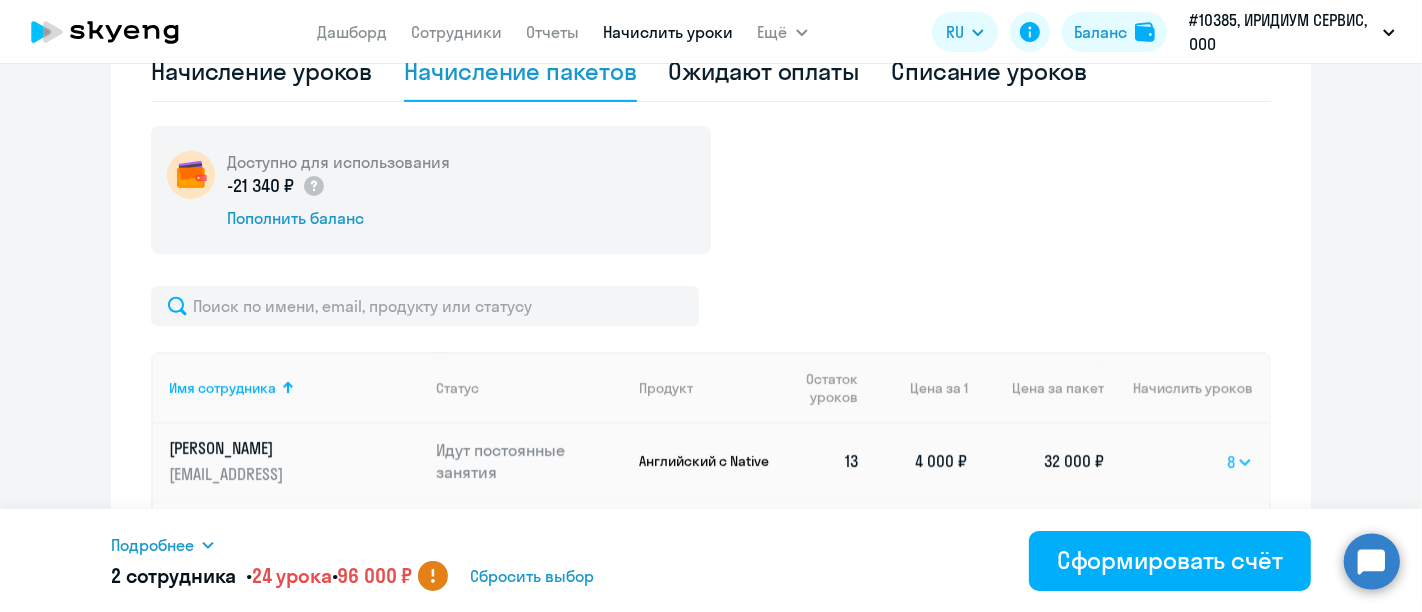 click on "Выбрать   4   8   16   32   64   96   128" 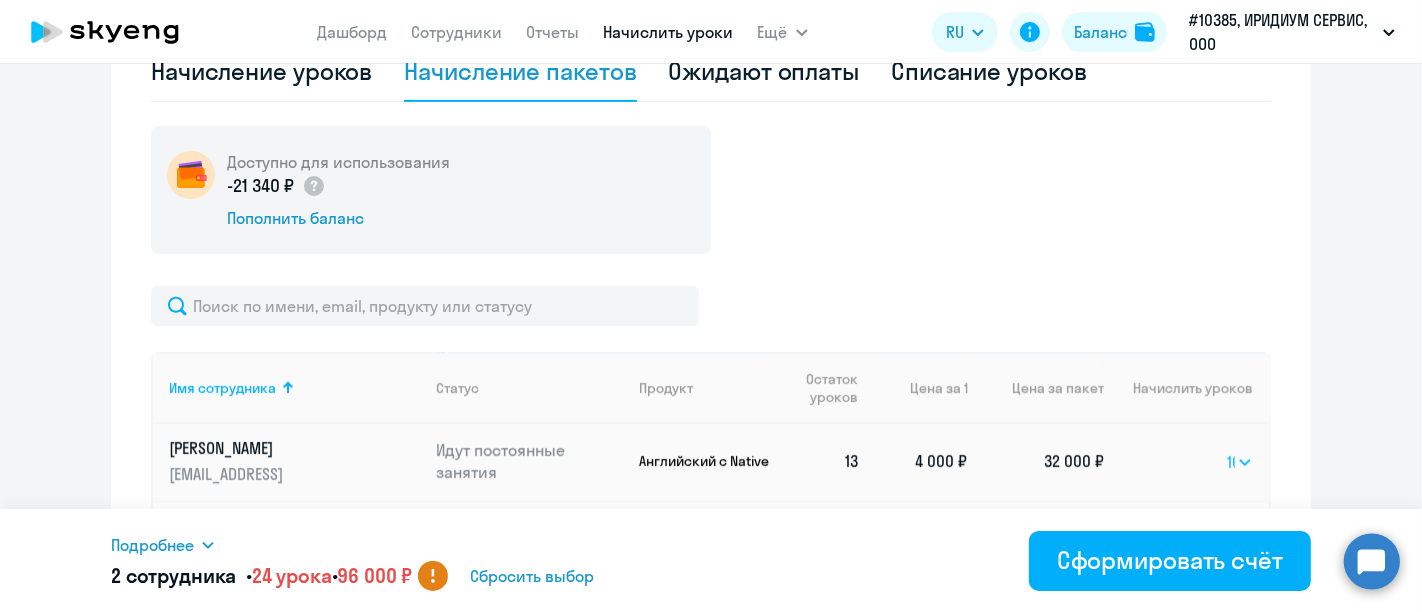 click on "Выбрать   4   8   16   32   64   96   128" 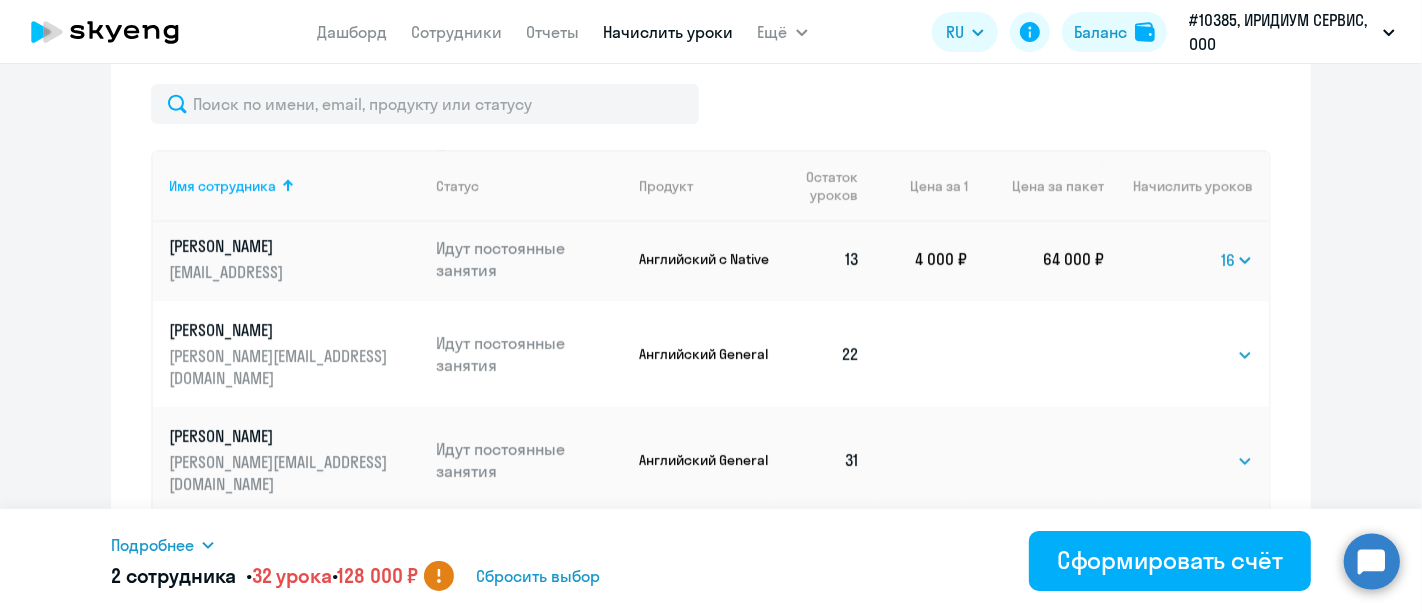 scroll, scrollTop: 891, scrollLeft: 0, axis: vertical 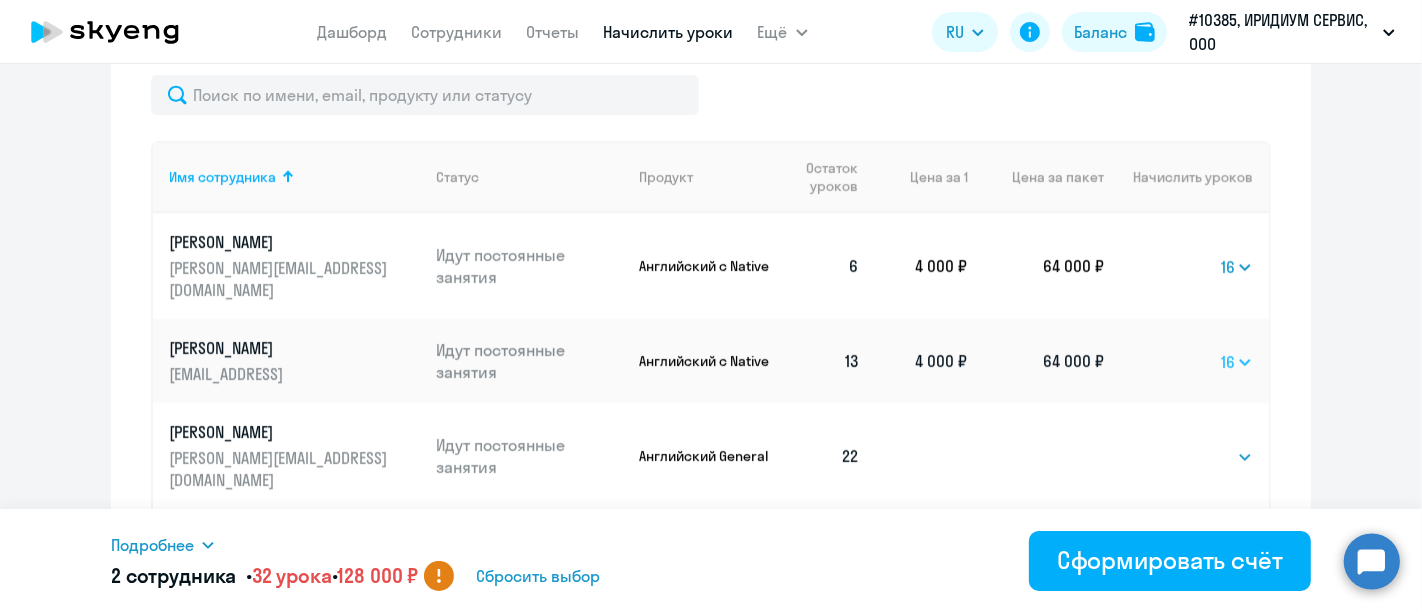 click on "Выбрать   4   8   16   32   64   96   128" 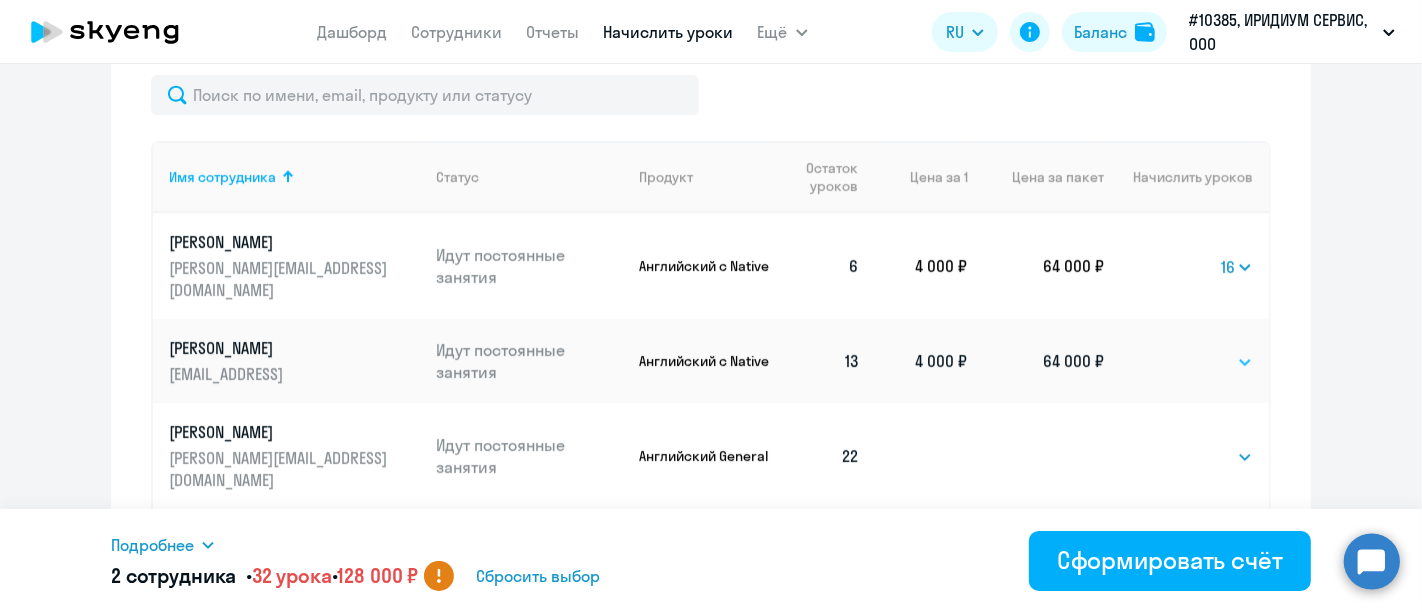 click on "Выбрать   4   8   16   32   64   96   128" 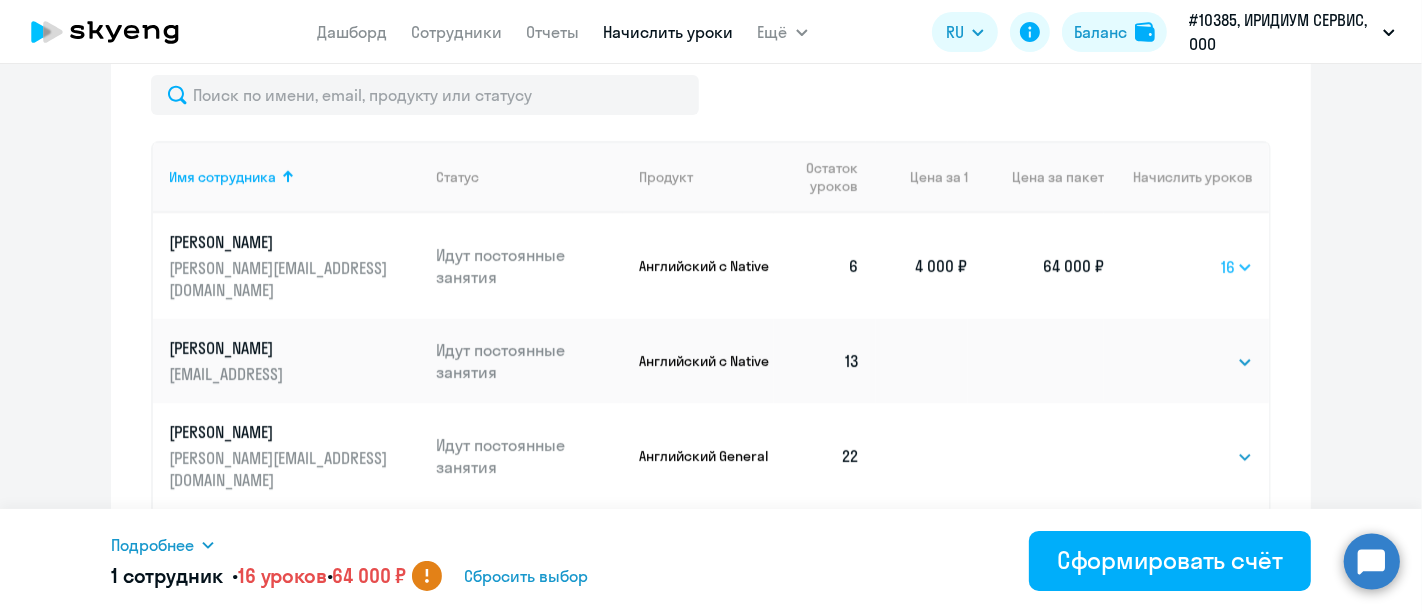 click on "Выбрать   4   8   16   32   64   96   128" 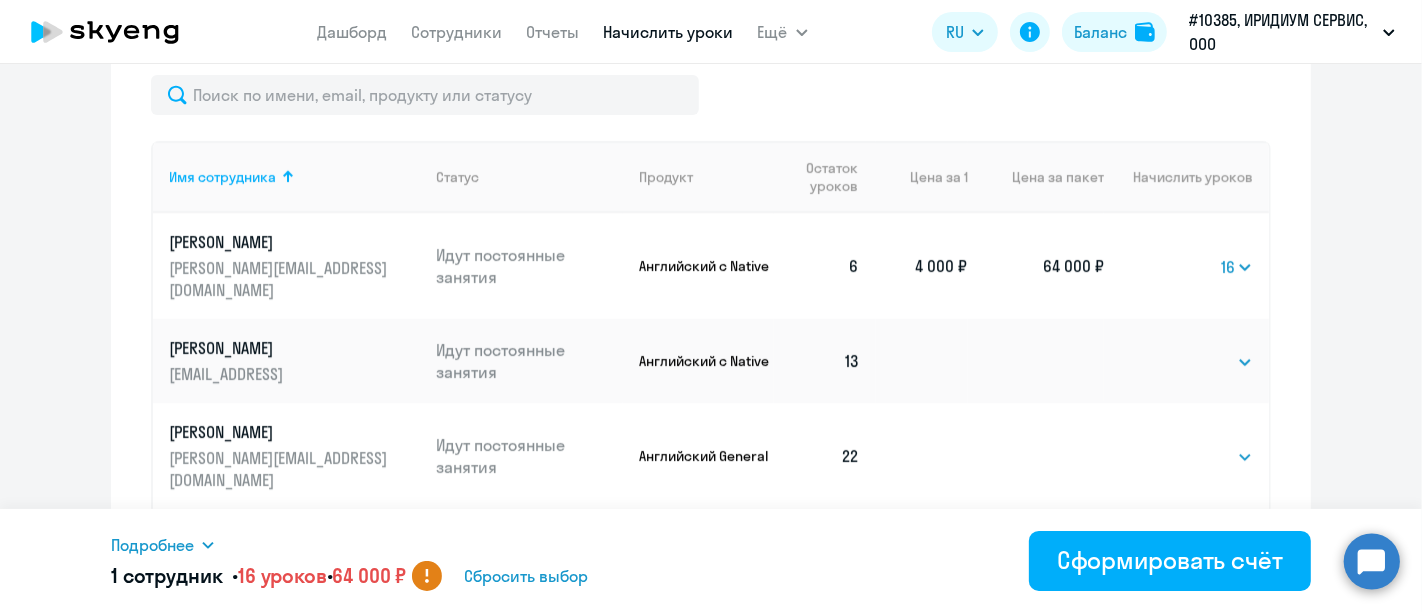 click on "Выбрать   4   8   16   32   64   96   128   16" 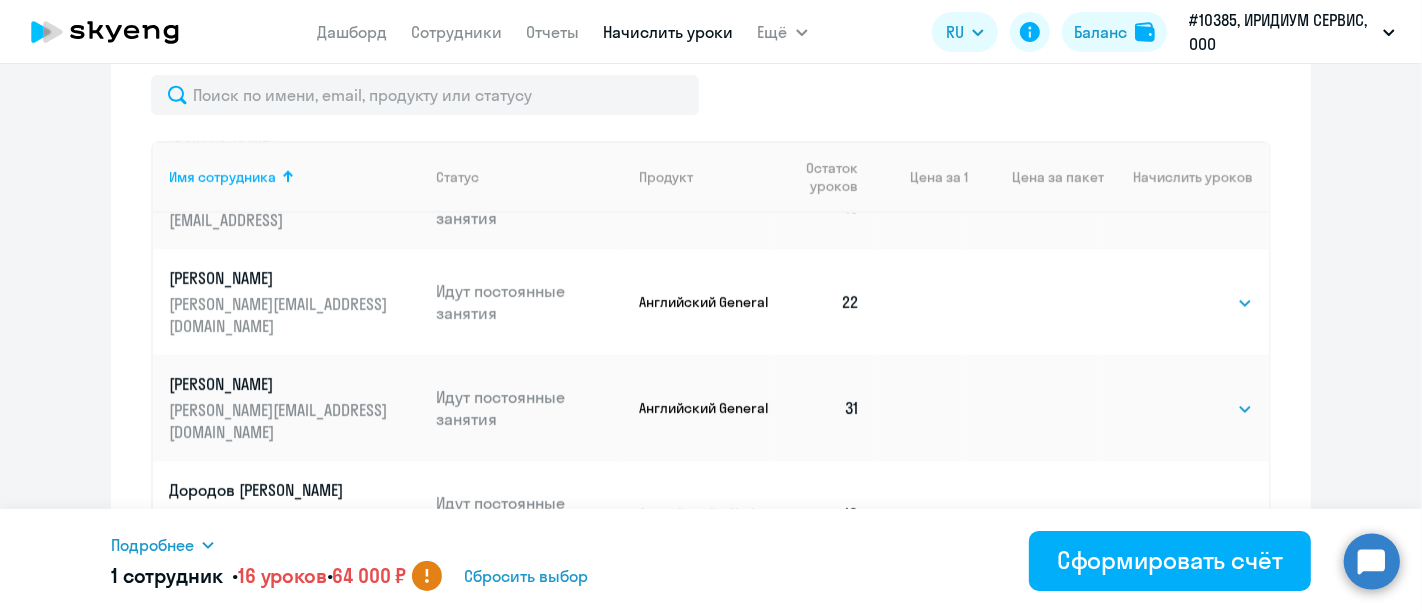 scroll, scrollTop: 197, scrollLeft: 0, axis: vertical 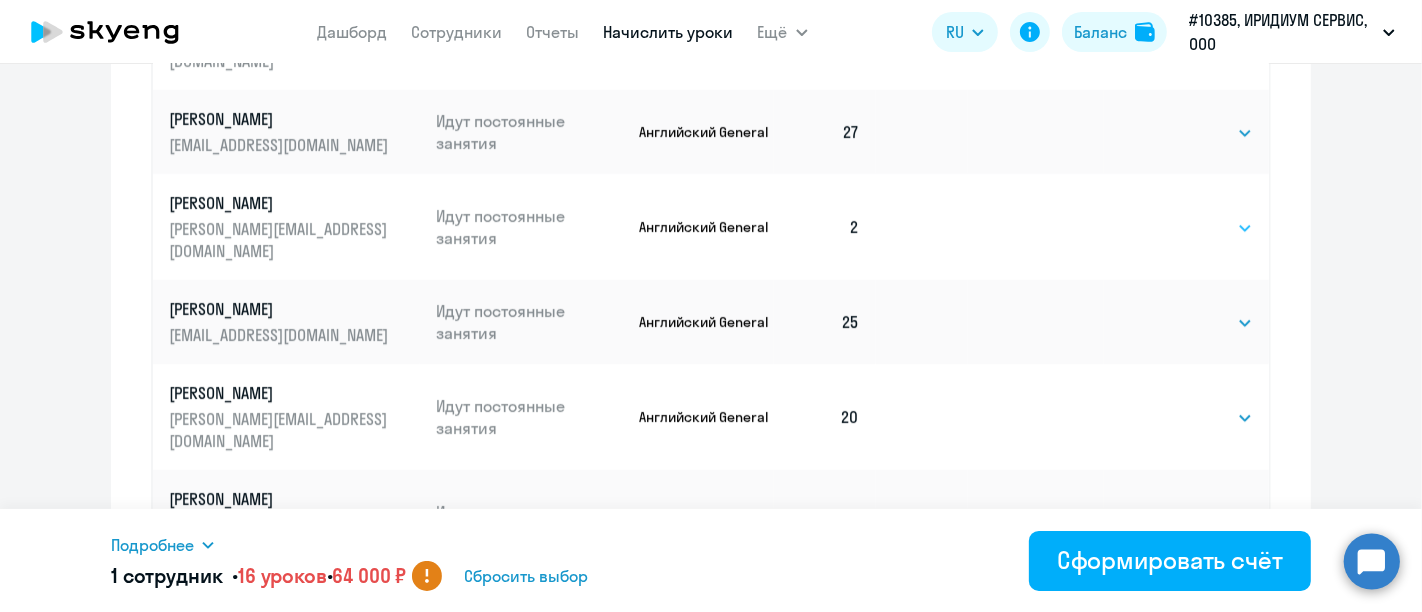 click on "Выбрать   4   8   16   32   64   96   128" 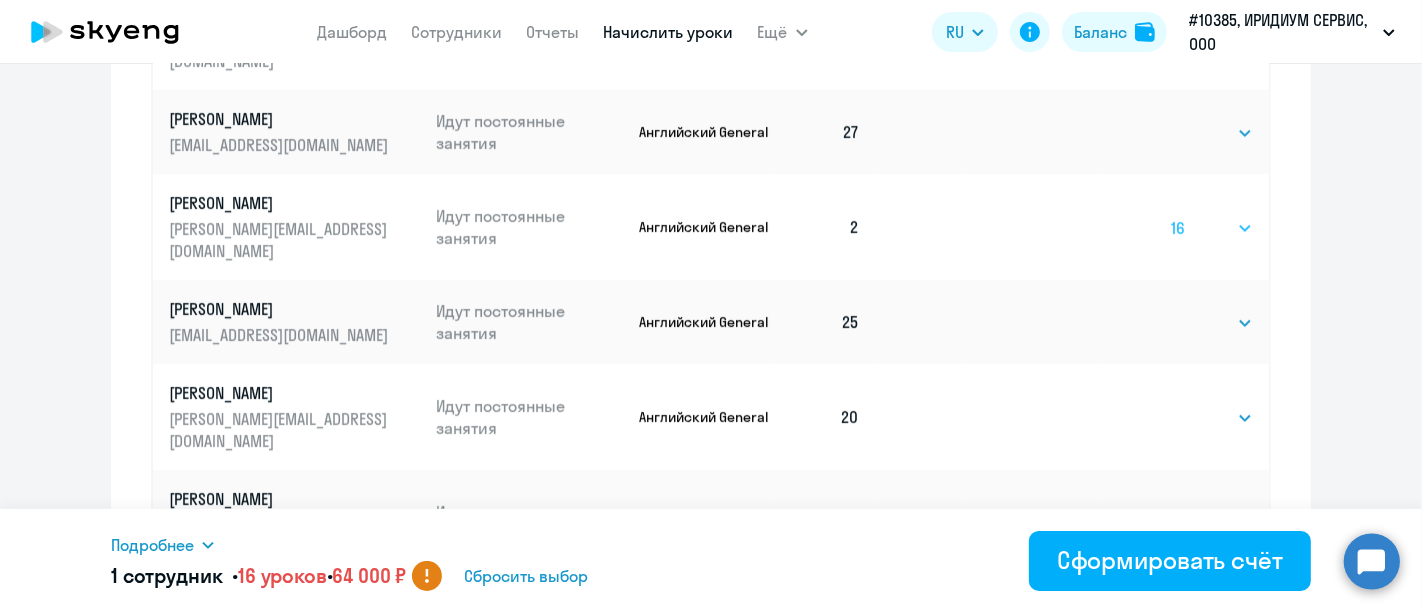 click on "Выбрать   4   8   16   32   64   96   128" 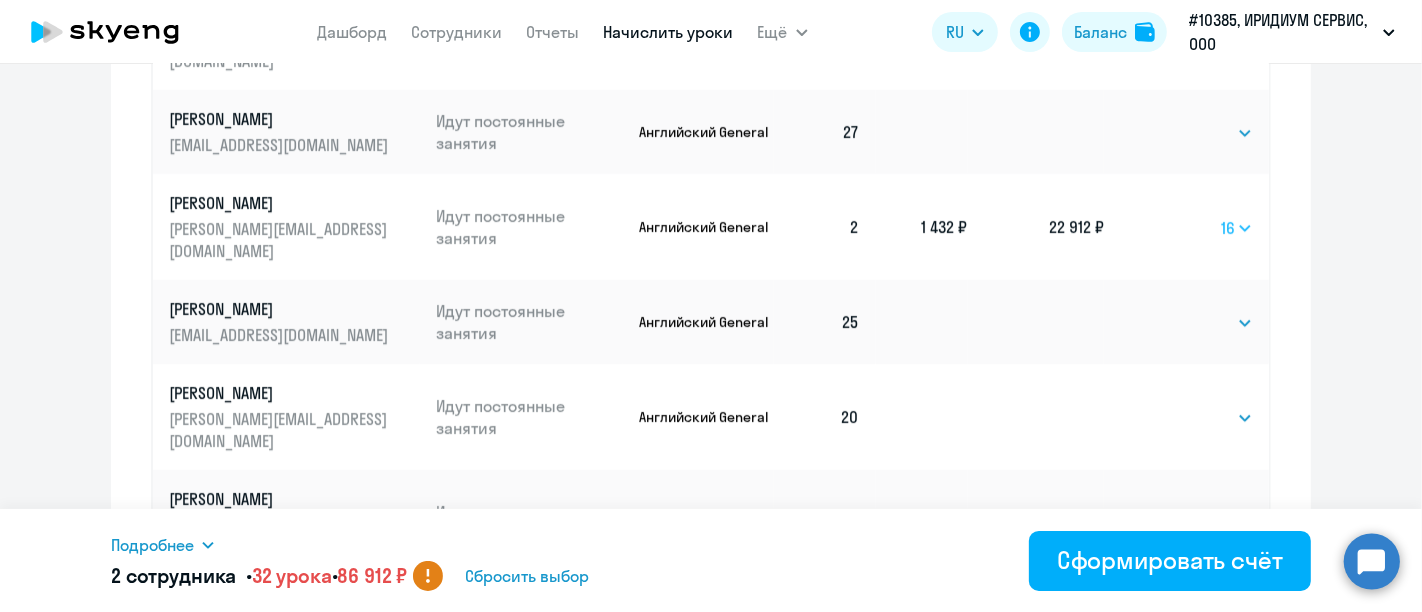 click on "Выбрать   4   8   16   32   64   96   128" 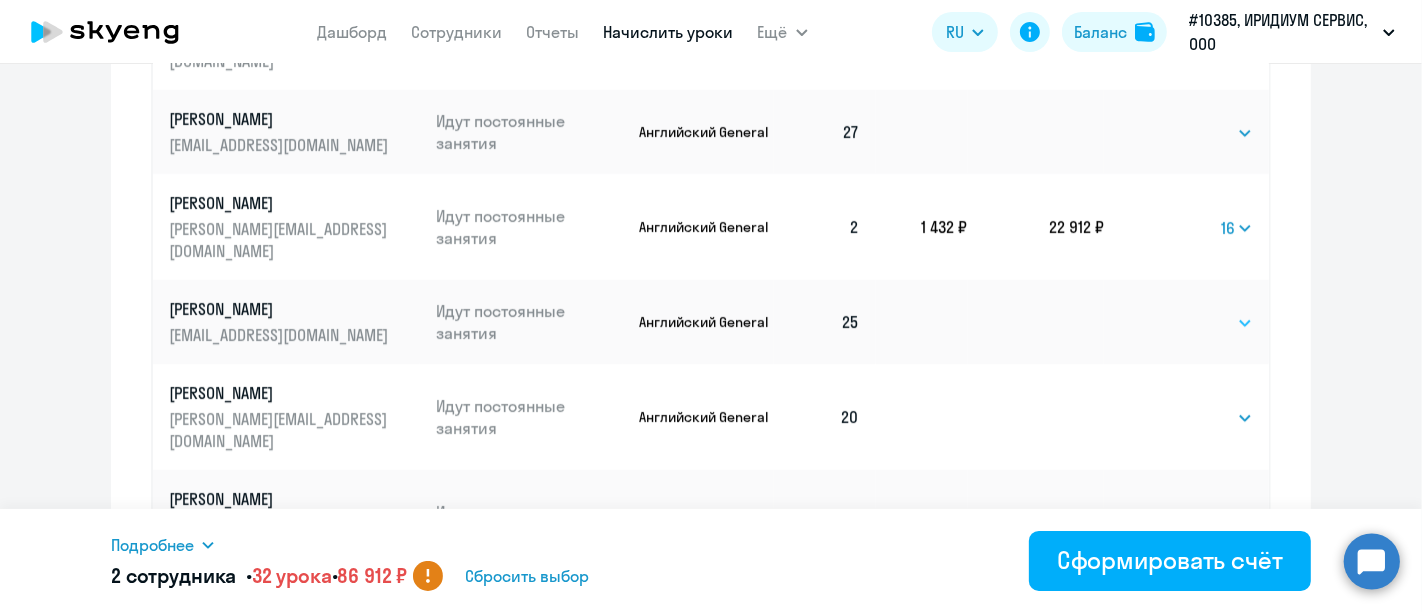 select on "32" 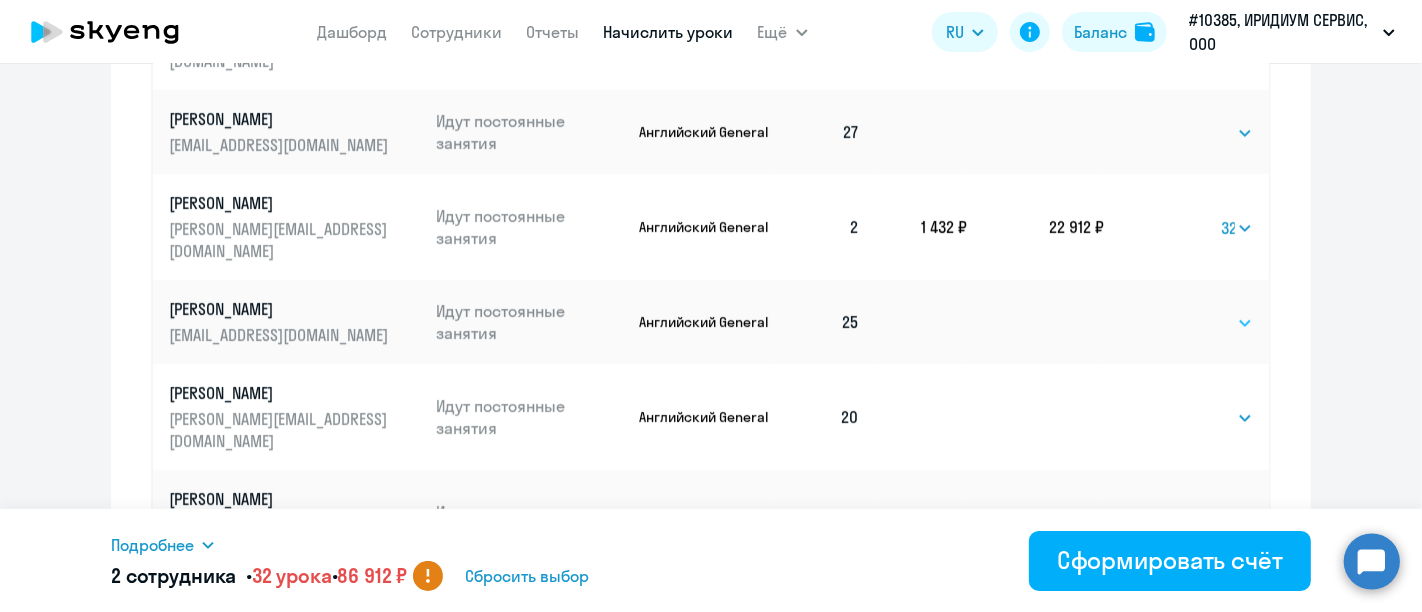 click on "Выбрать   4   8   16   32   64   96   128" 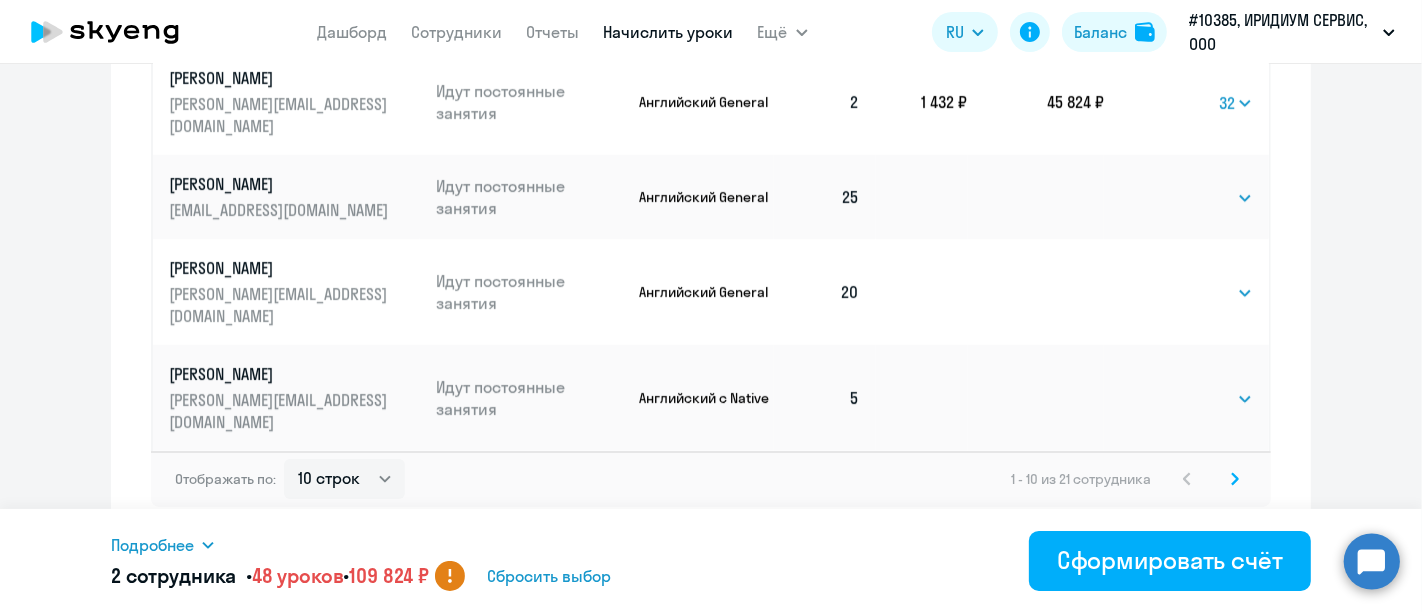 scroll, scrollTop: 1499, scrollLeft: 0, axis: vertical 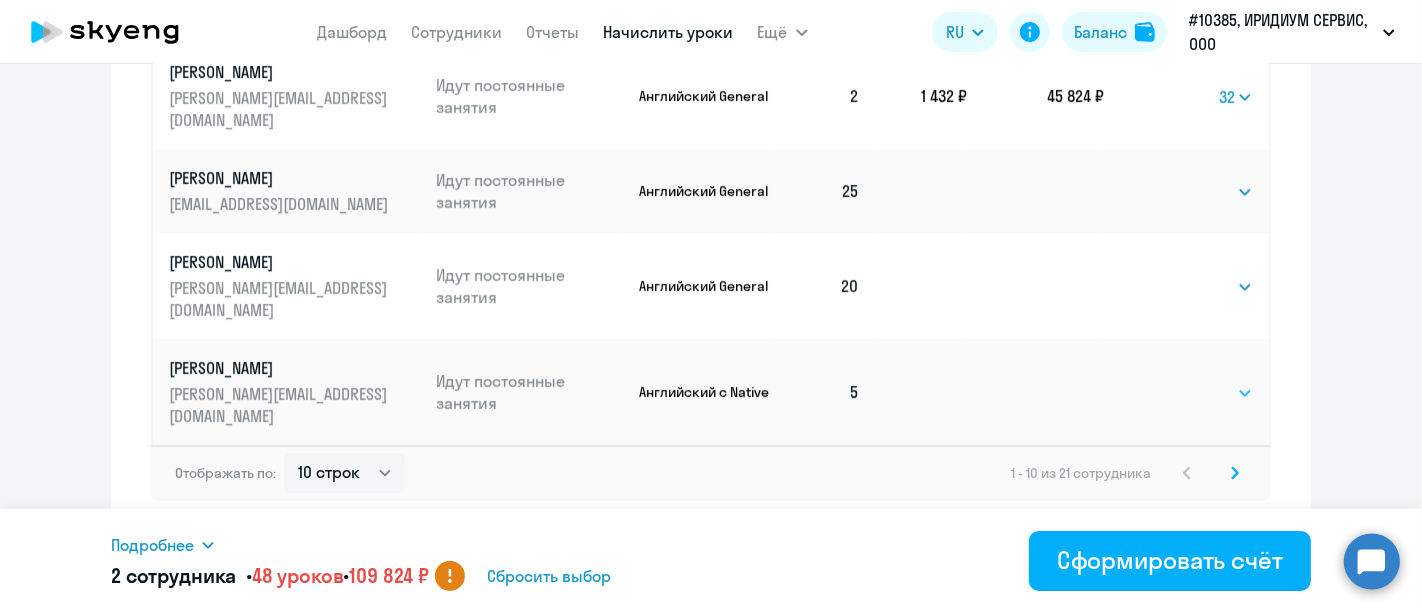 click on "Выбрать   4   8   16   32   64   96   128" 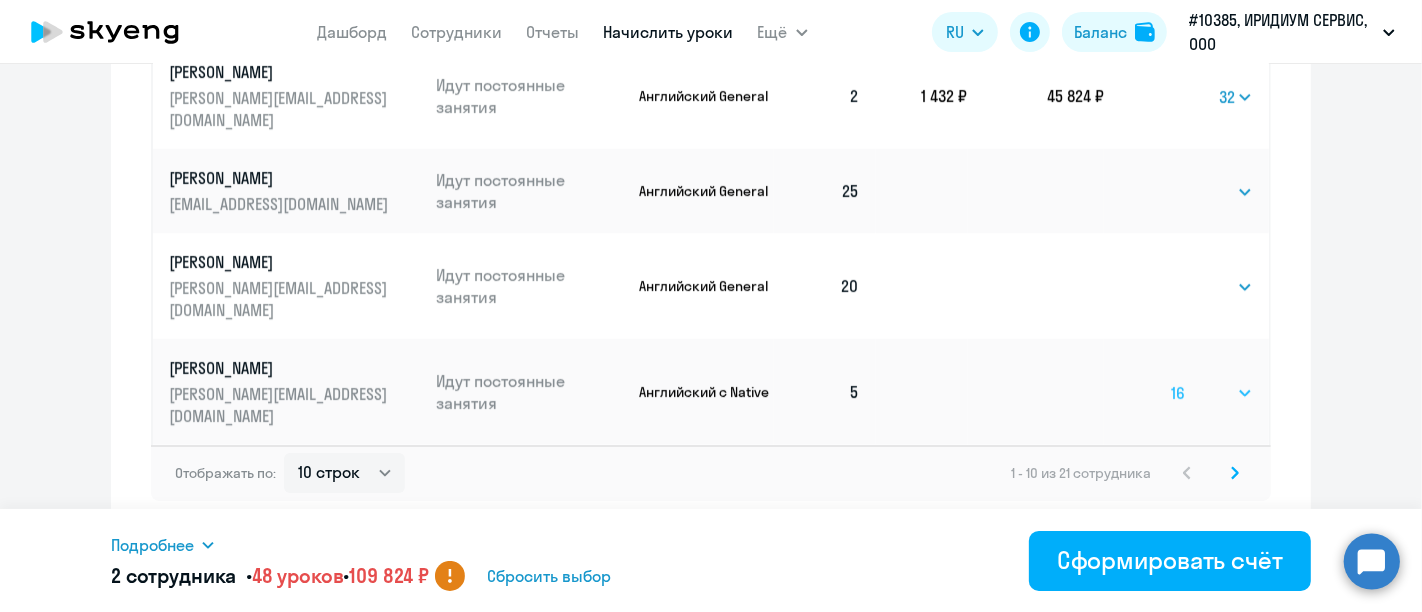 click on "Выбрать   4   8   16   32   64   96   128" 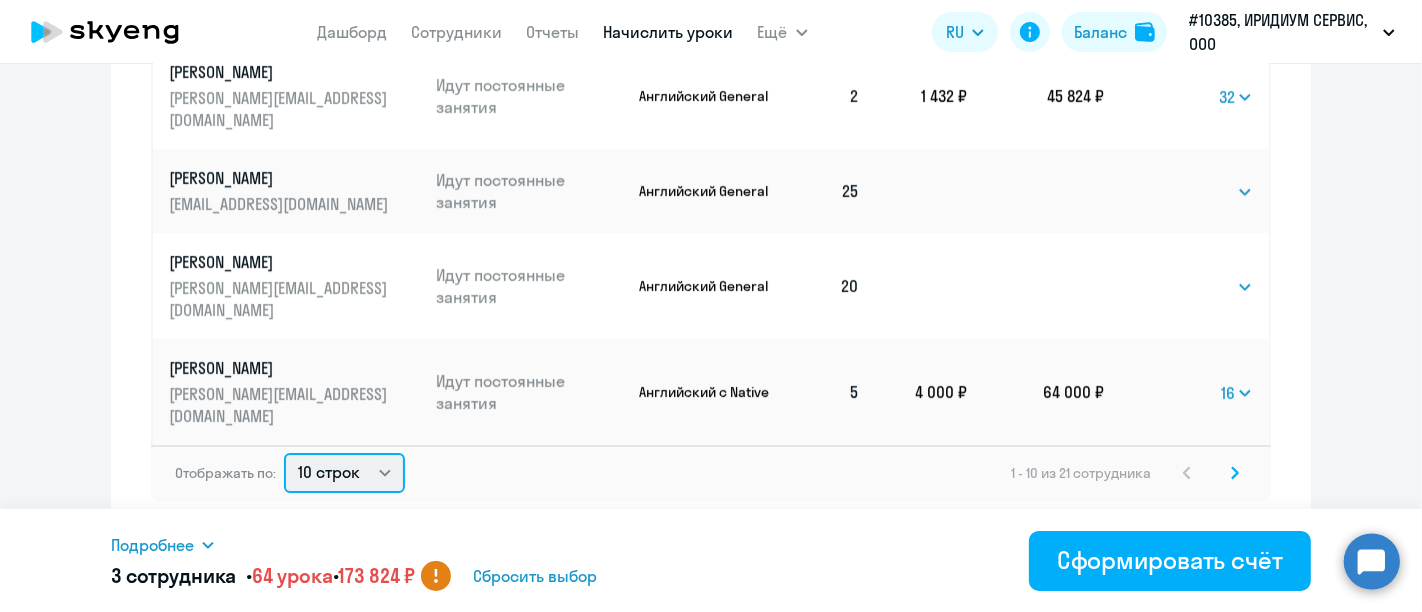 click on "10 строк   30 строк   50 строк" 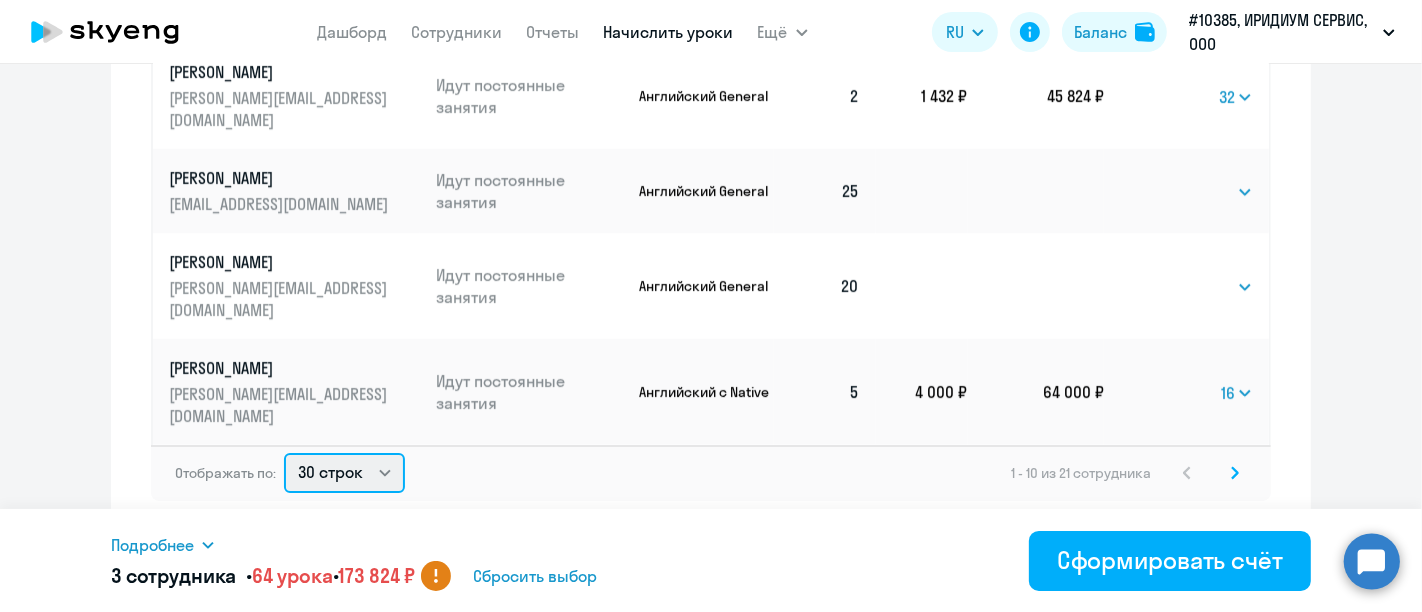 click on "10 строк   30 строк   50 строк" 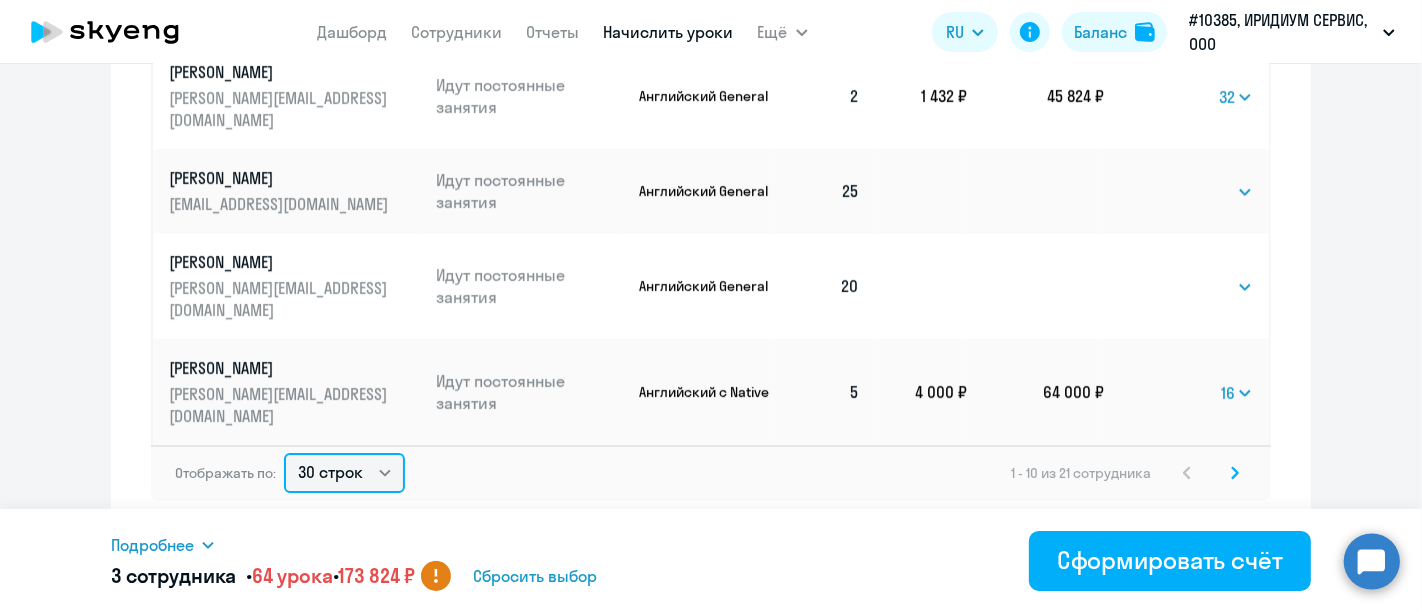 scroll, scrollTop: 0, scrollLeft: 0, axis: both 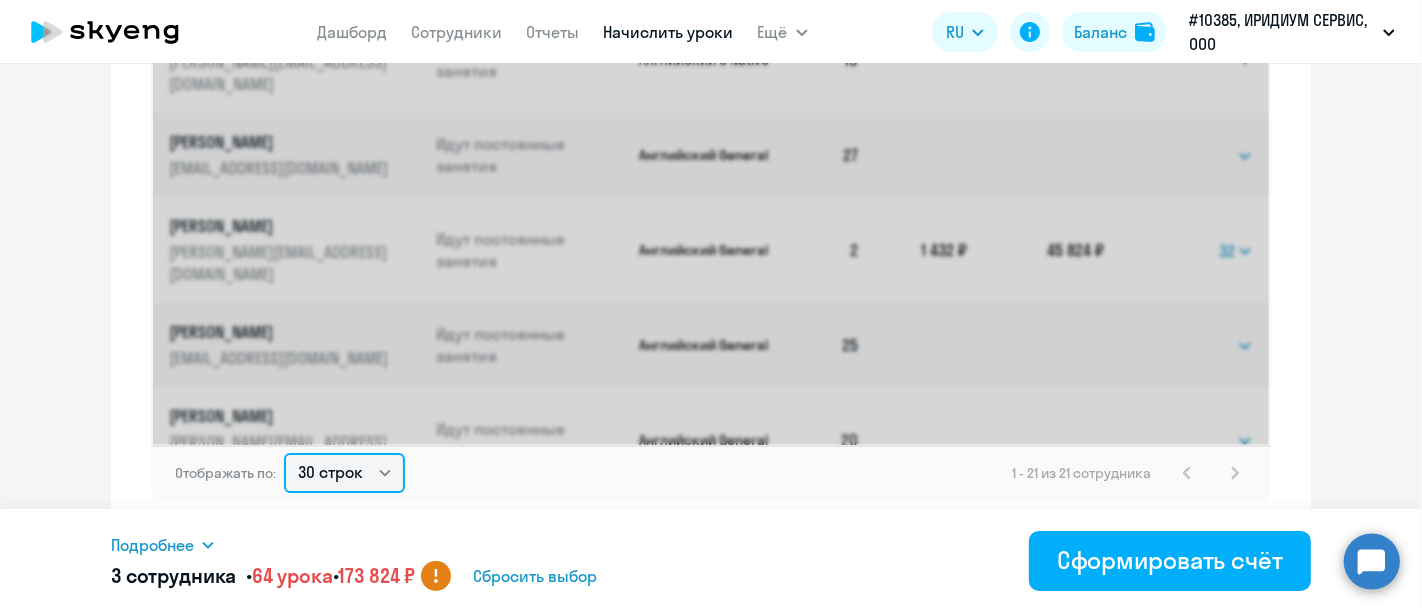 select on "16" 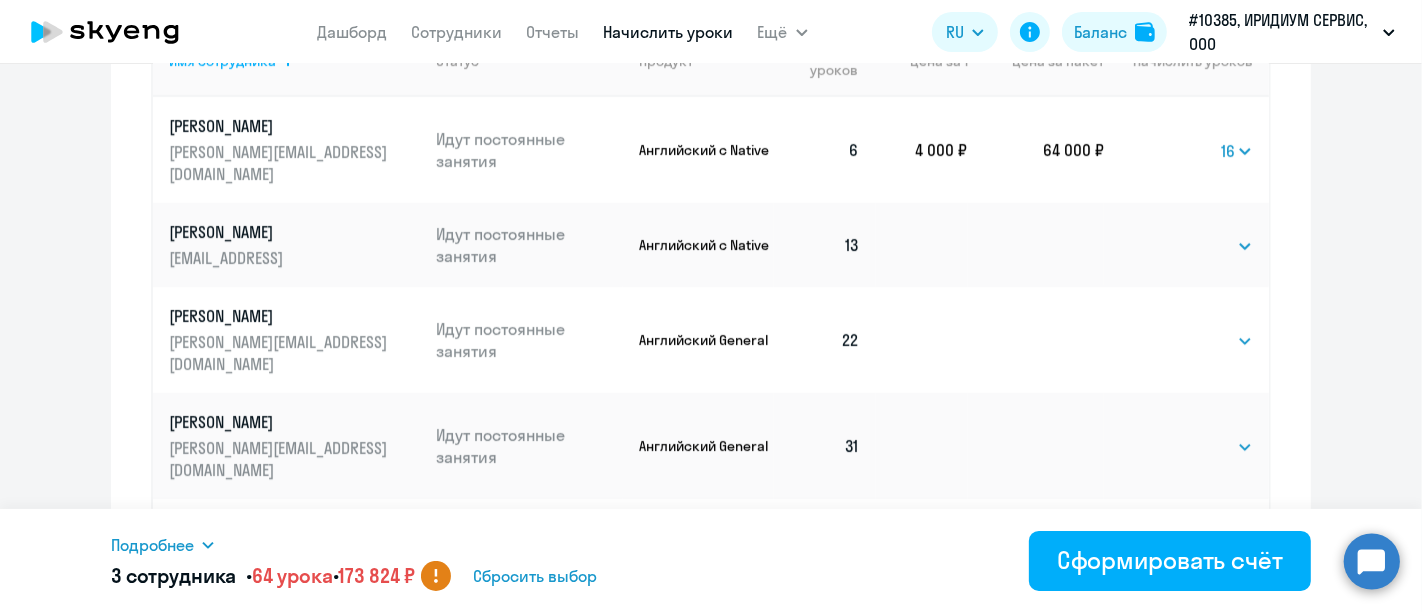 scroll, scrollTop: 1022, scrollLeft: 0, axis: vertical 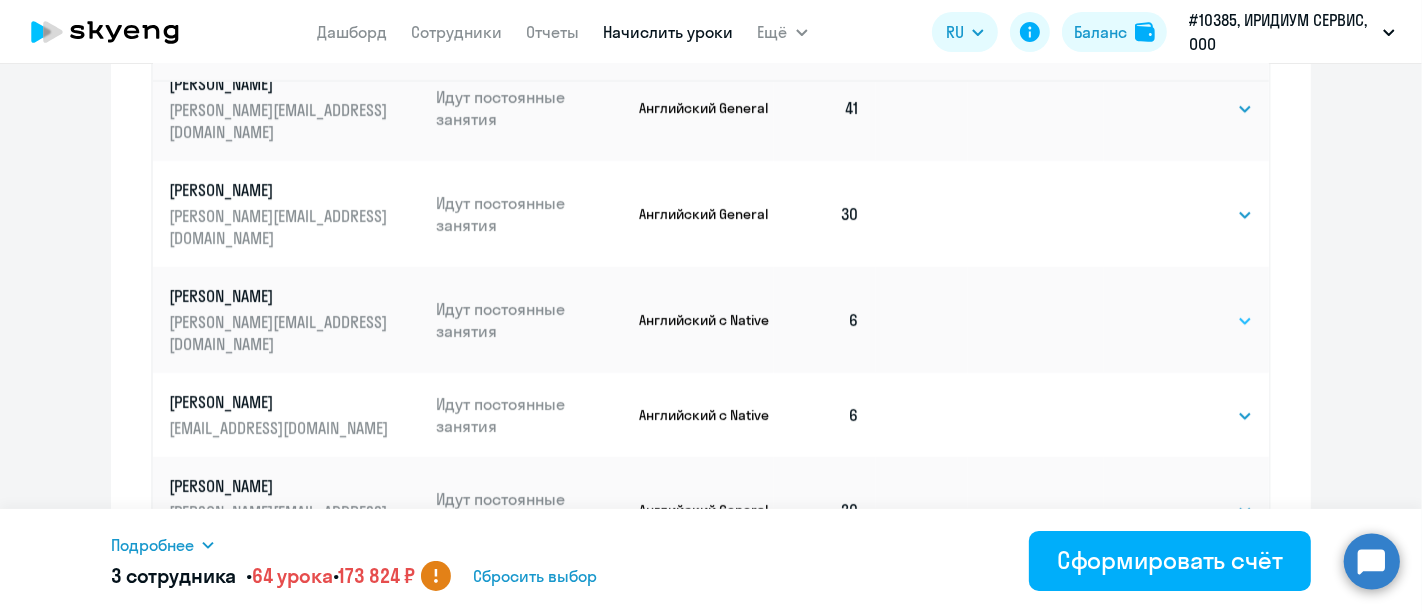 click on "Выбрать   4   8   16   32   64   96   128" 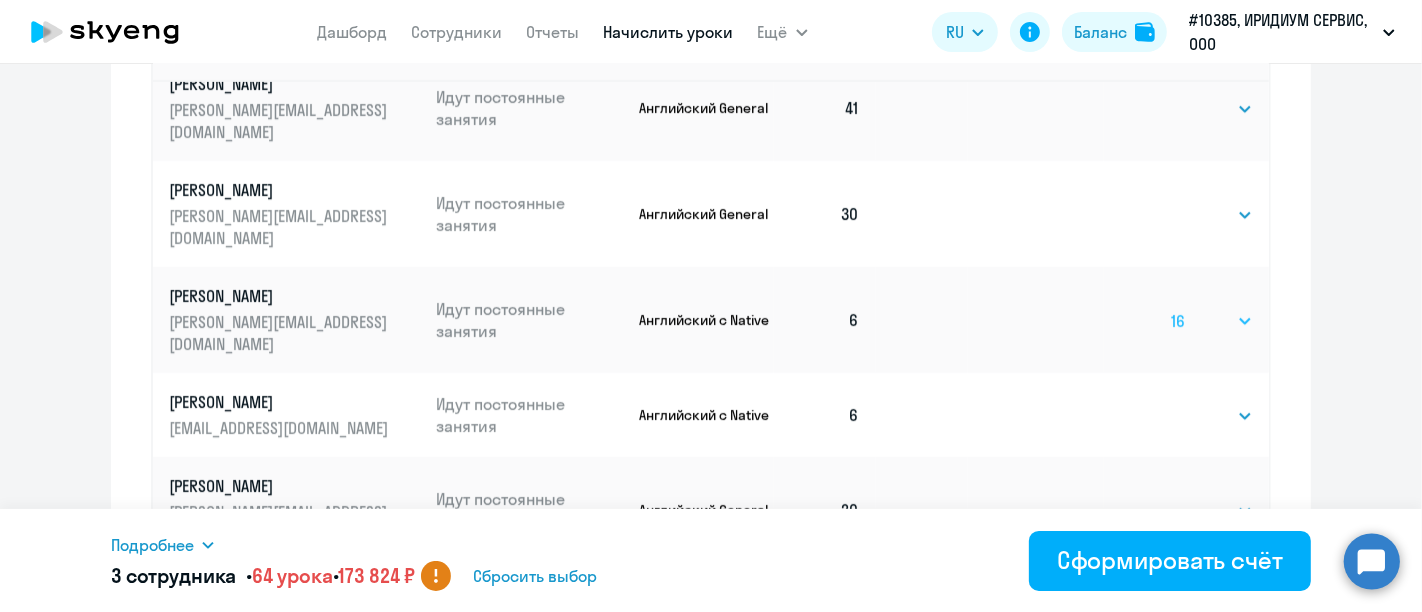 click on "Выбрать   4   8   16   32   64   96   128" 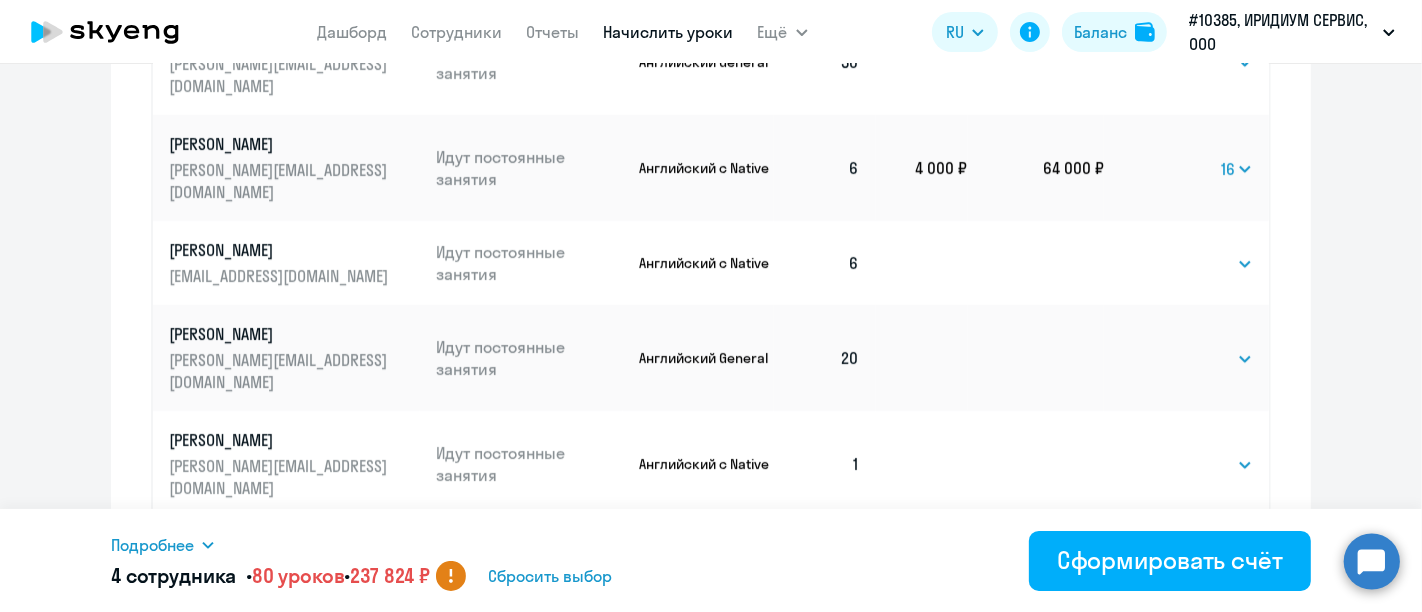 scroll, scrollTop: 1299, scrollLeft: 0, axis: vertical 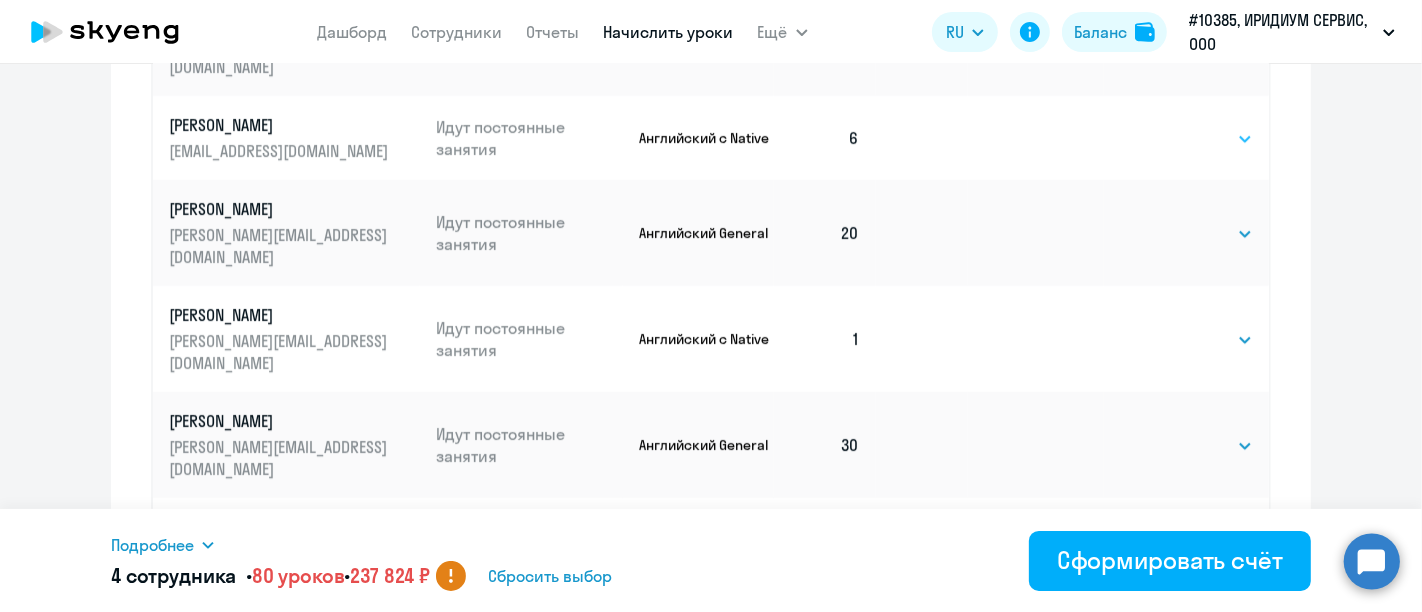 click on "Выбрать   4   8   16   32   64   96   128" 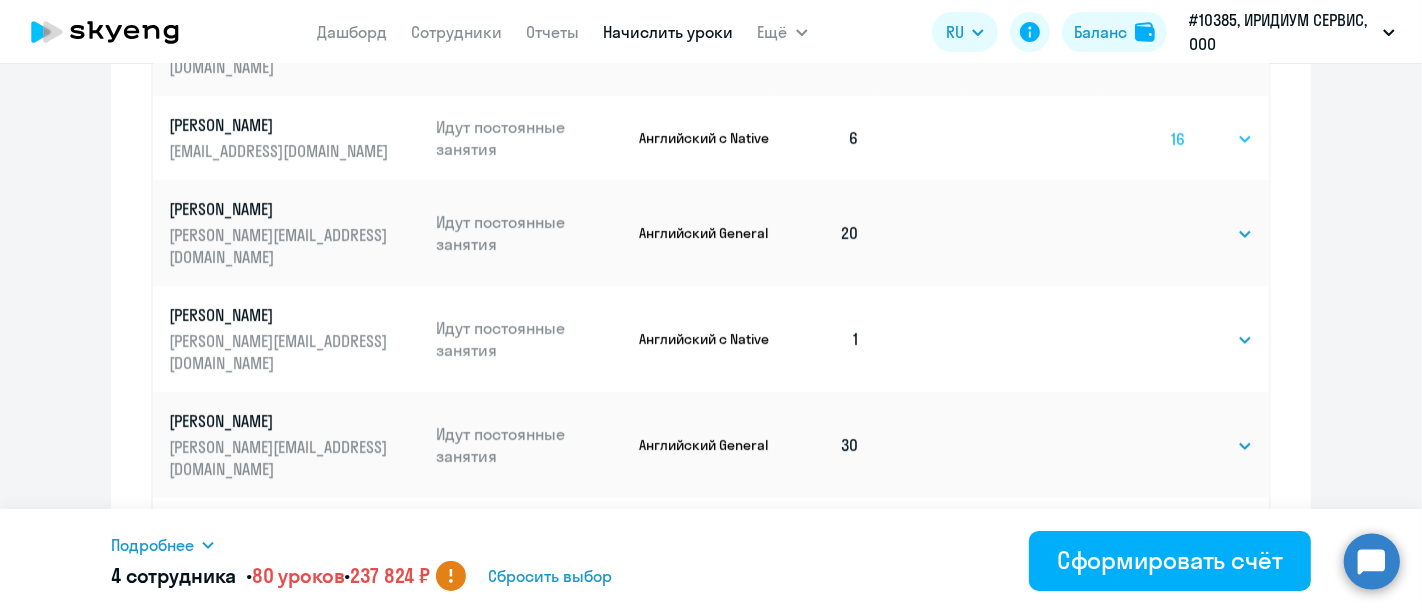 click on "Выбрать   4   8   16   32   64   96   128" 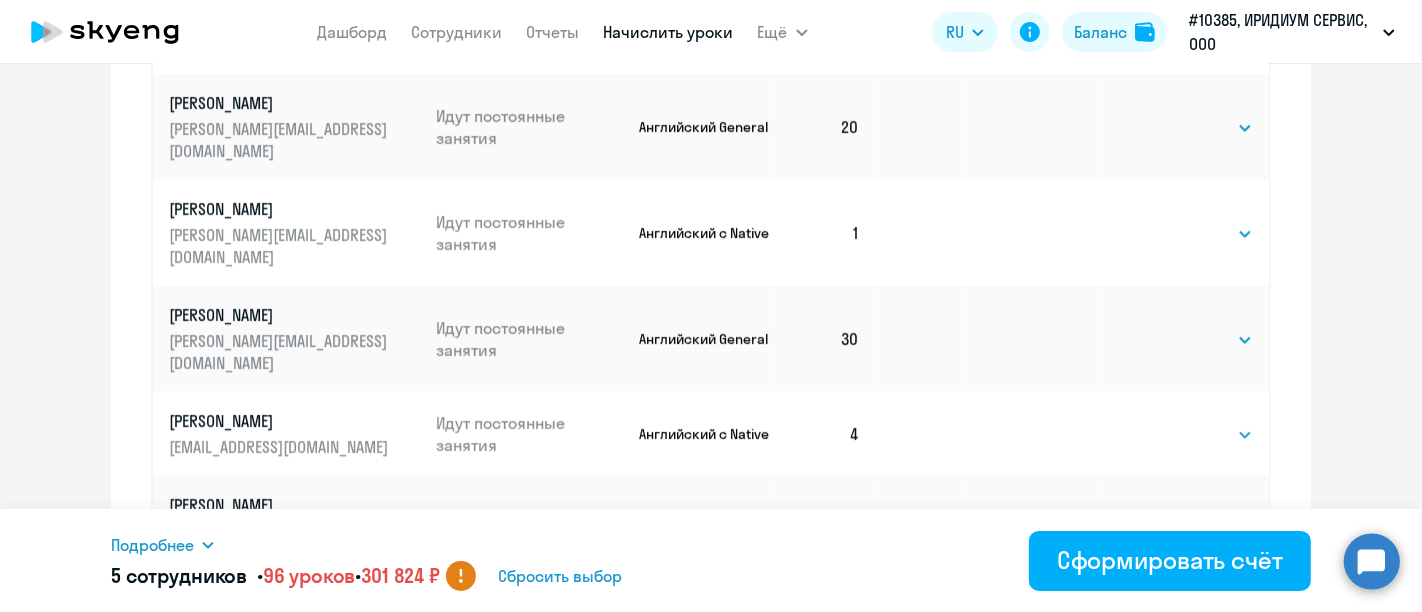 scroll, scrollTop: 1228, scrollLeft: 0, axis: vertical 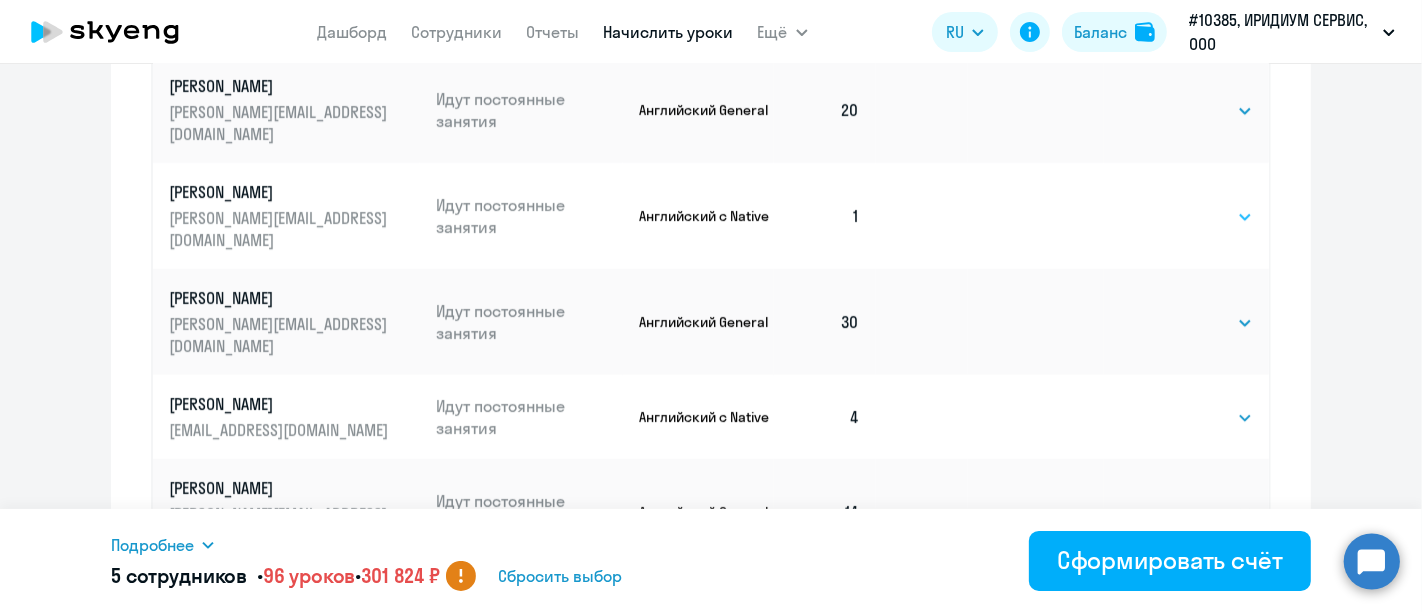 click on "Выбрать   4   8   16   32   64   96   128" 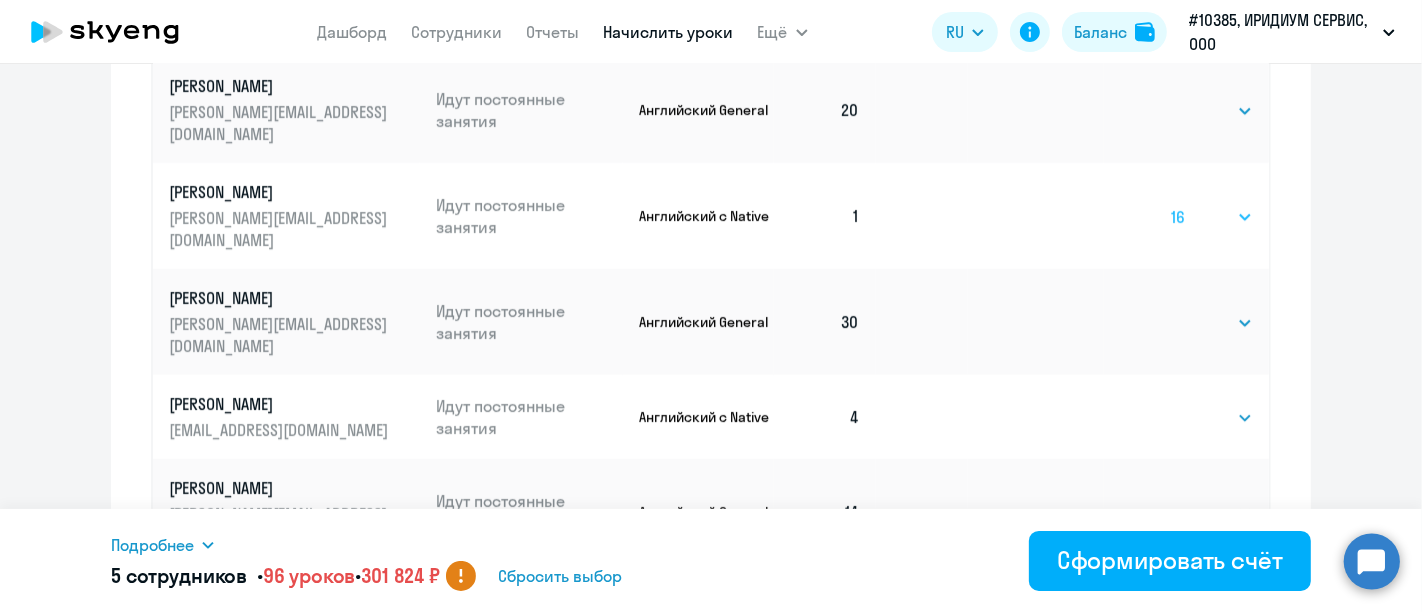 click on "Выбрать   4   8   16   32   64   96   128" 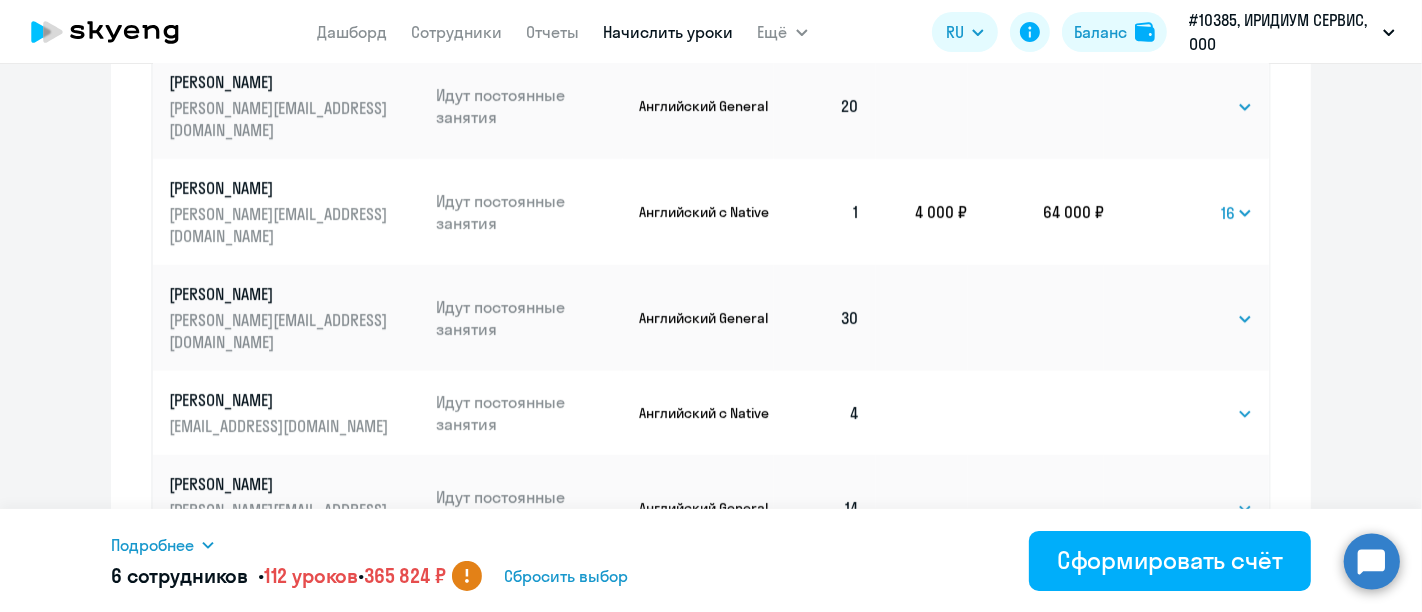 scroll, scrollTop: 1342, scrollLeft: 0, axis: vertical 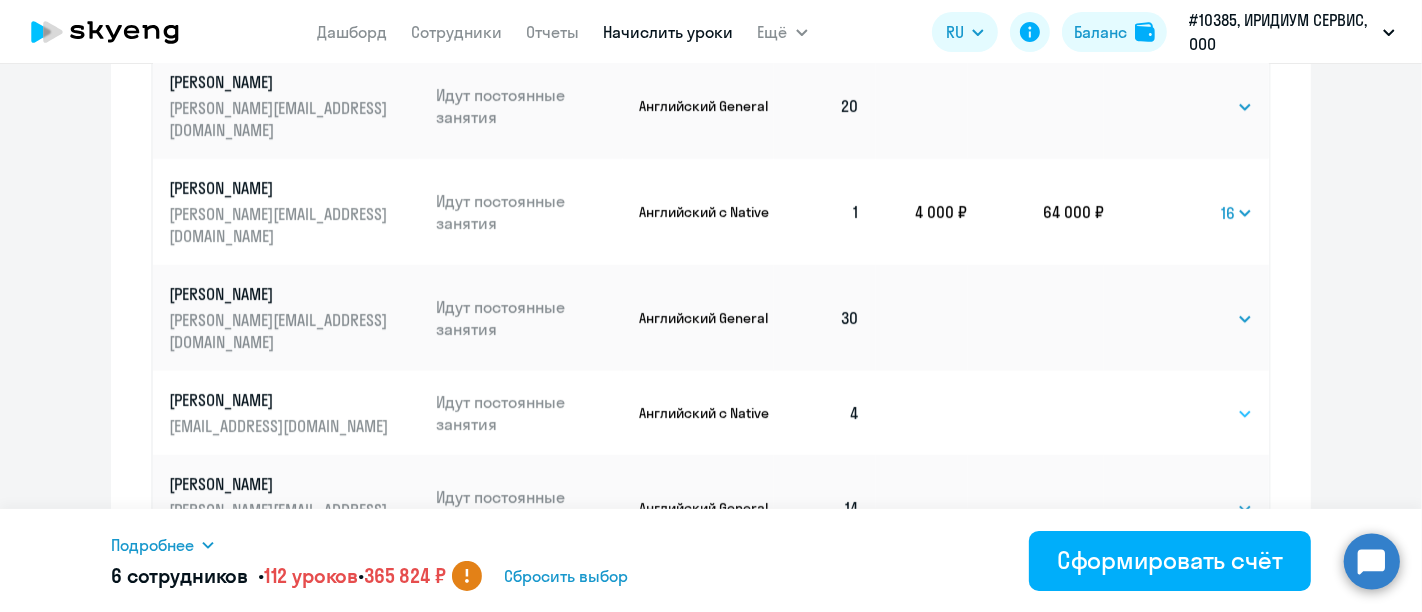 click on "Выбрать   4   8   16   32   64   96   128" 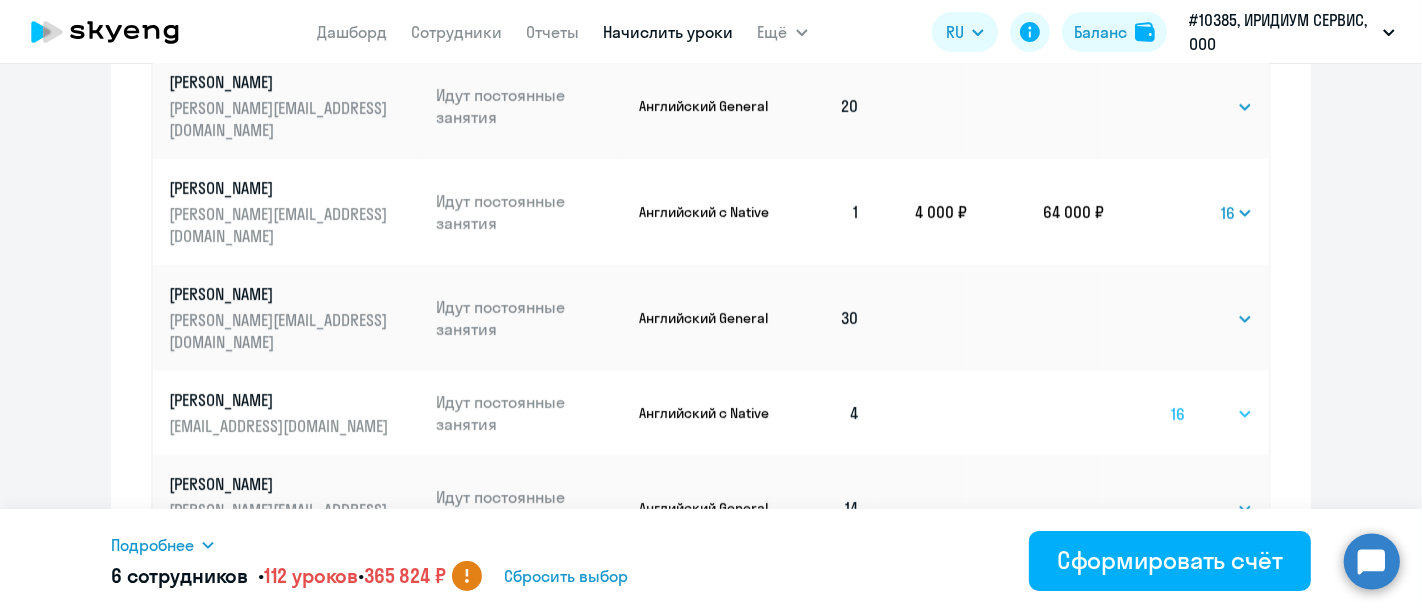 click on "Выбрать   4   8   16   32   64   96   128" 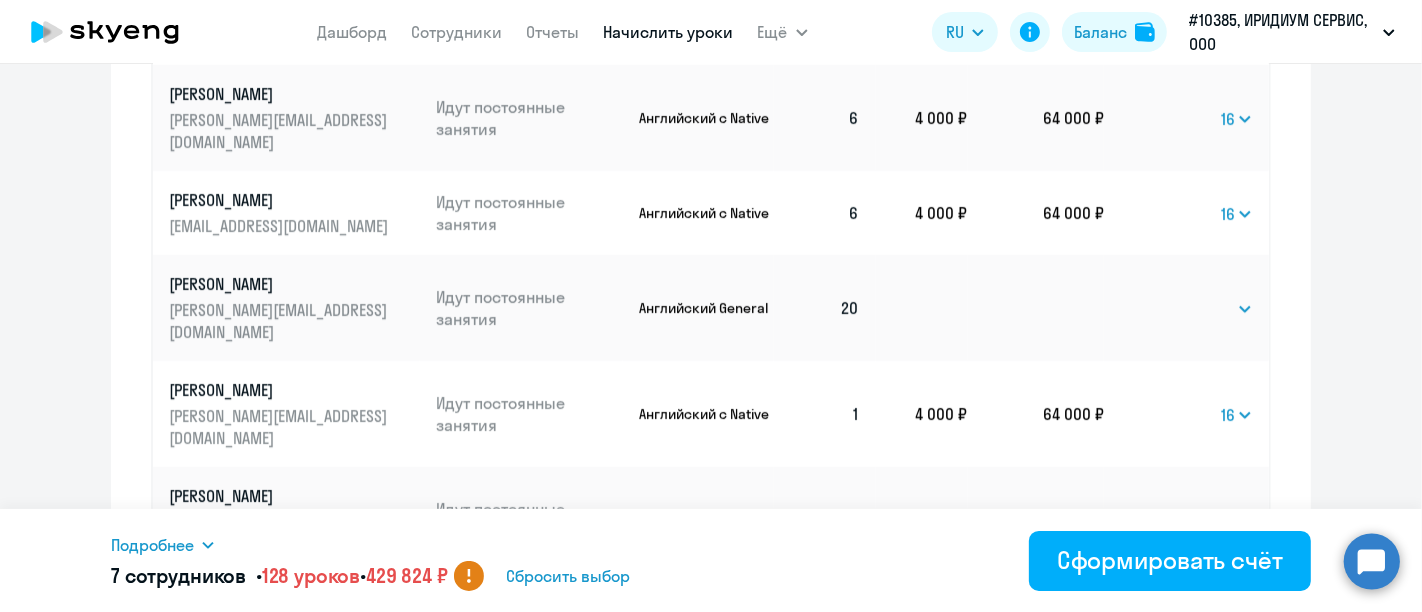 scroll, scrollTop: 1114, scrollLeft: 0, axis: vertical 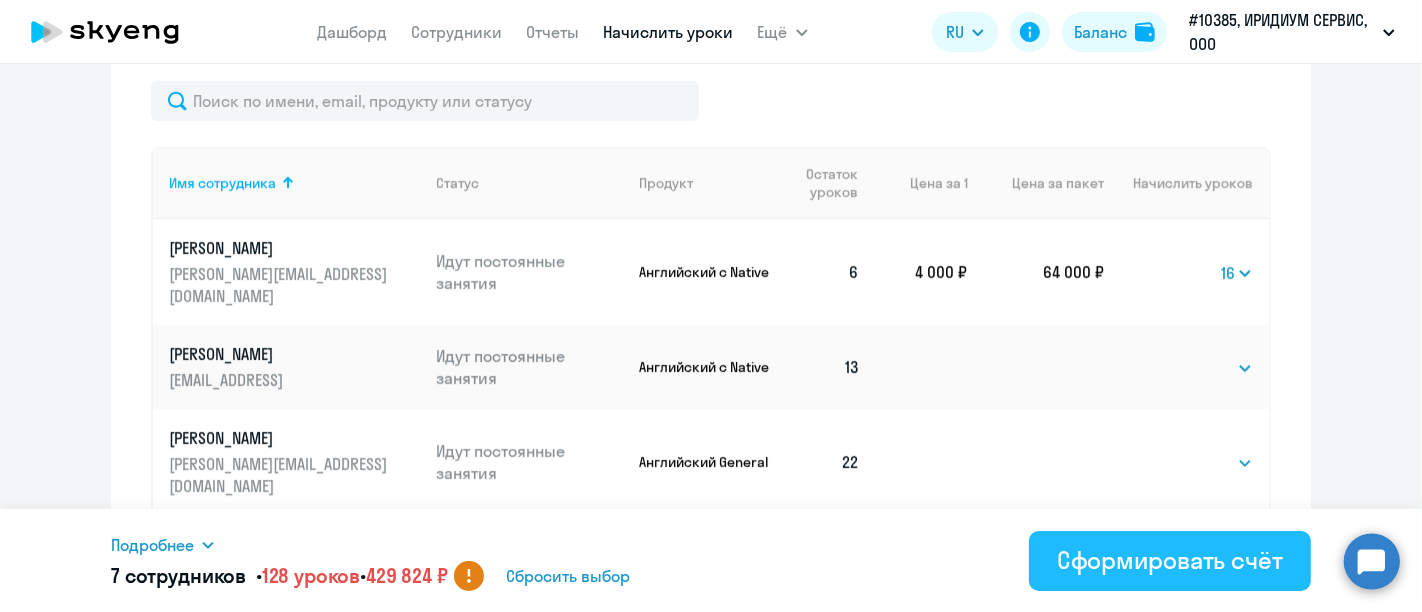 click on "Сформировать счёт" at bounding box center (1170, 560) 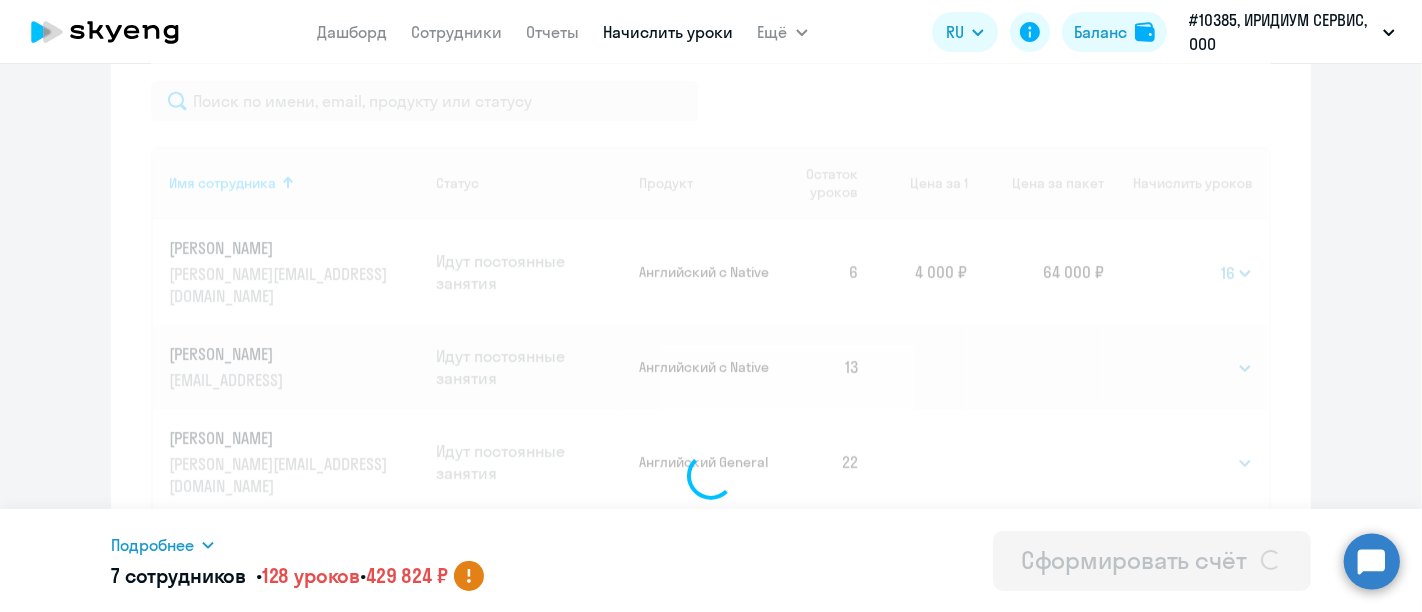 select 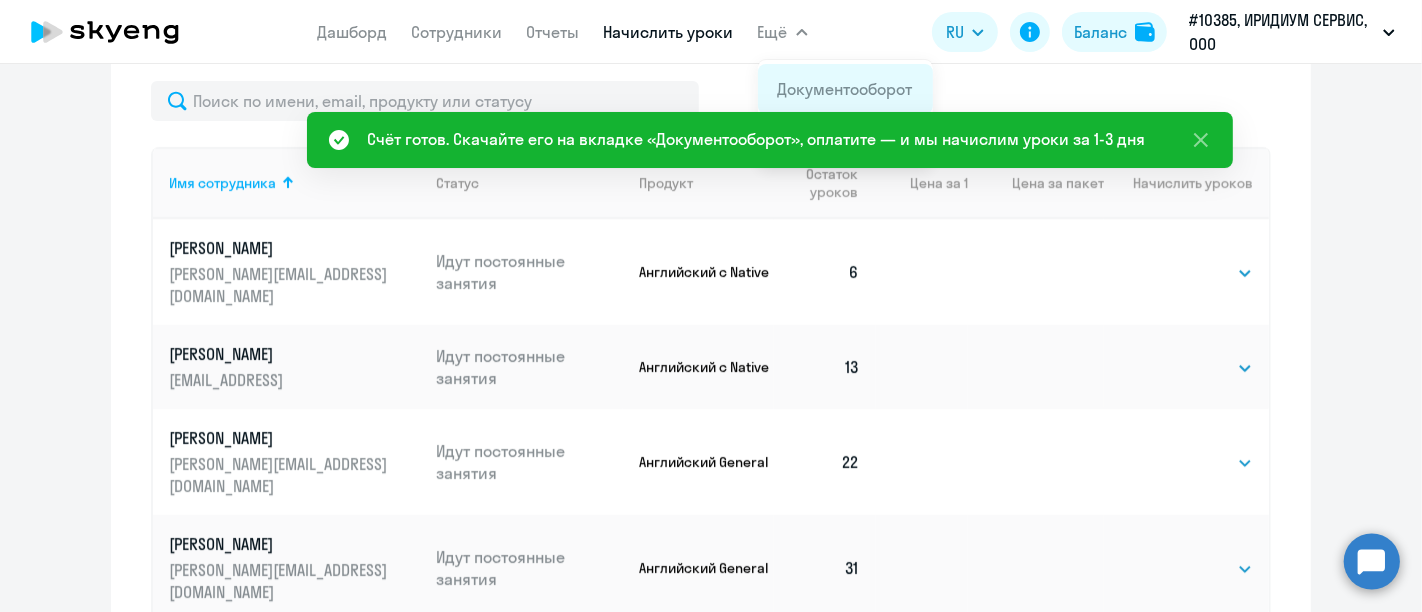 click on "Документооборот" at bounding box center (845, 89) 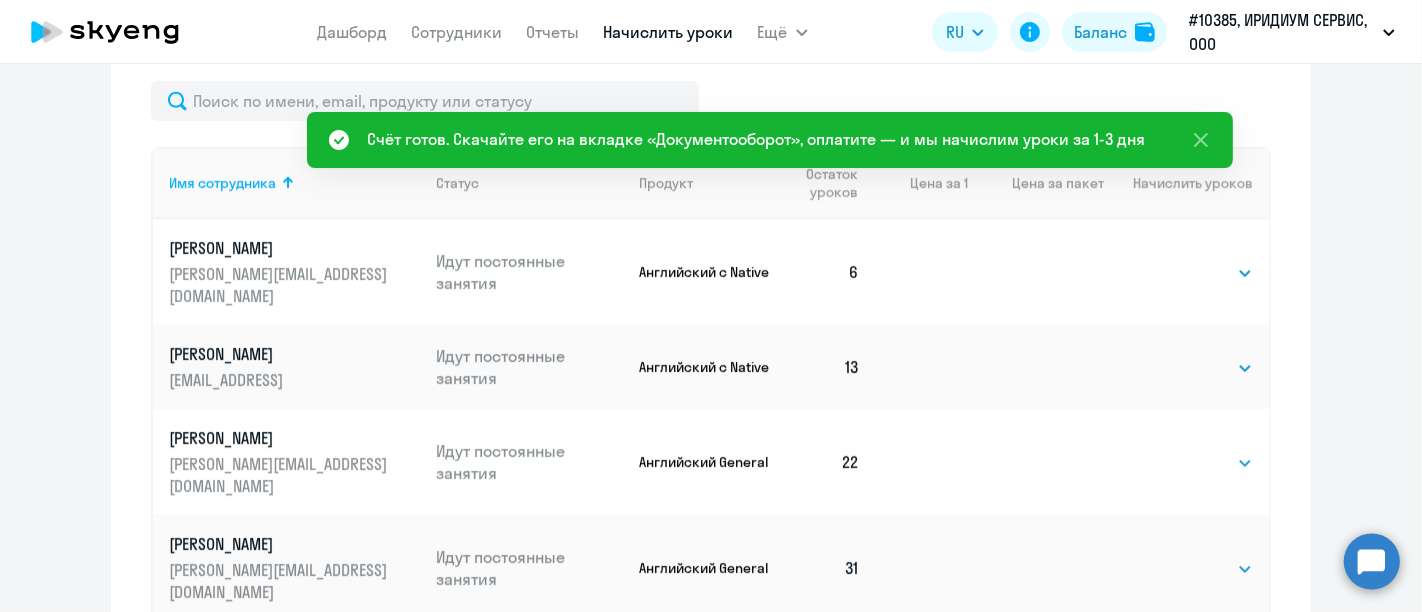 scroll, scrollTop: 0, scrollLeft: 0, axis: both 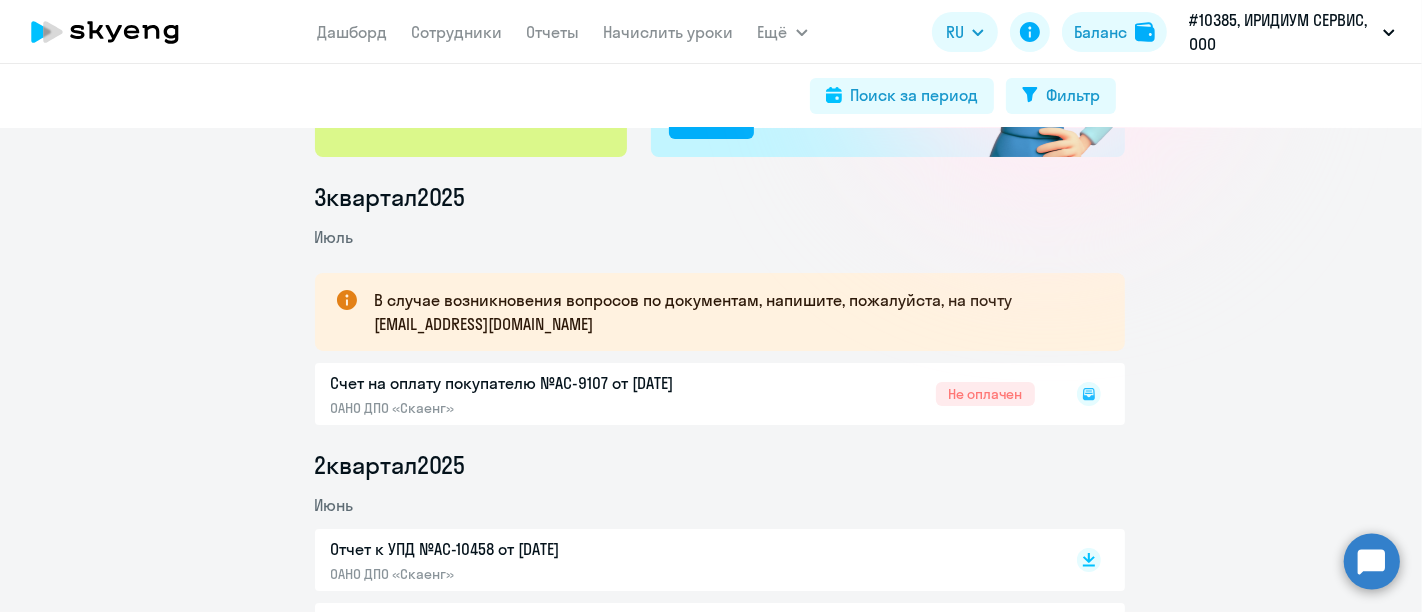 drag, startPoint x: 1095, startPoint y: 394, endPoint x: 1082, endPoint y: 392, distance: 13.152946 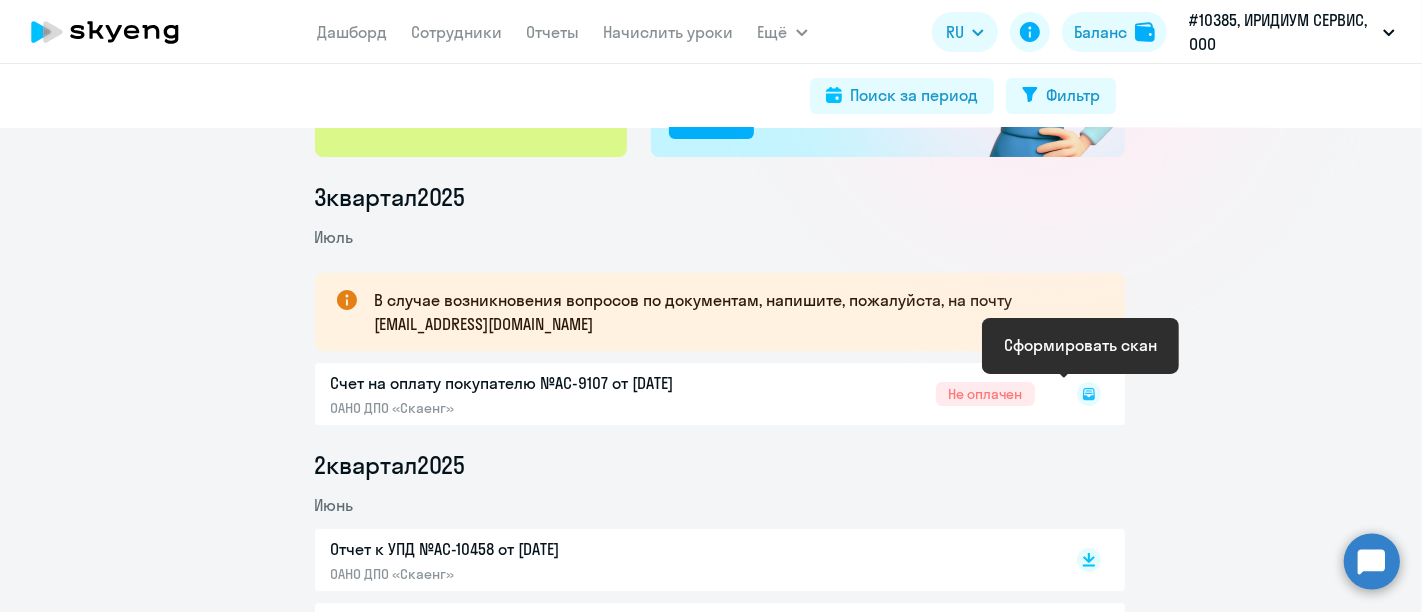 click 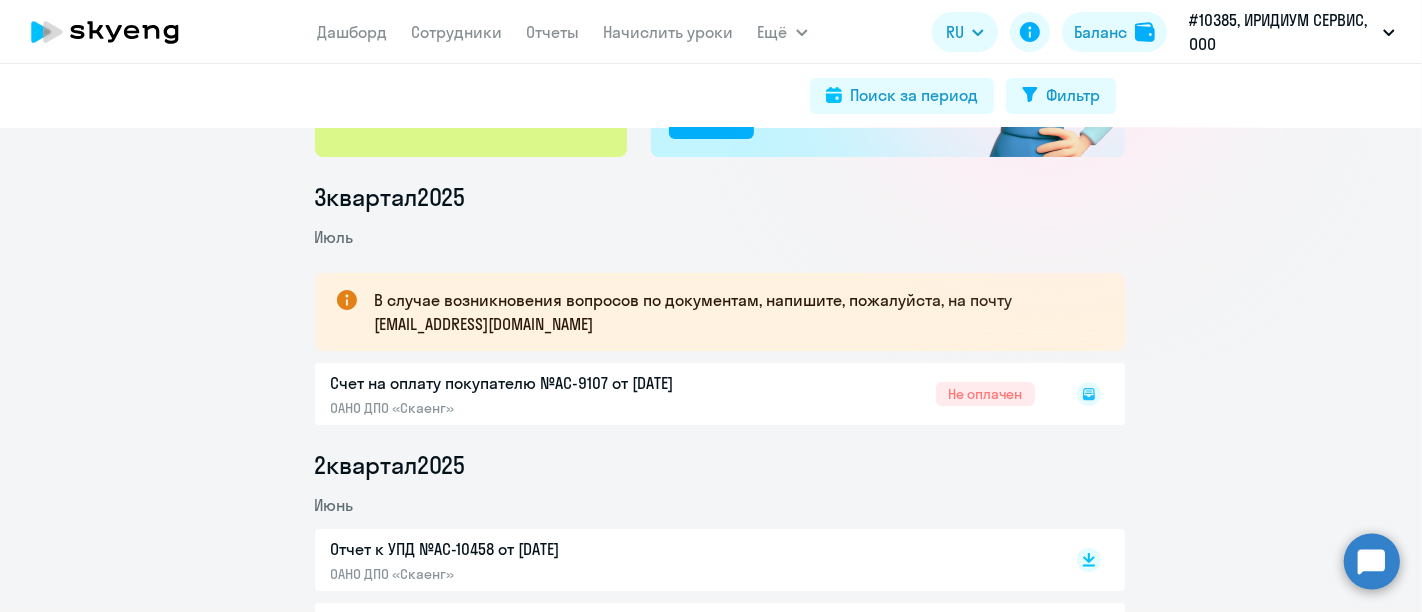 click on "Счет на оплату покупателю №AC-9107 от 10.07.2025  ОАНО ДПО «Скаенг»  Не оплачен" 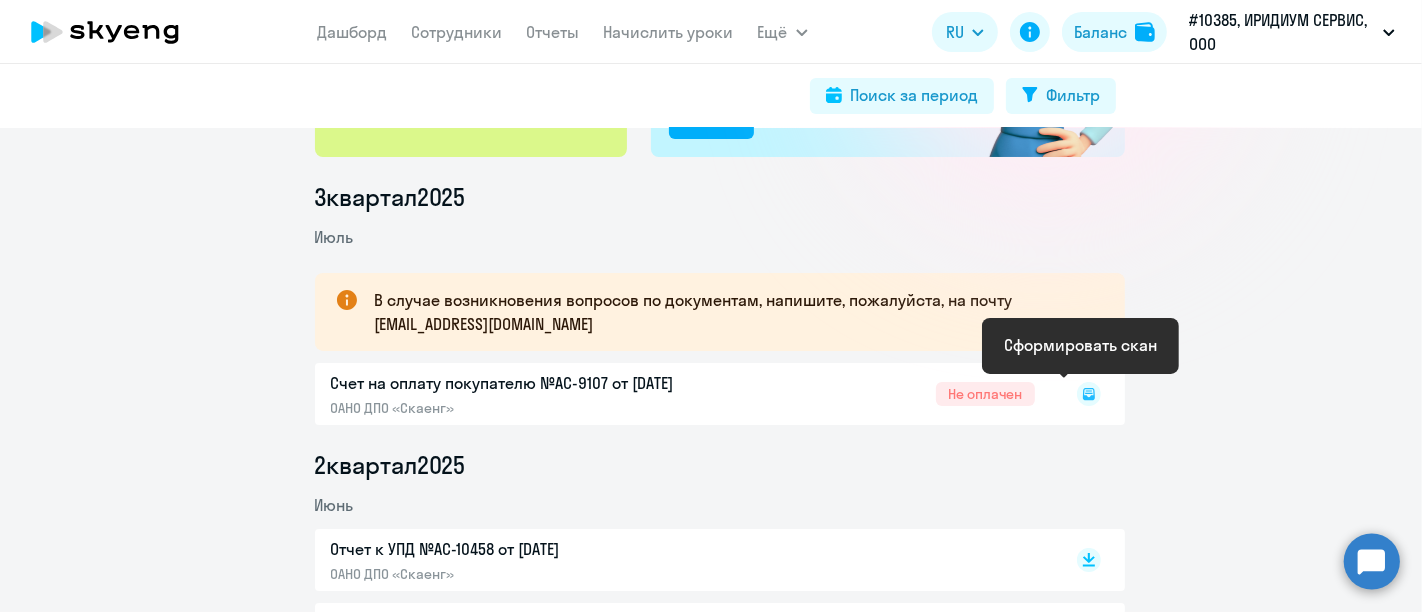 click 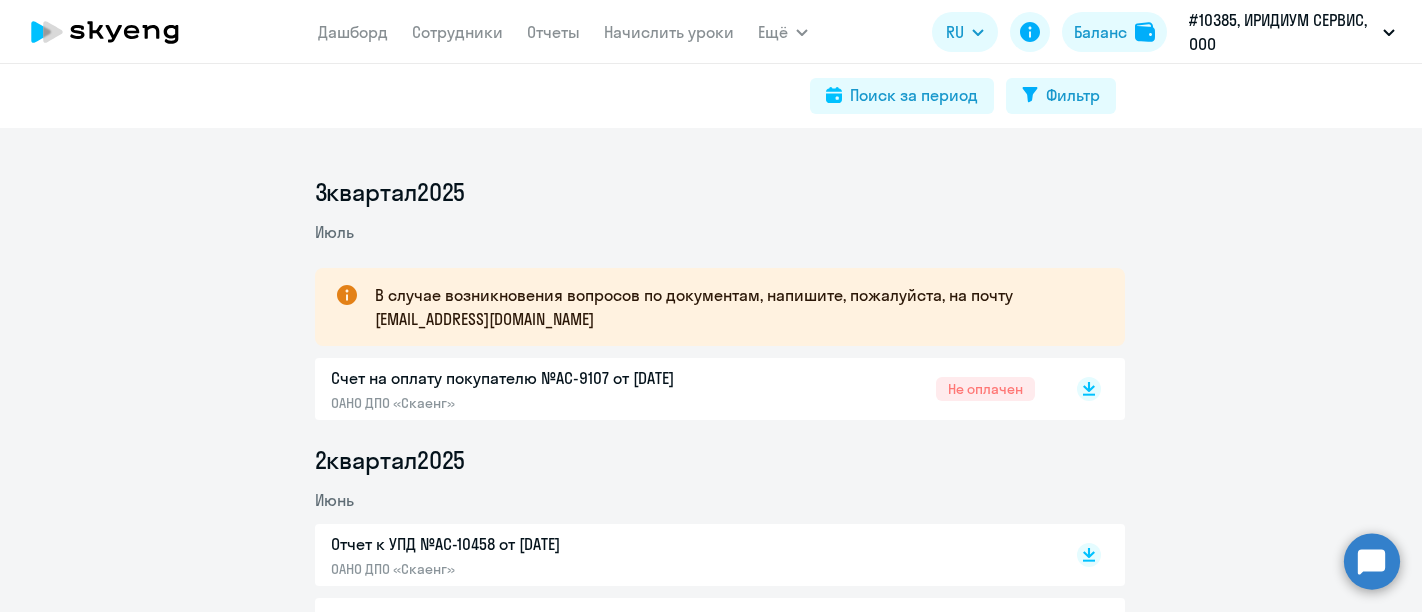 scroll, scrollTop: 0, scrollLeft: 0, axis: both 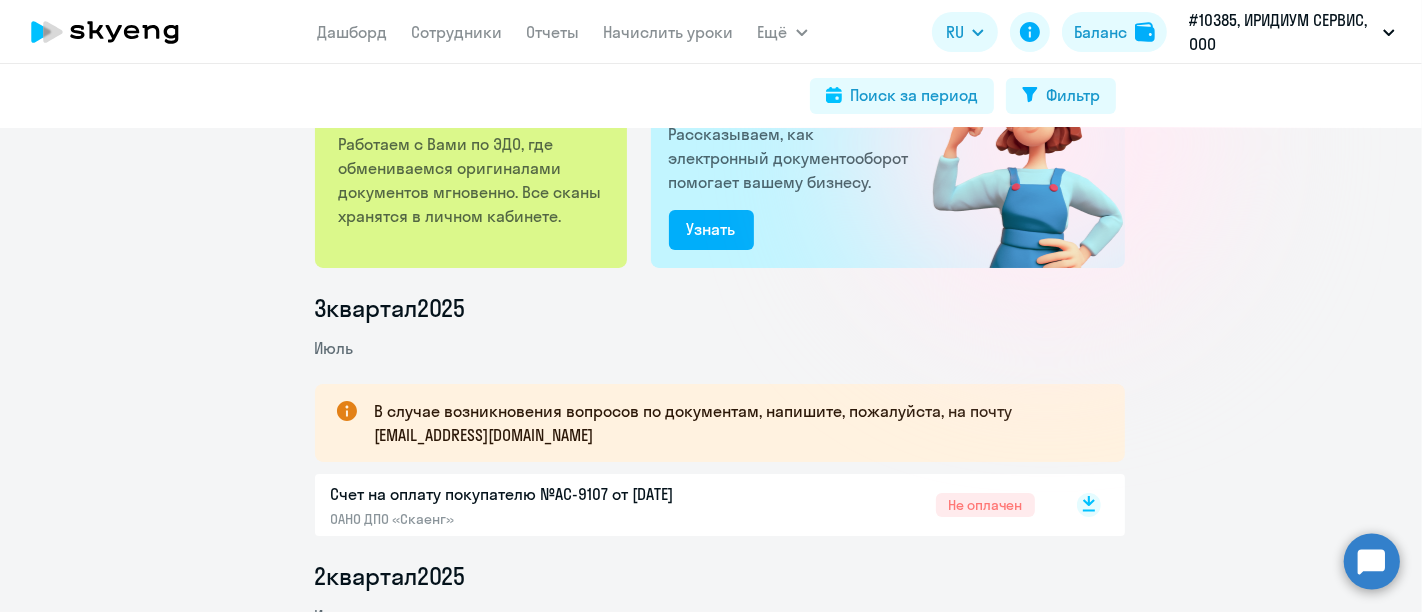 click 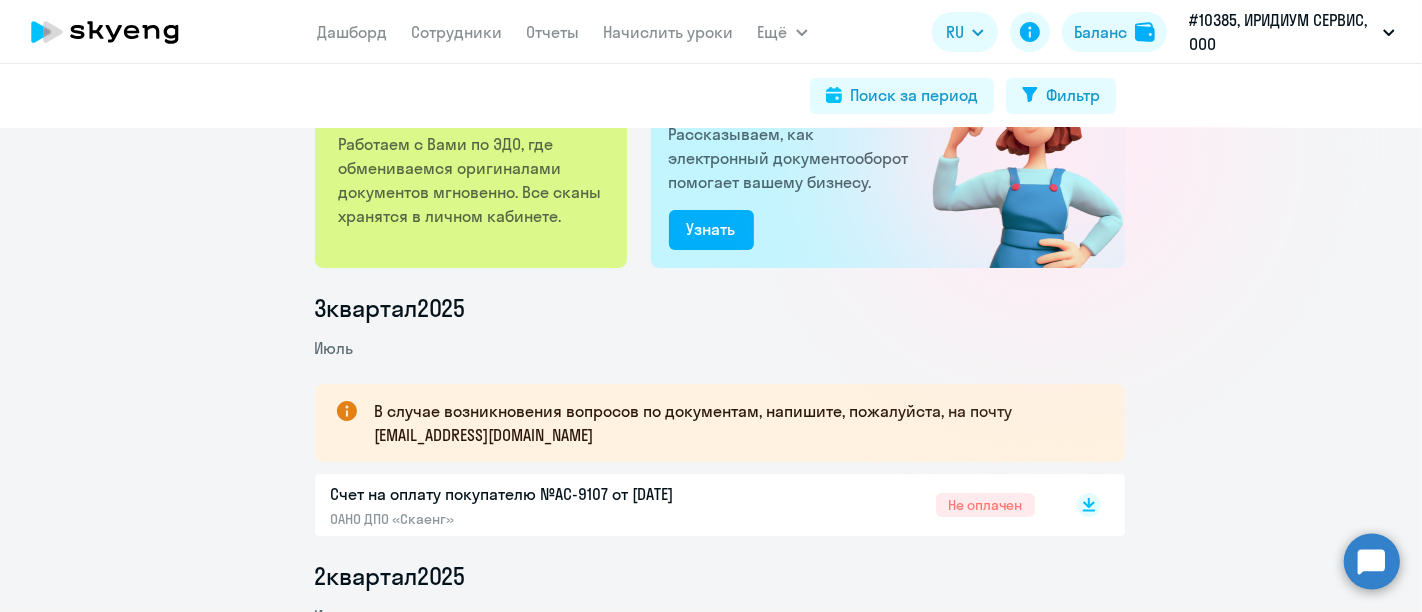scroll, scrollTop: 0, scrollLeft: 0, axis: both 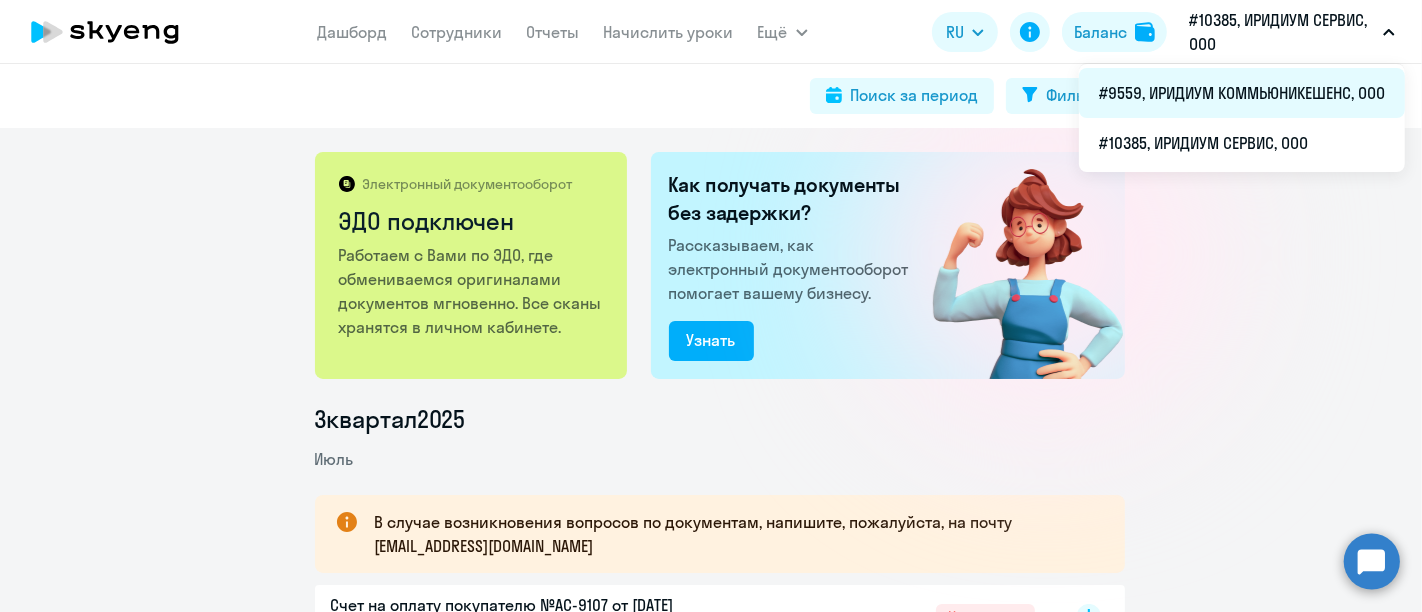 click on "#9559, ИРИДИУМ КОММЬЮНИКЕШЕНС, ООО" at bounding box center (1242, 93) 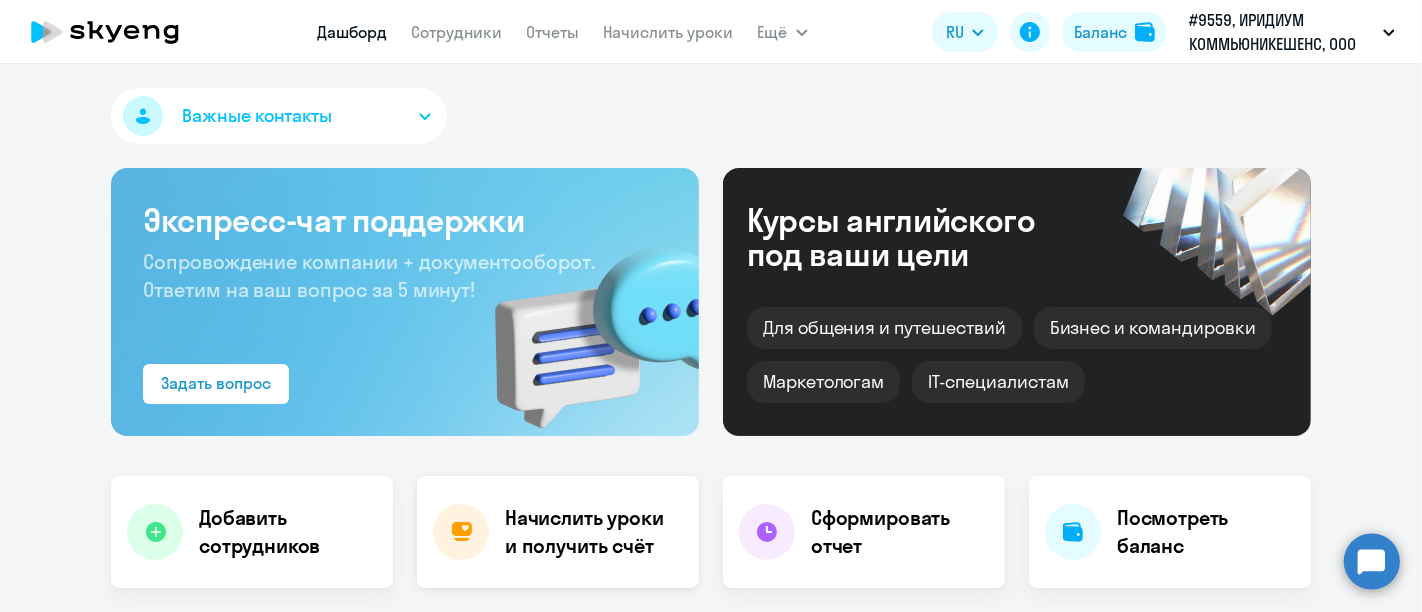 click on "Начислить уроки и получить счёт" 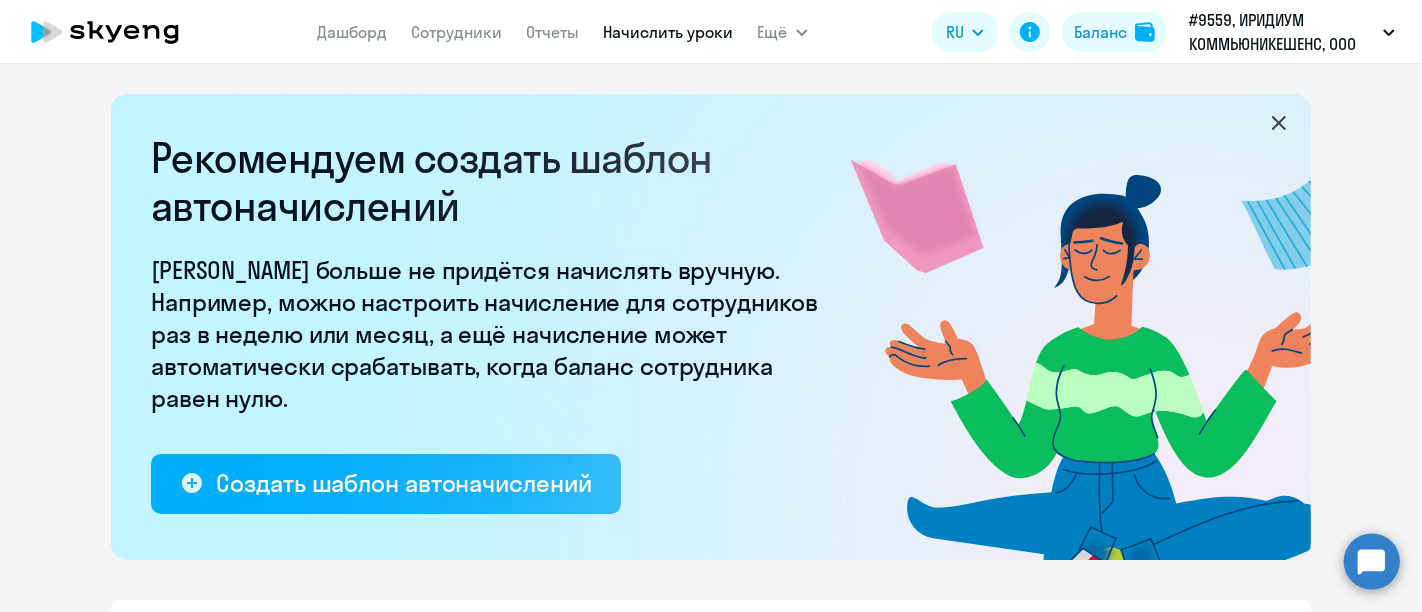 scroll, scrollTop: 333, scrollLeft: 0, axis: vertical 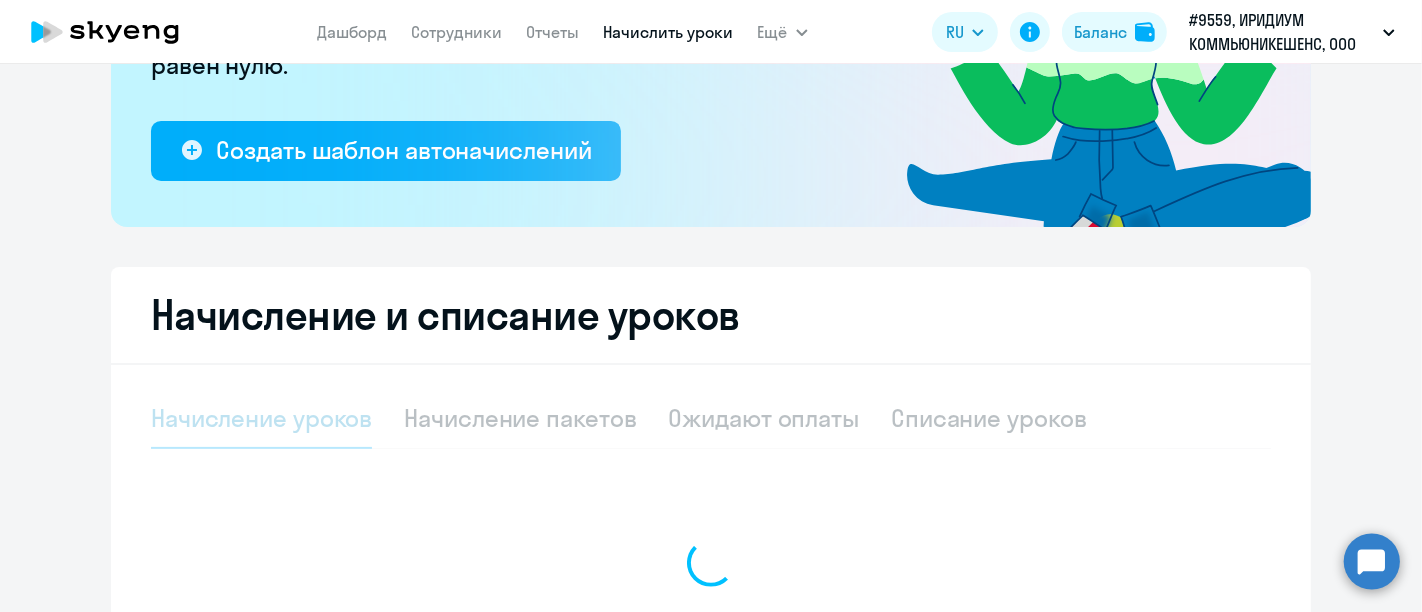 select on "10" 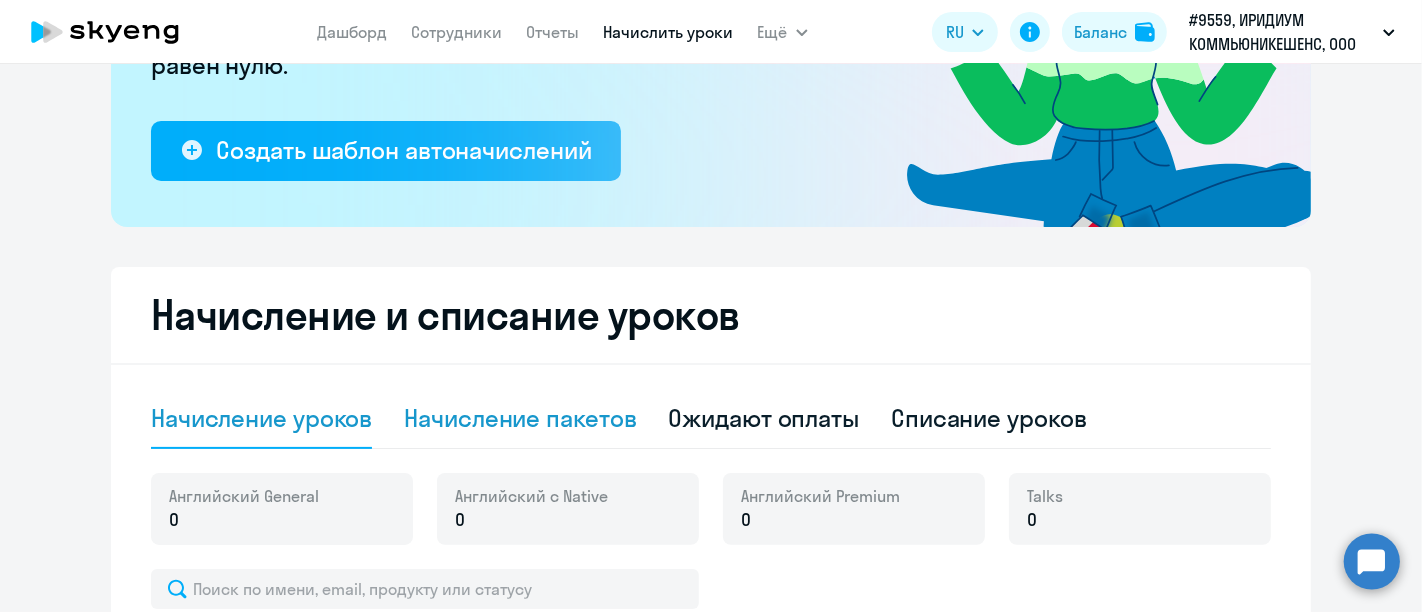 click on "Начисление пакетов" 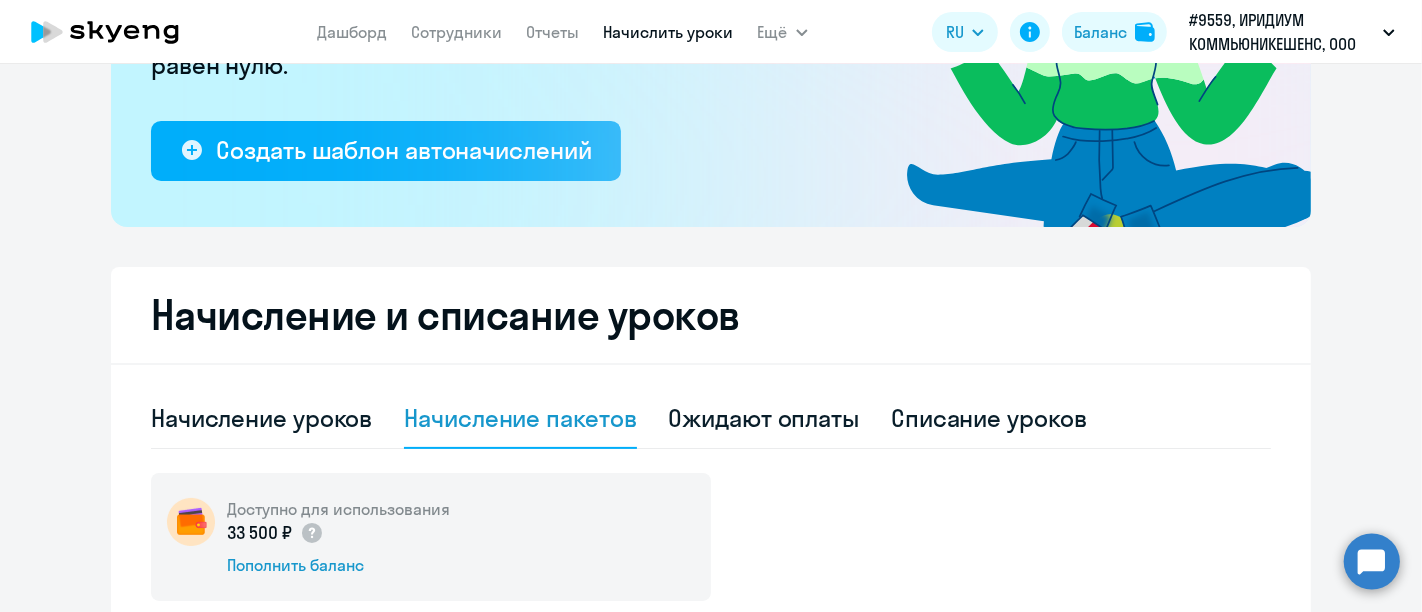 scroll, scrollTop: 666, scrollLeft: 0, axis: vertical 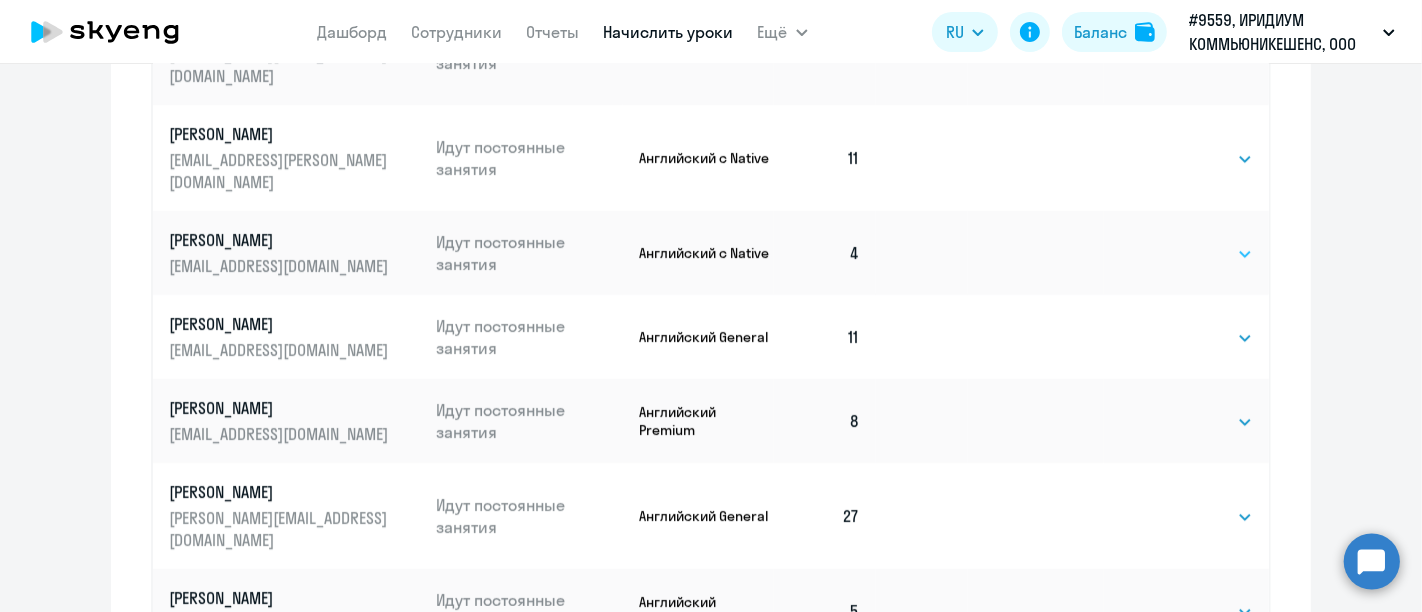 click on "Выбрать   4   8   16   32   64   96   128" 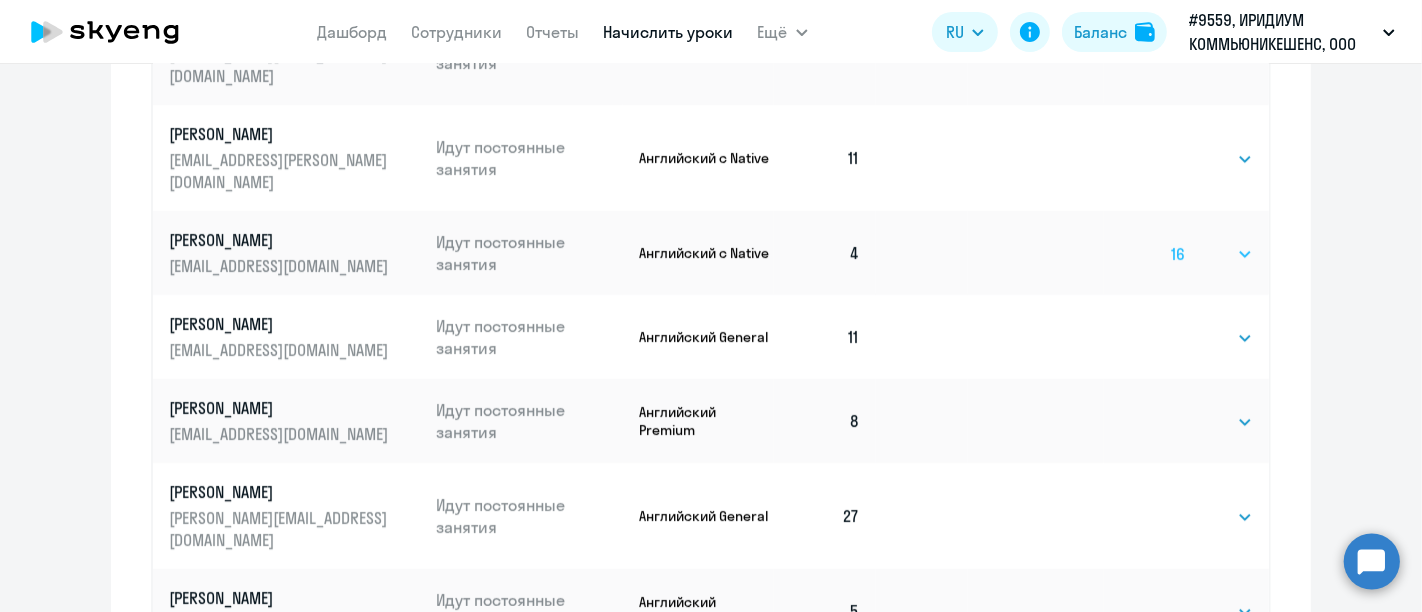 click on "Выбрать   4   8   16   32   64   96   128" 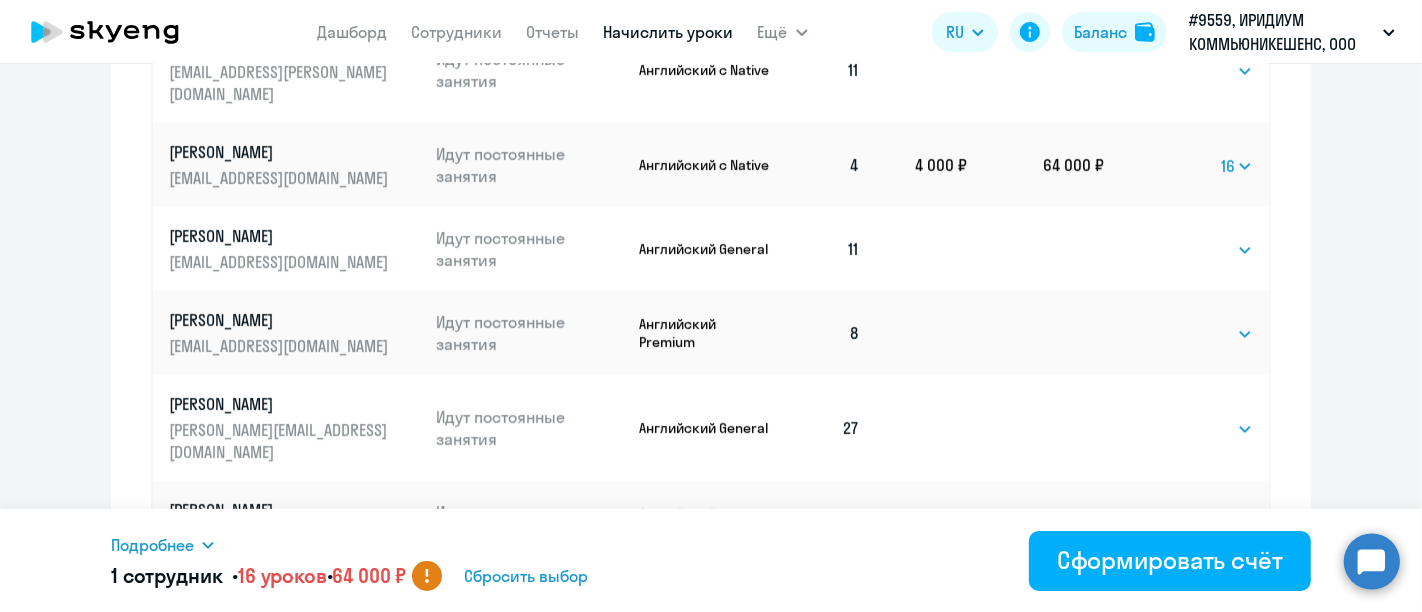 scroll, scrollTop: 110, scrollLeft: 0, axis: vertical 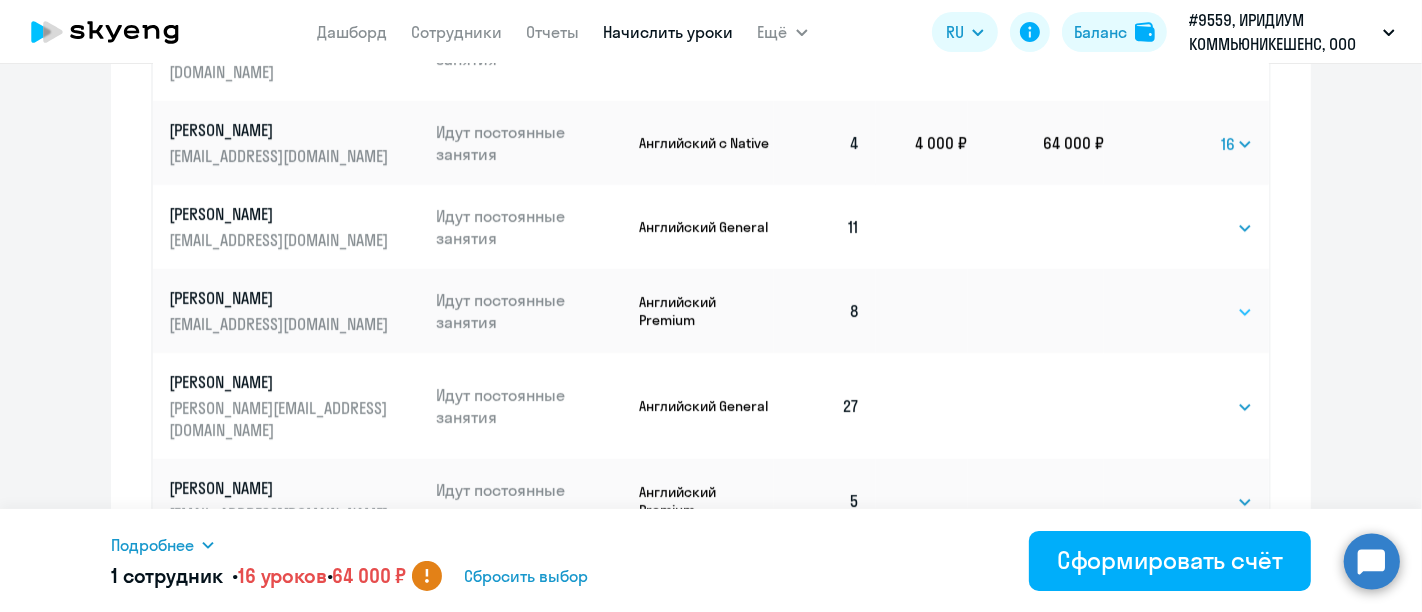 click on "Выбрать   4   8   16   32   64   96   128" 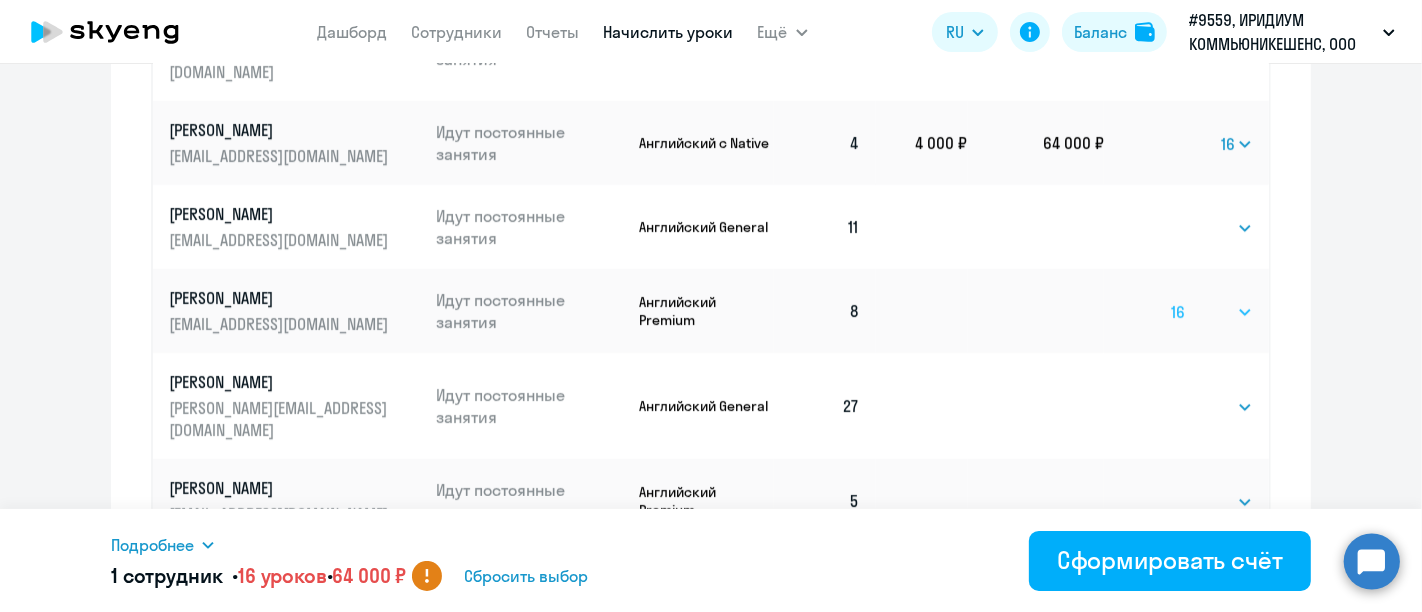 click on "Выбрать   4   8   16   32   64   96   128" 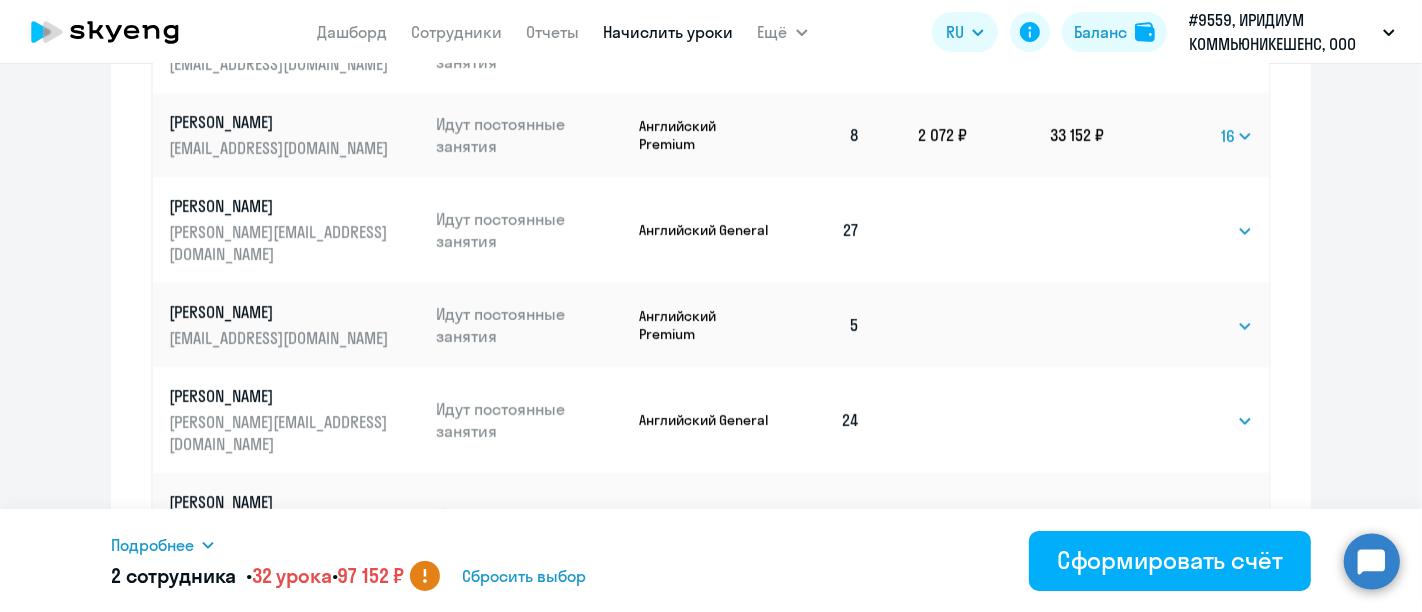 scroll, scrollTop: 1371, scrollLeft: 0, axis: vertical 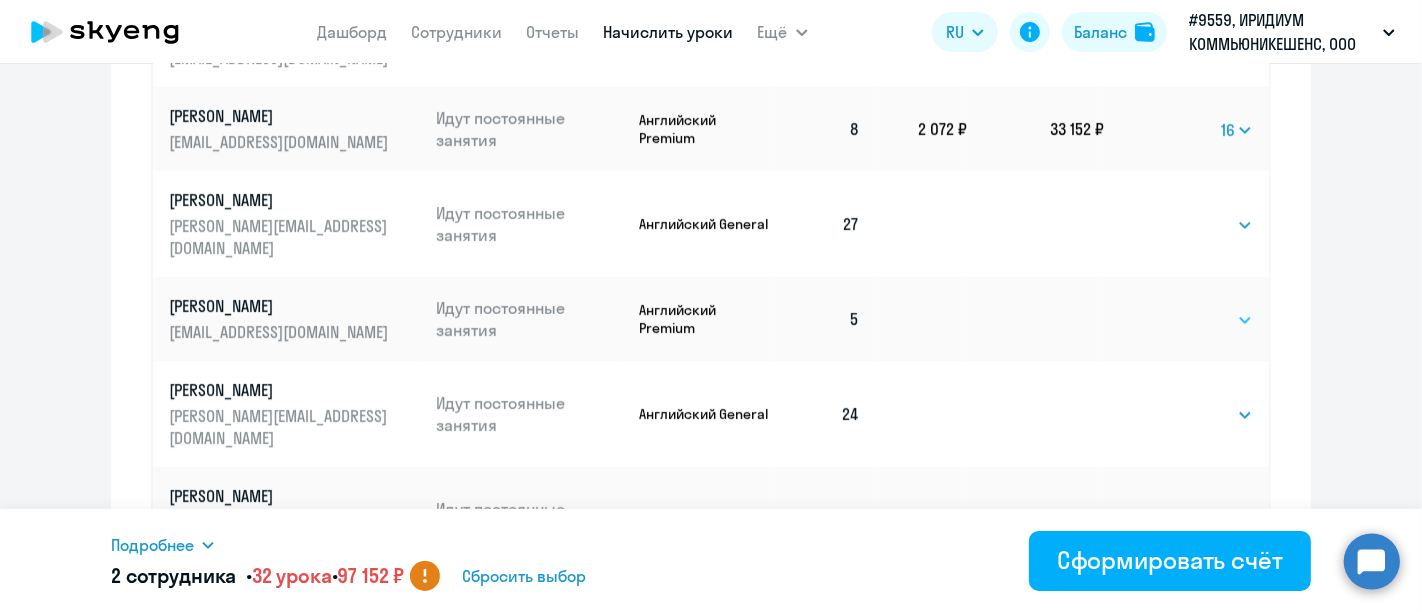 click on "Выбрать   4   8   16   32   64   96   128" 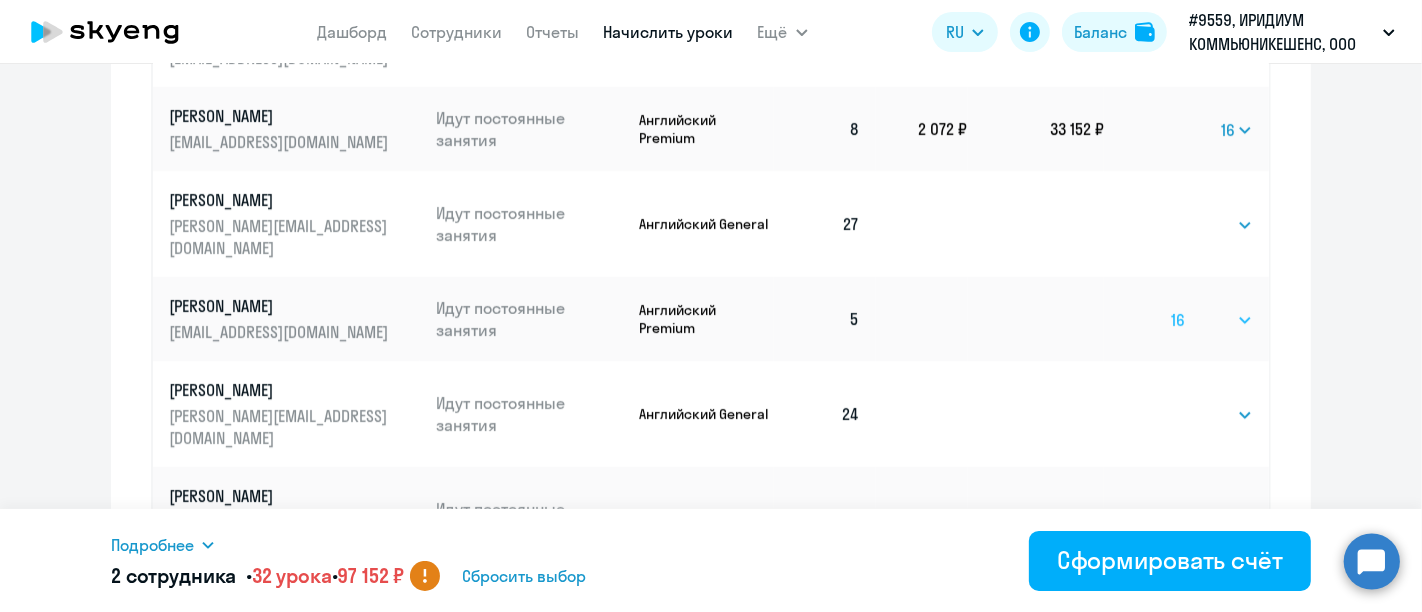 click on "Выбрать   4   8   16   32   64   96   128" 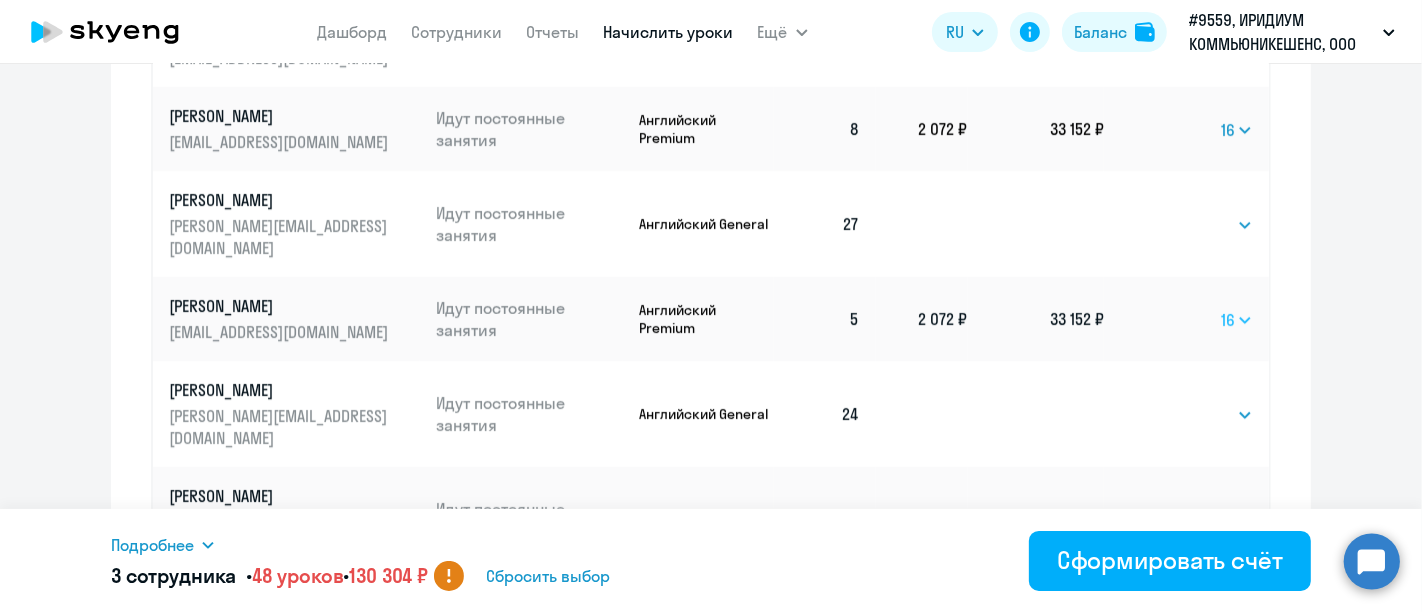 click on "Выбрать   4   8   16   32   64   96   128" 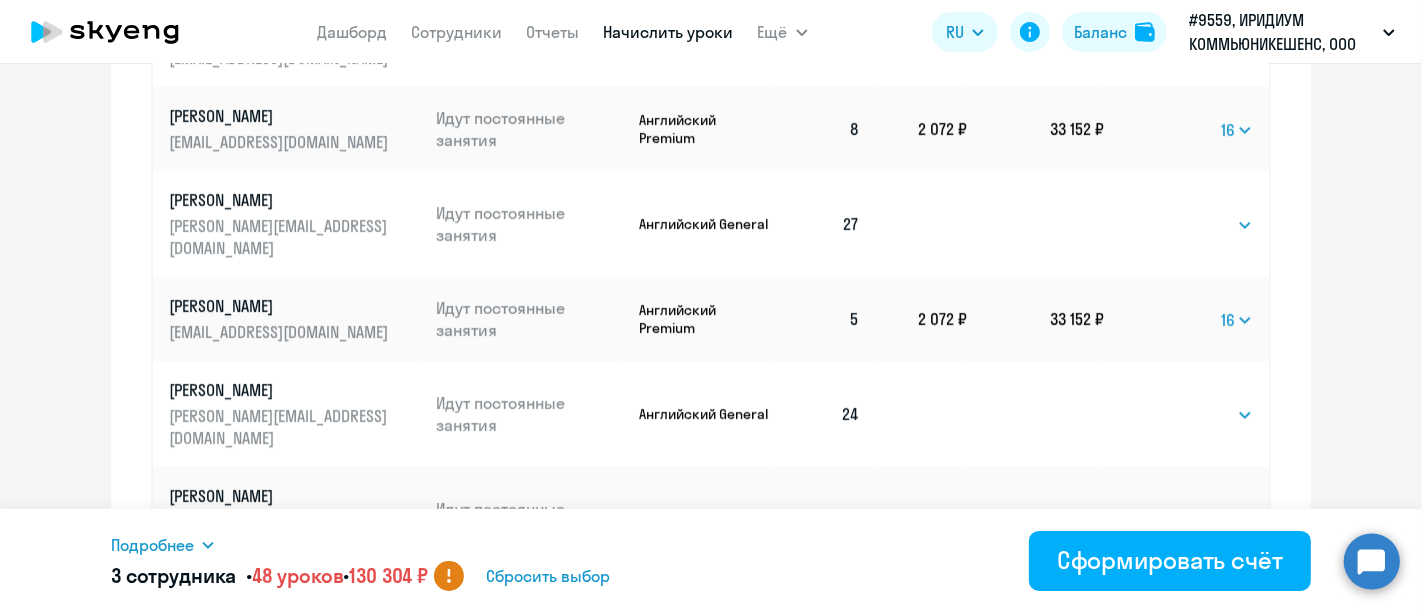 select on "32" 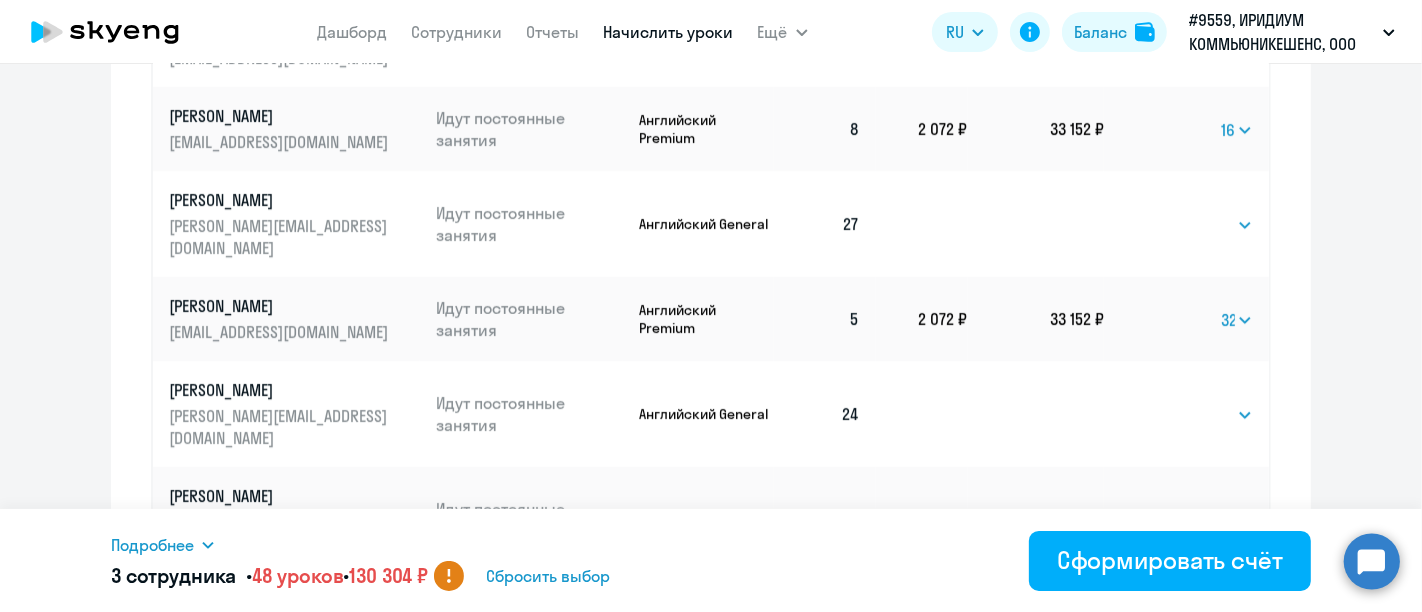 click on "Выбрать   4   8   16   32   64   96   128" 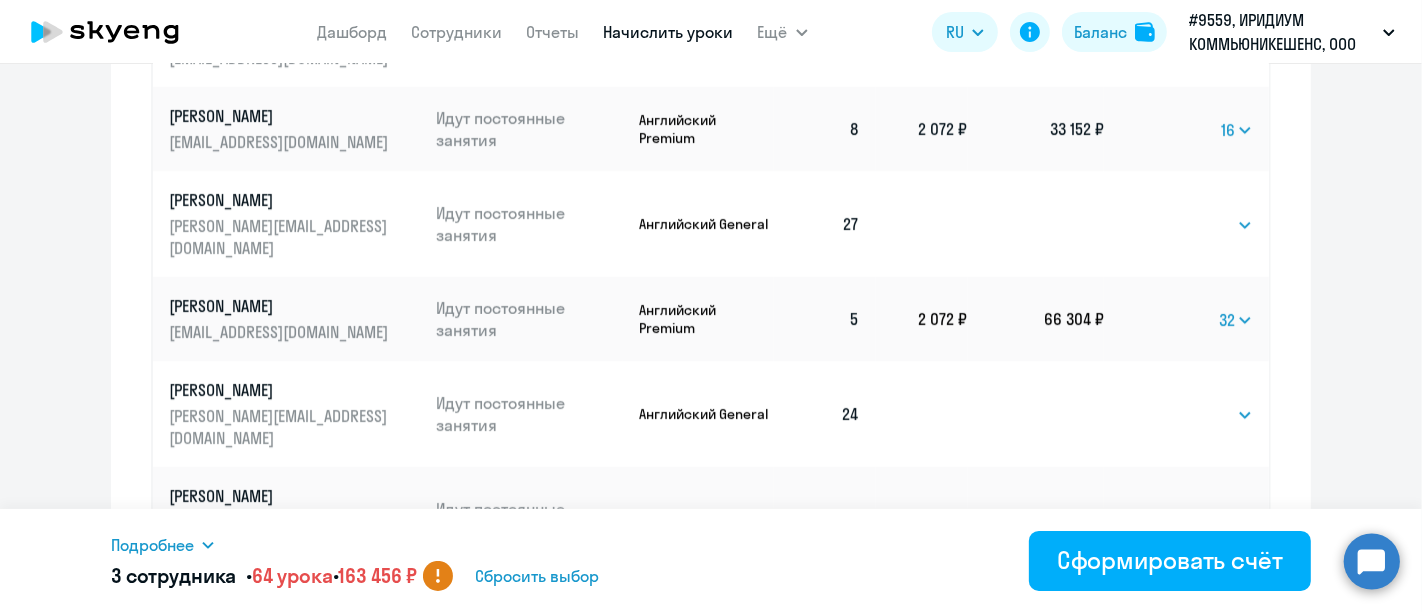 drag, startPoint x: 1228, startPoint y: 152, endPoint x: 1219, endPoint y: 173, distance: 22.847319 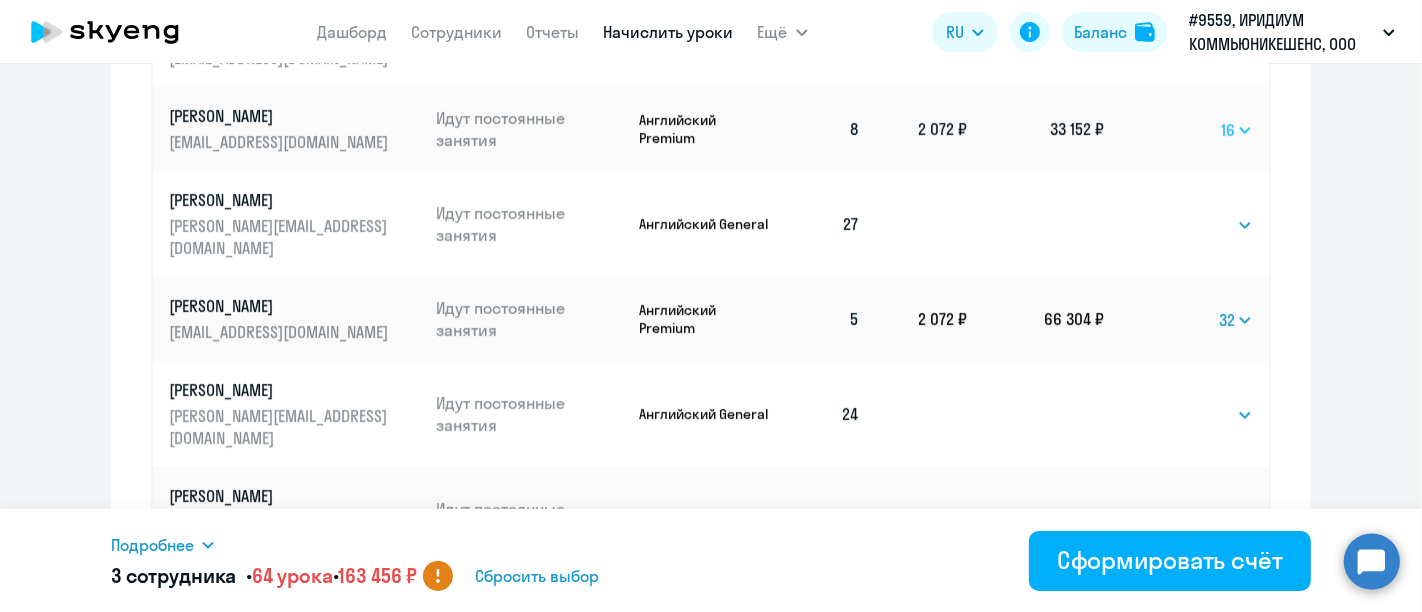 click on "Выбрать   4   8   16   32   64   96   128" 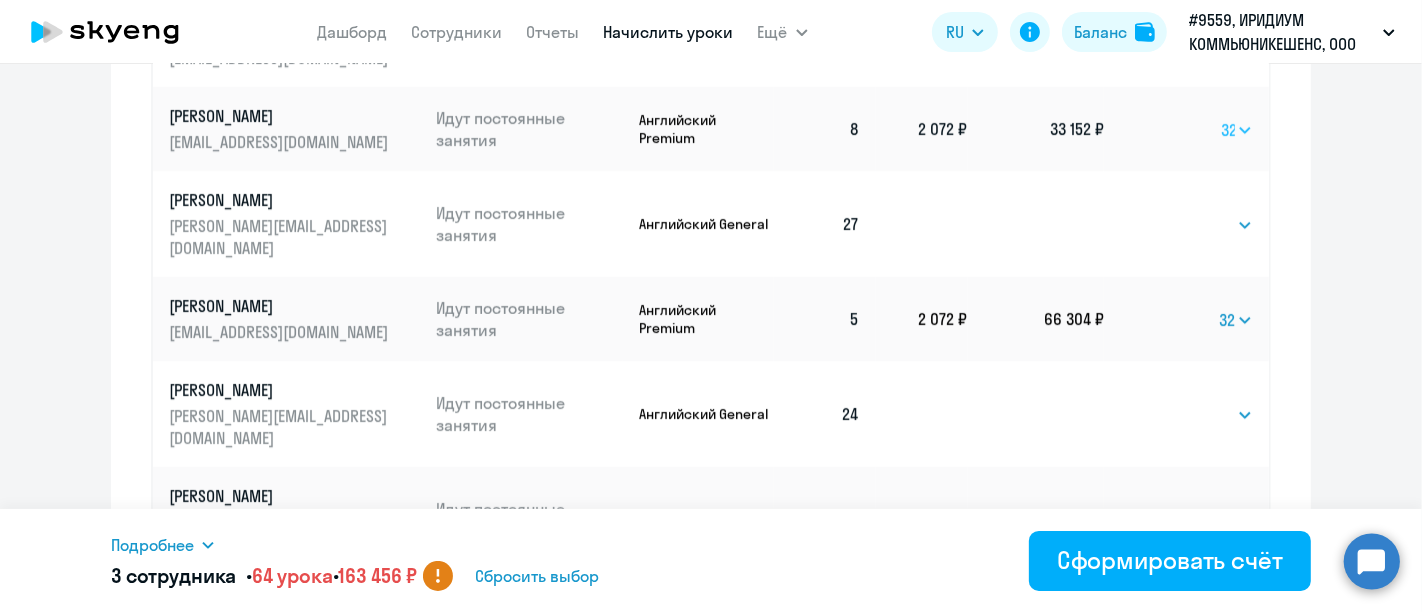 click on "Выбрать   4   8   16   32   64   96   128" 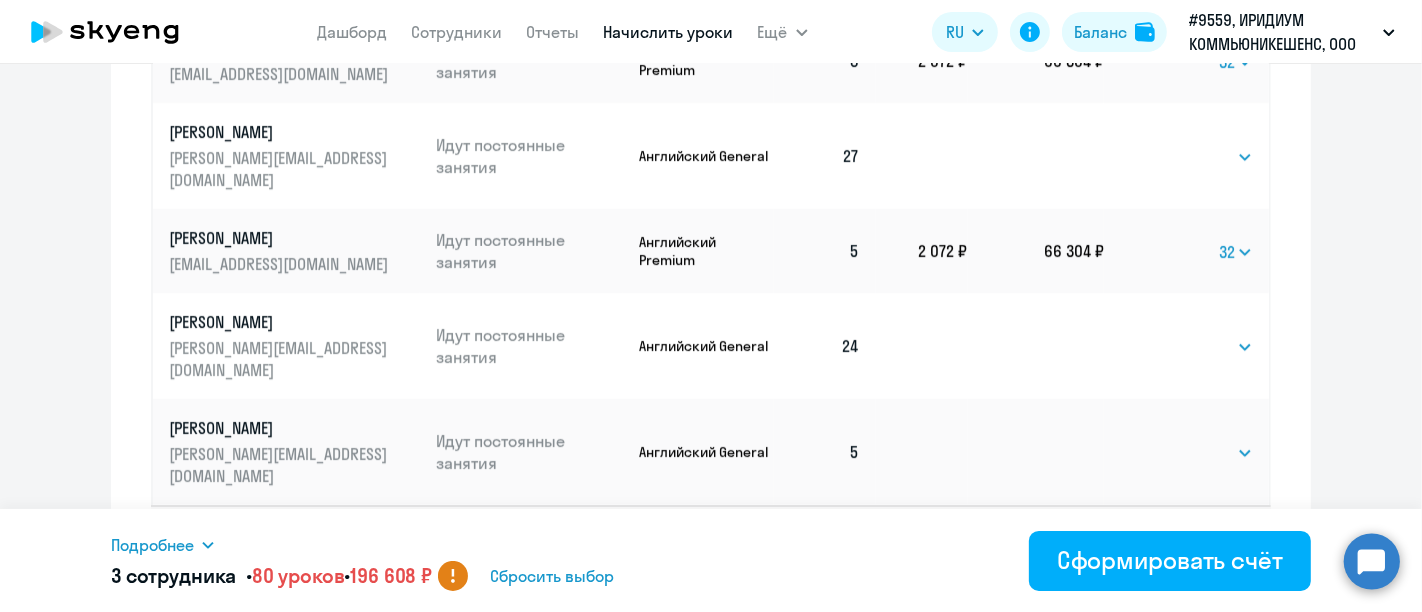 scroll, scrollTop: 1499, scrollLeft: 0, axis: vertical 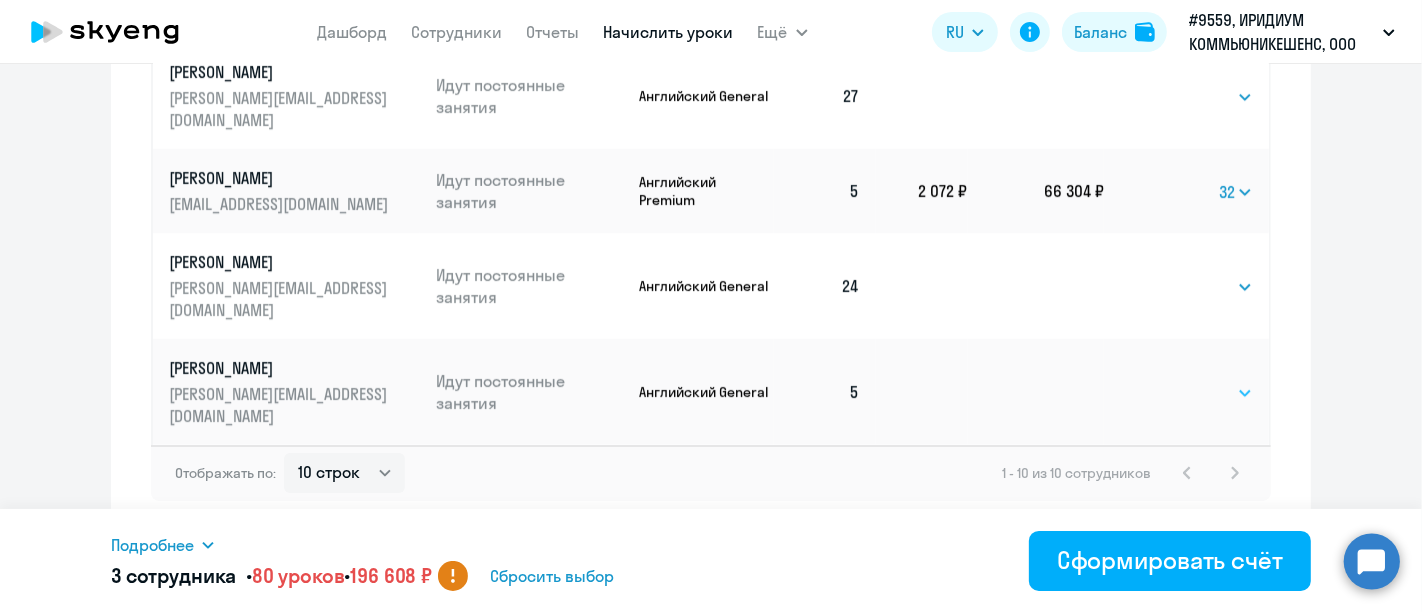 click on "Выбрать   4   8   16   32   64   96   128" 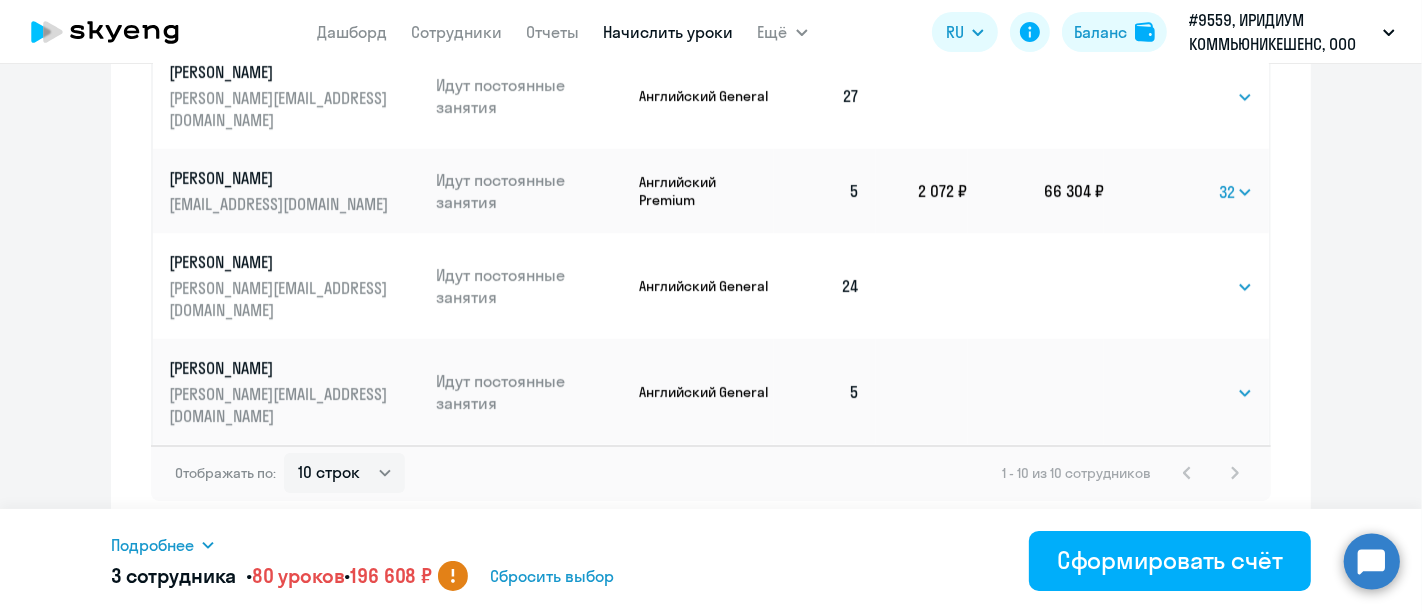 click on "Рекомендуем создать шаблон автоначислений Уроки больше не придётся начислять вручную. Например, можно настроить начисление для сотрудников раз в неделю или месяц, а ещё начисление может автоматически срабатывать, когда баланс сотрудника равен нулю.
Создать шаблон автоначислений
Начисление и списание уроков Начисление уроков Начисление пакетов Ожидают оплаты Списание уроков Доступно для использования  33 500 ₽
Пополнить баланс
35   4" 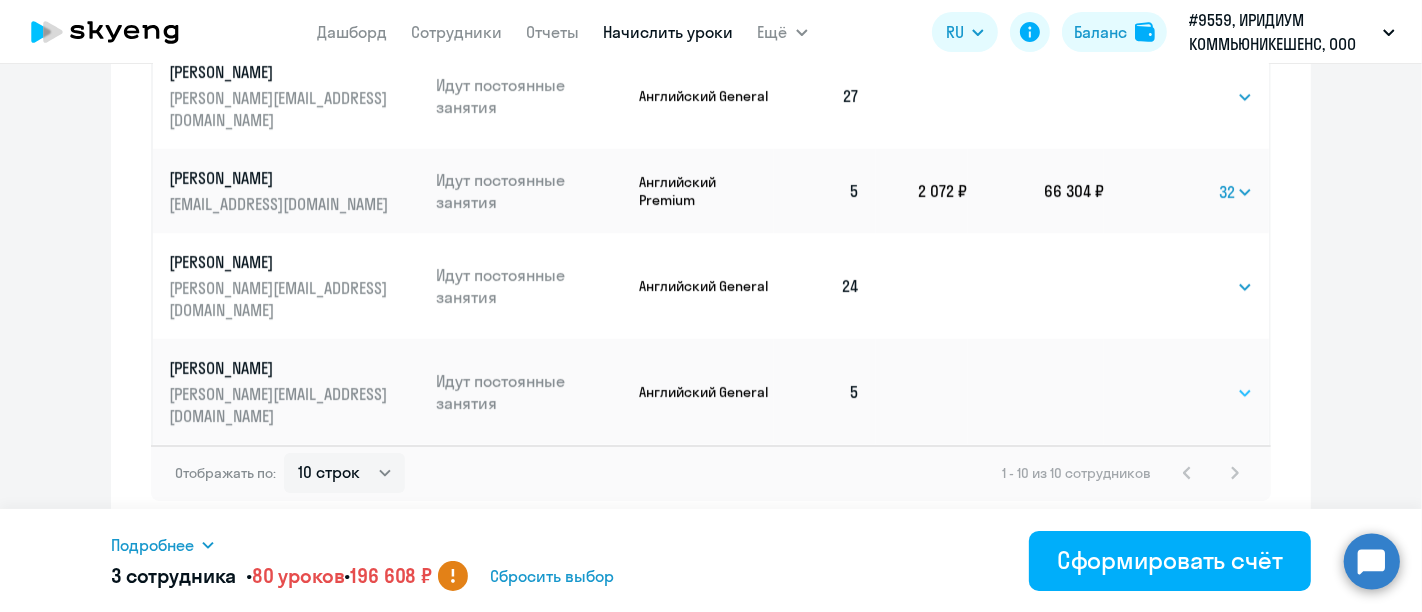 click on "Выбрать   4   8   16   32   64   96   128" 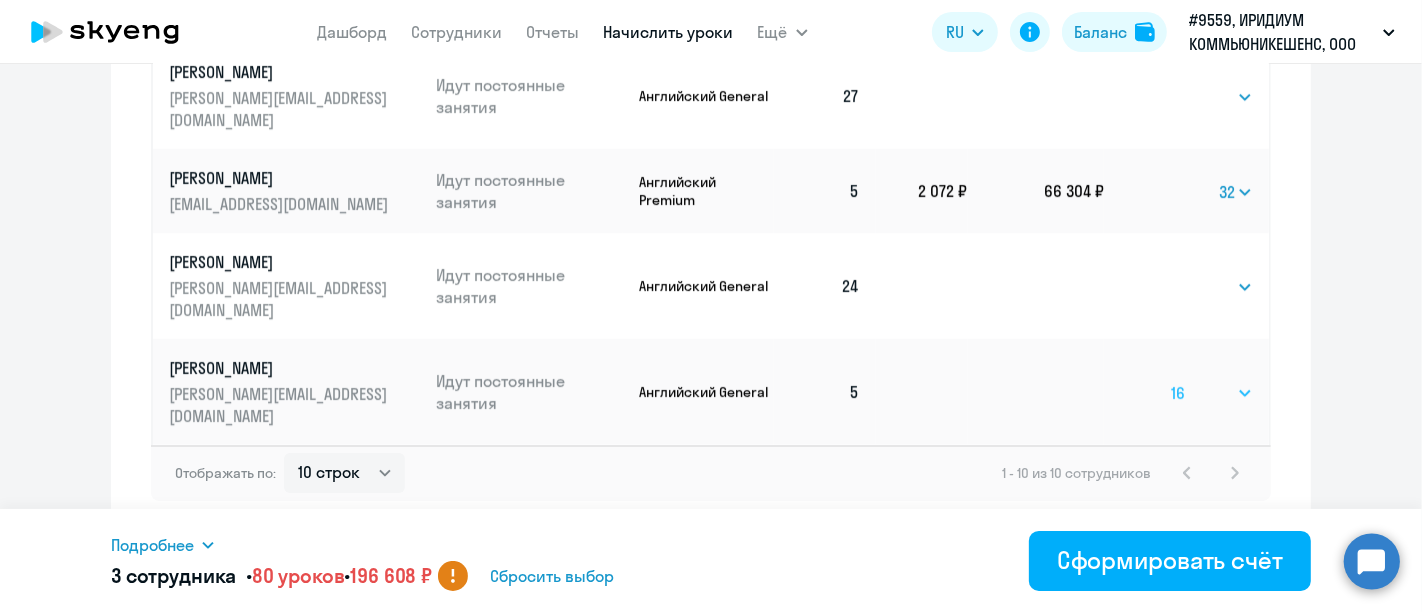click on "Выбрать   4   8   16   32   64   96   128" 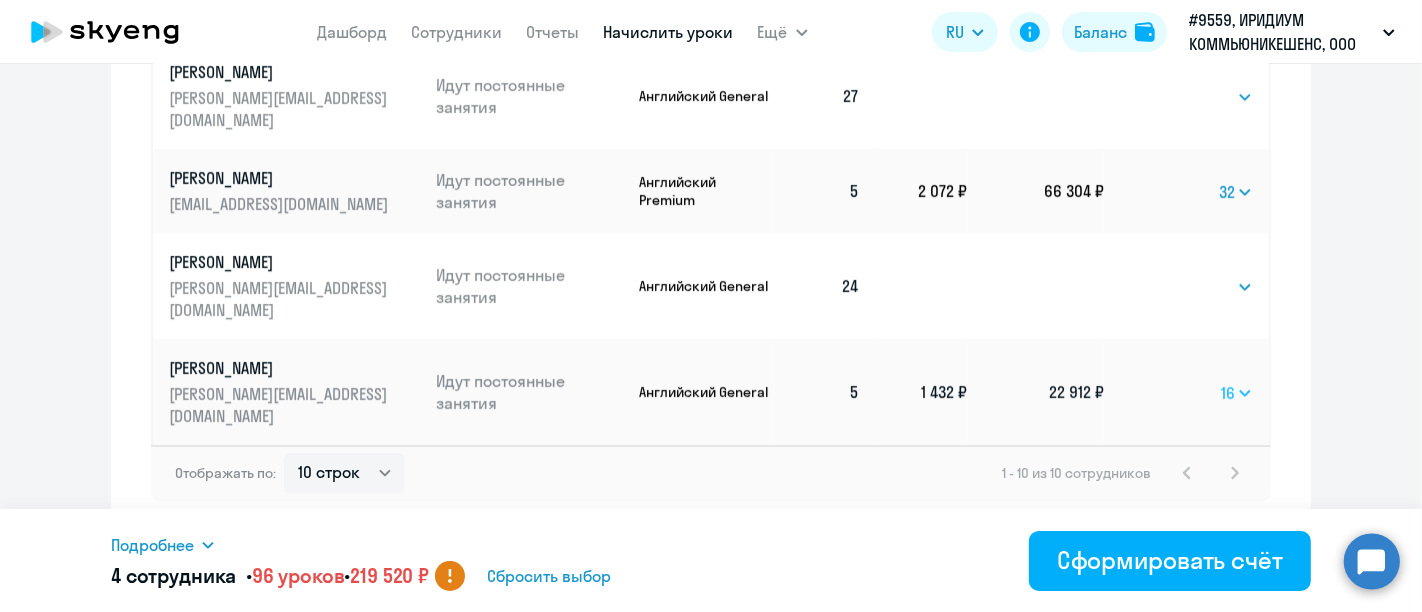 click on "Выбрать   4   8   16   32   64   96   128" 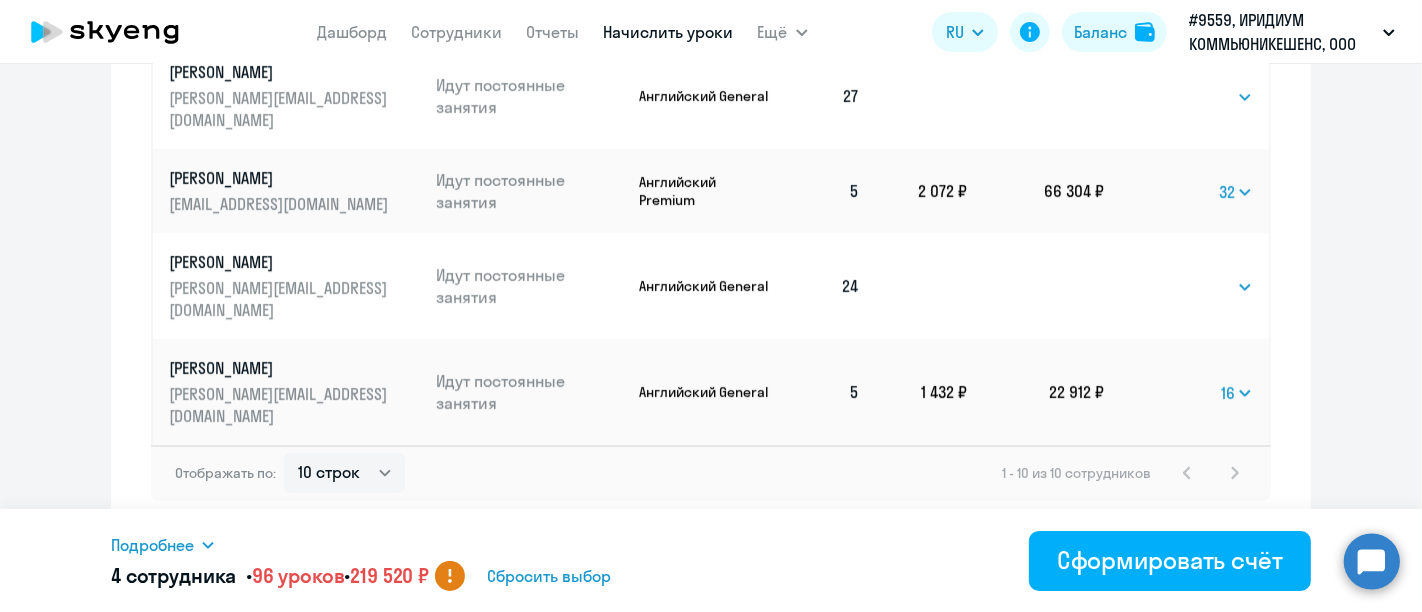 select 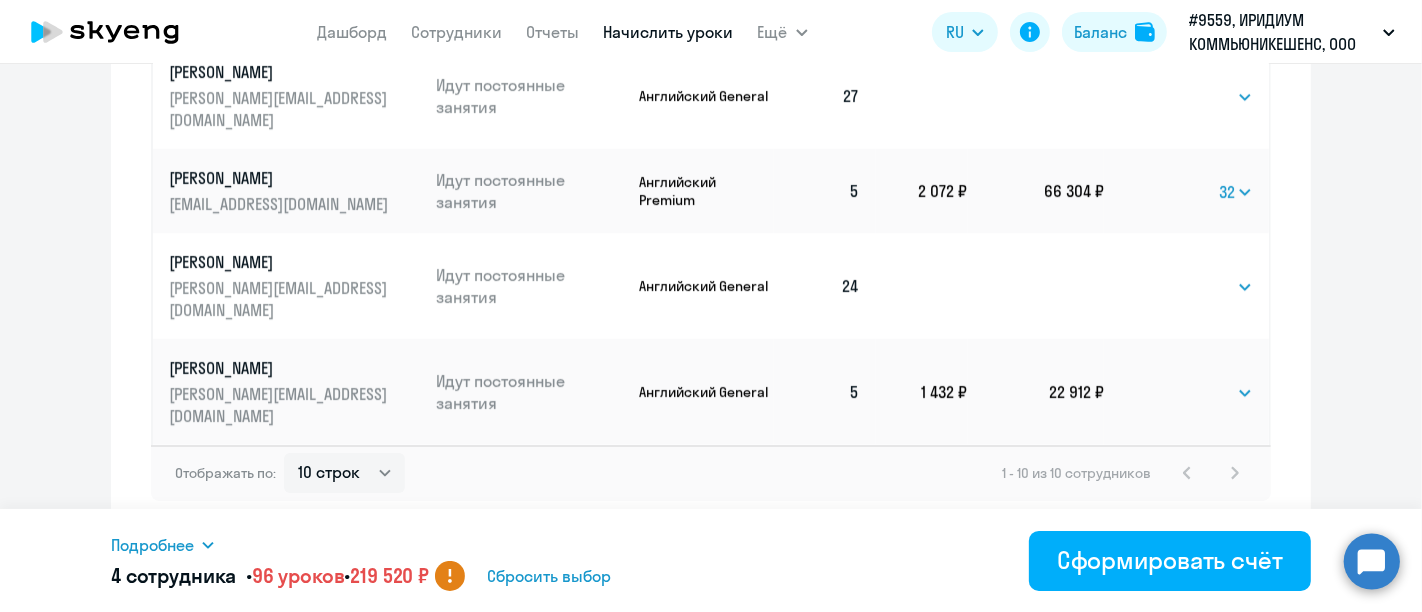 click on "Выбрать   4   8   16   32   64   96   128" 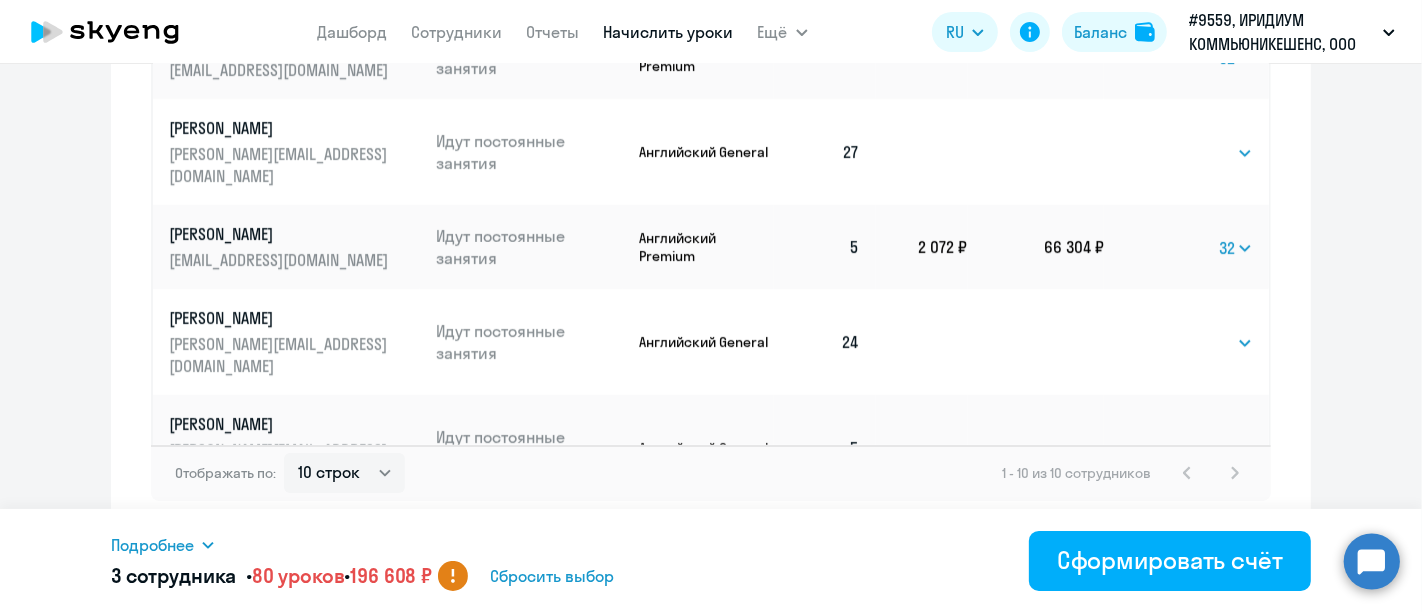 scroll, scrollTop: 0, scrollLeft: 0, axis: both 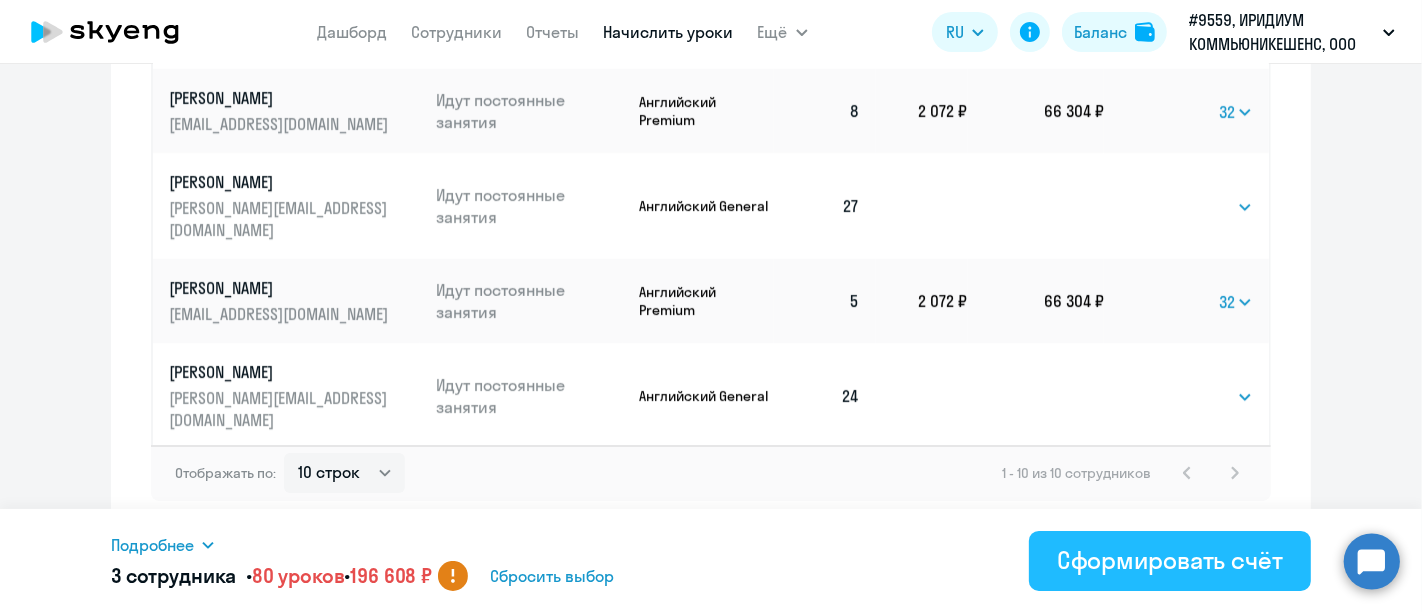 click on "Сформировать счёт" at bounding box center [1170, 560] 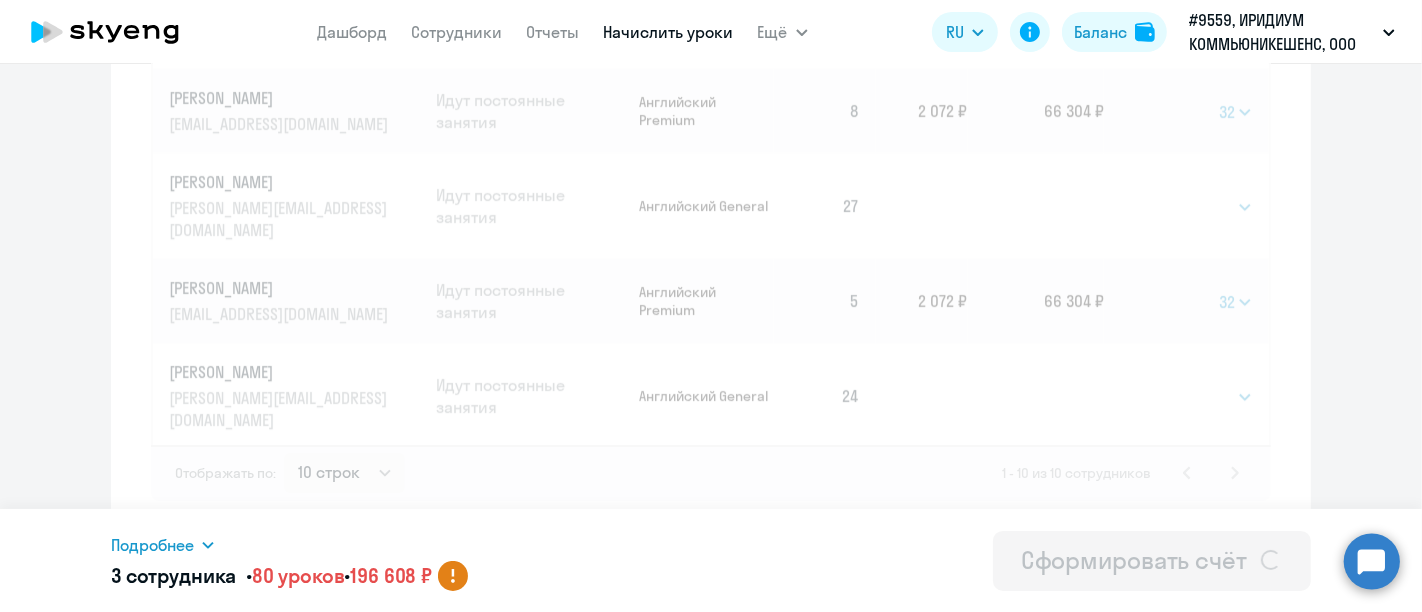 select 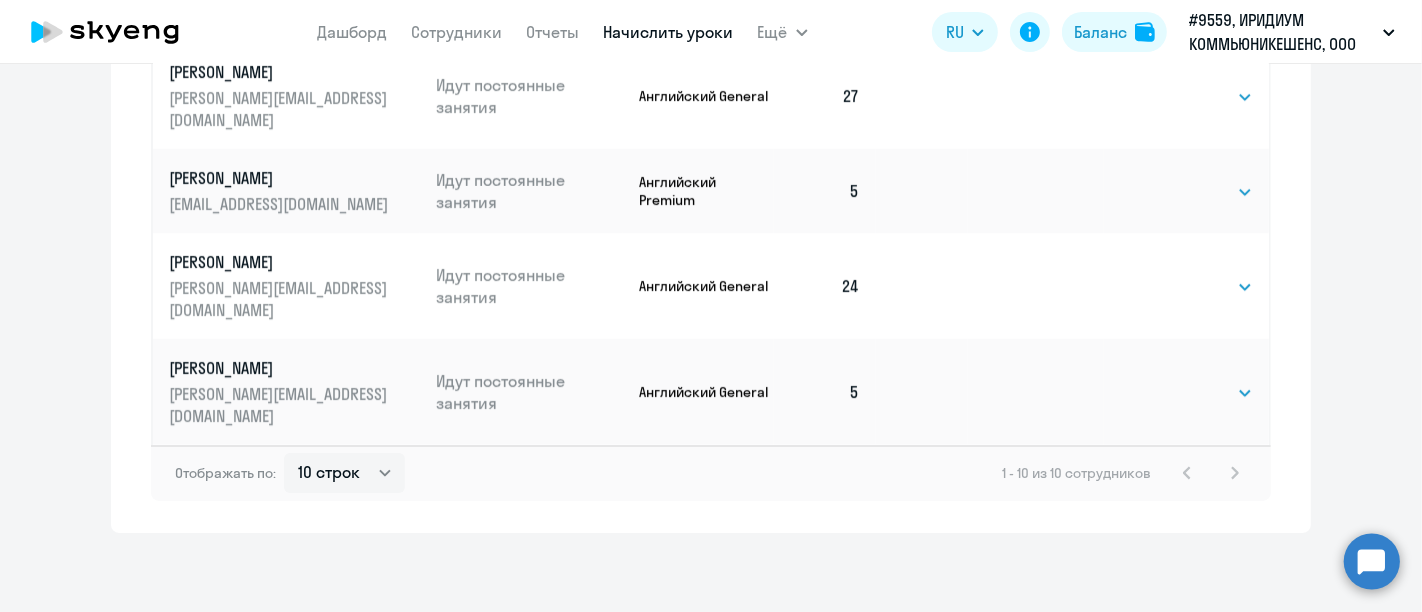 scroll, scrollTop: 0, scrollLeft: 0, axis: both 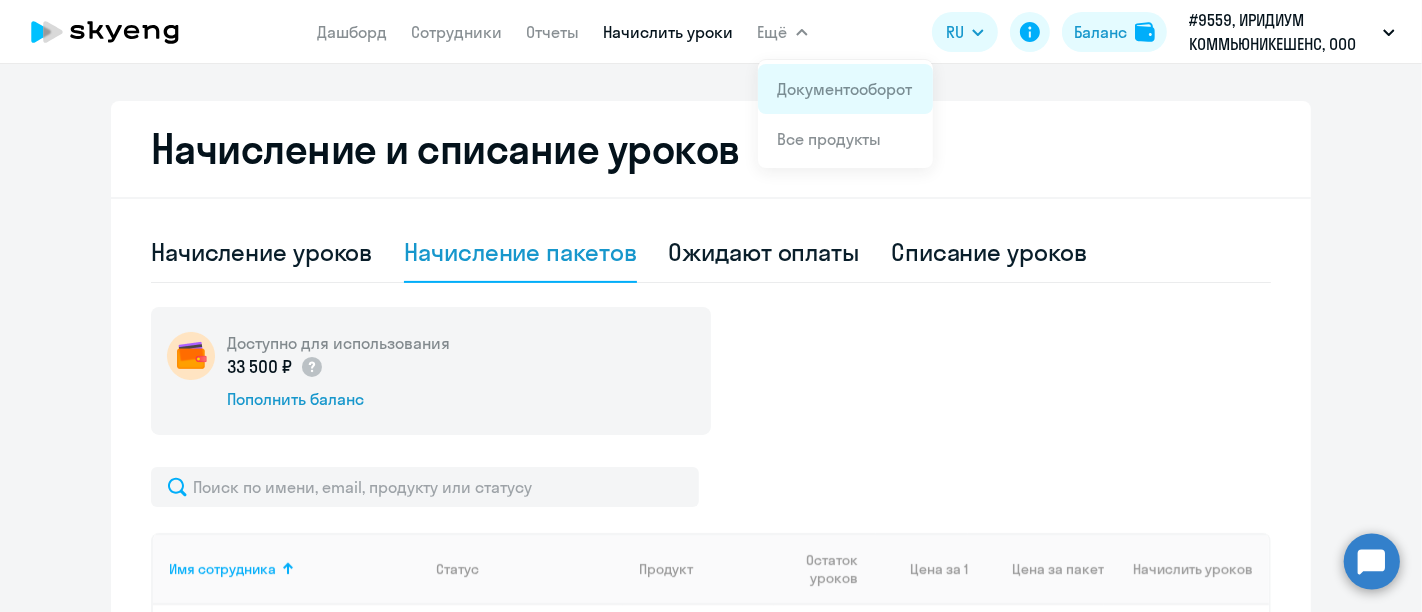 click on "Документооборот" at bounding box center (845, 89) 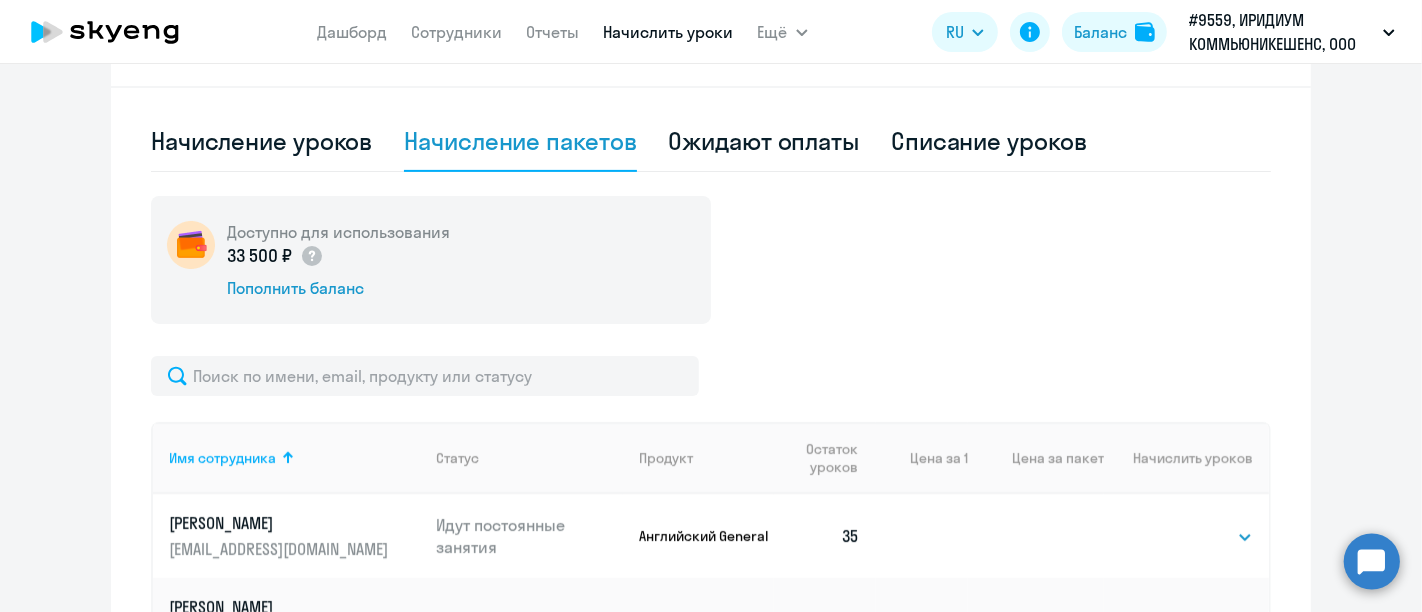 scroll, scrollTop: 499, scrollLeft: 0, axis: vertical 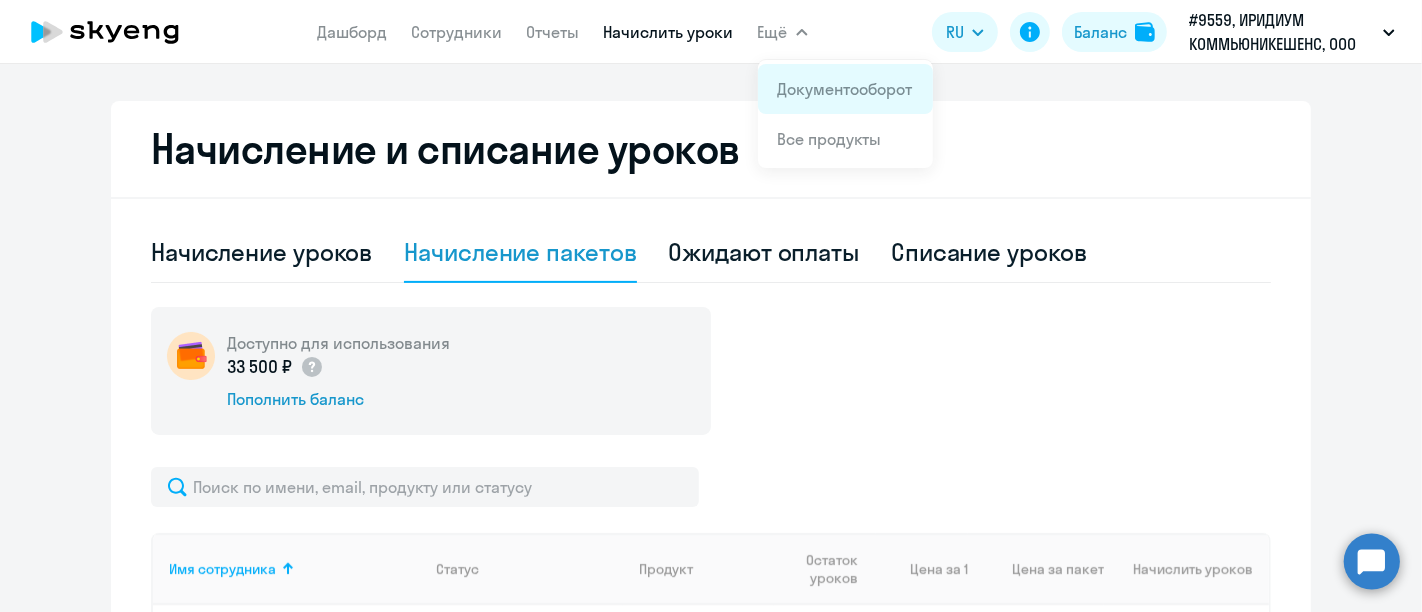click on "Документооборот" at bounding box center (845, 89) 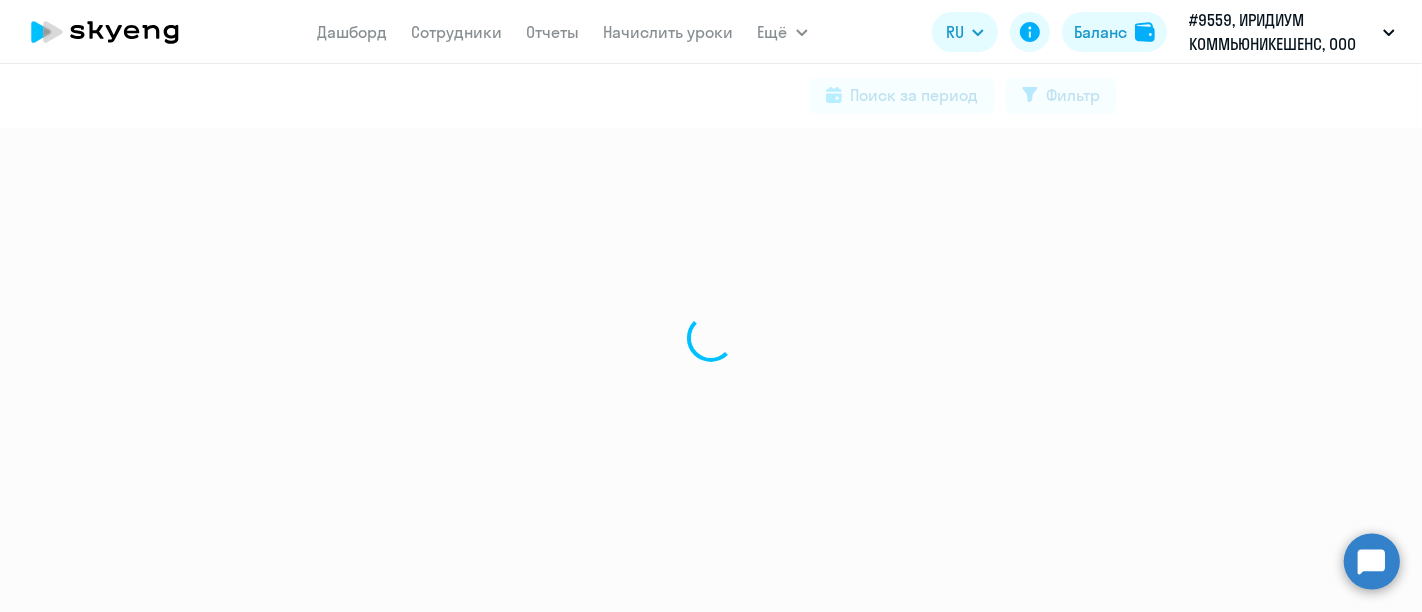 scroll, scrollTop: 0, scrollLeft: 0, axis: both 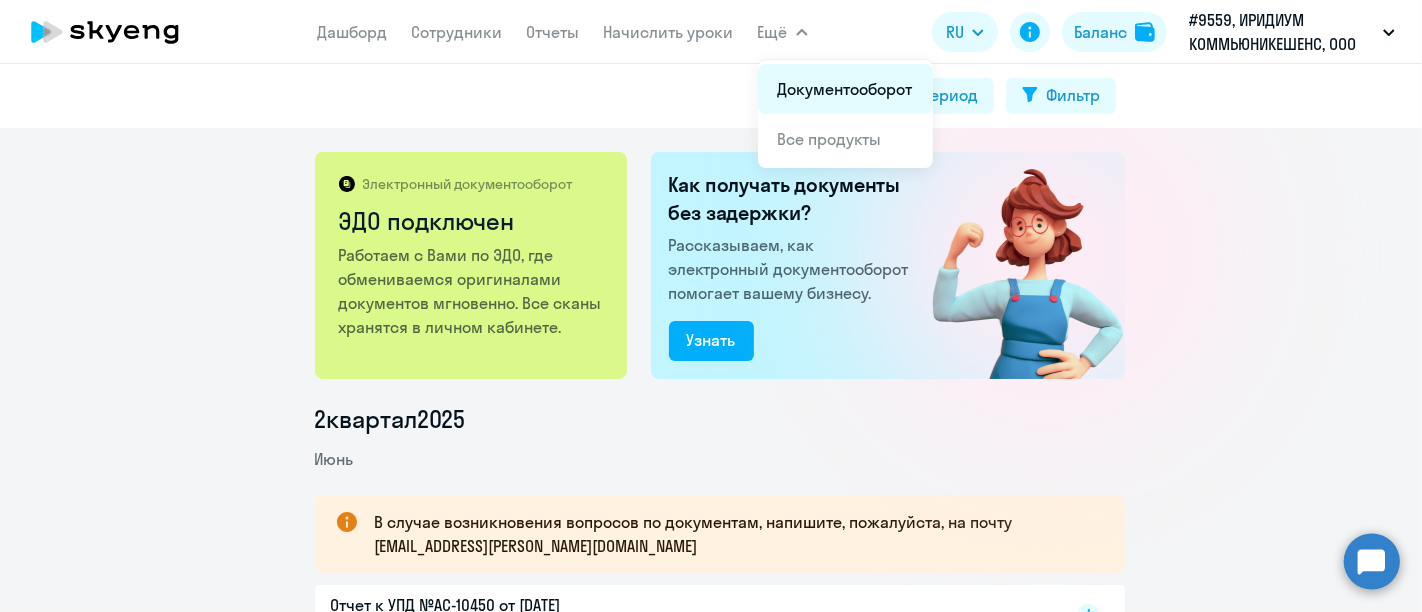click on "Документооборот" at bounding box center [845, 89] 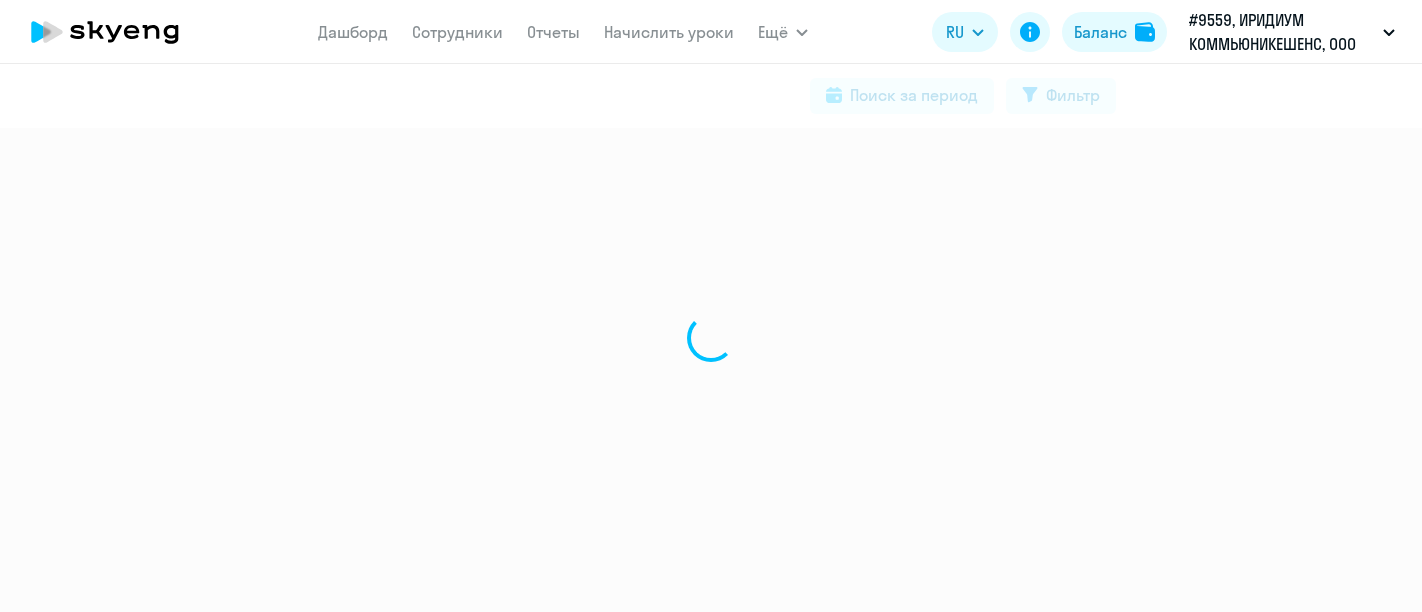 scroll, scrollTop: 0, scrollLeft: 0, axis: both 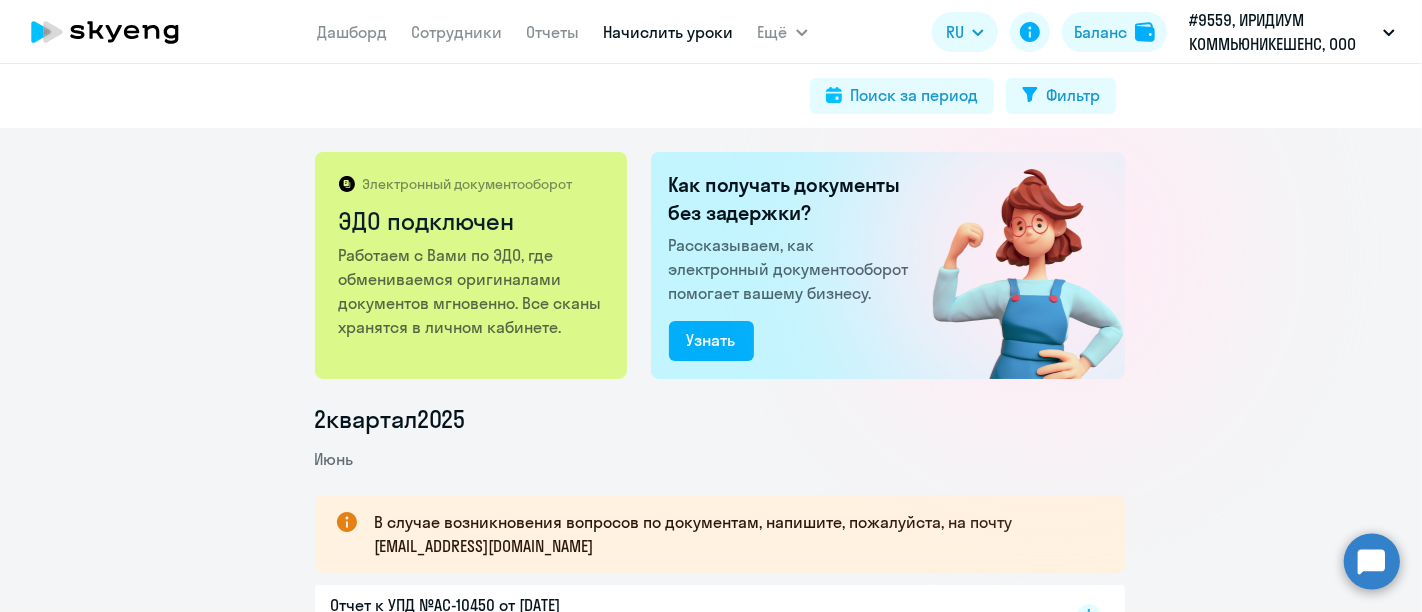 click on "Начислить уроки" at bounding box center [669, 32] 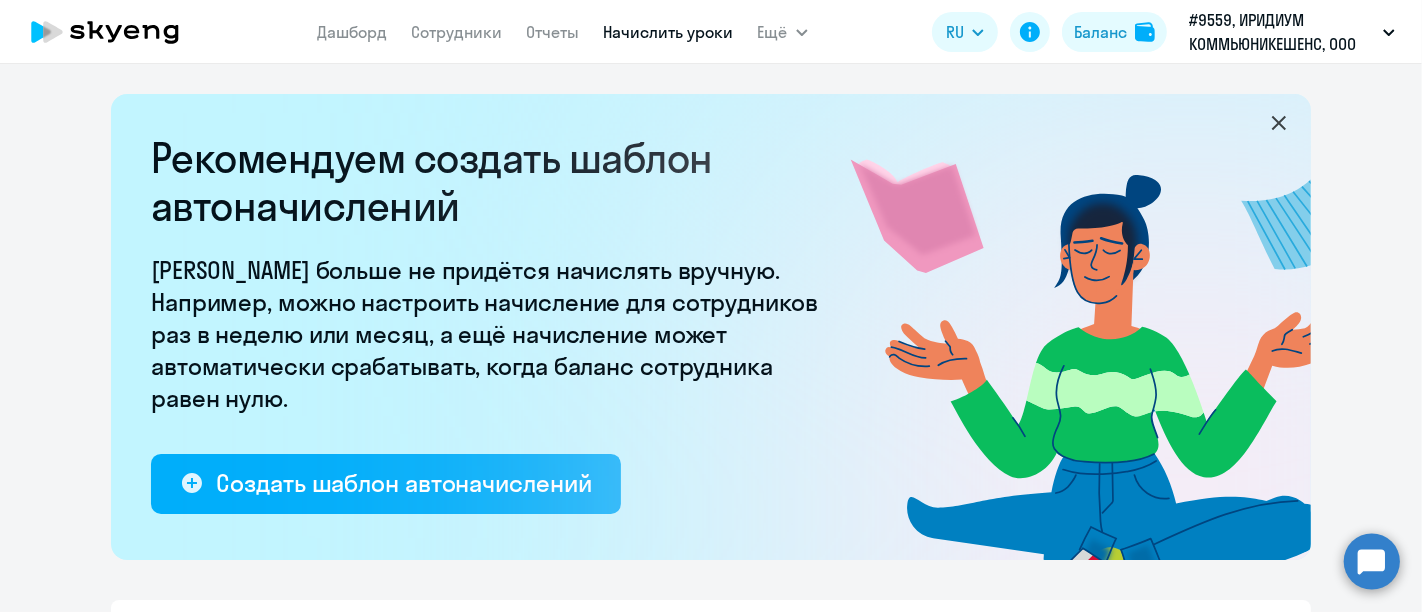 select on "10" 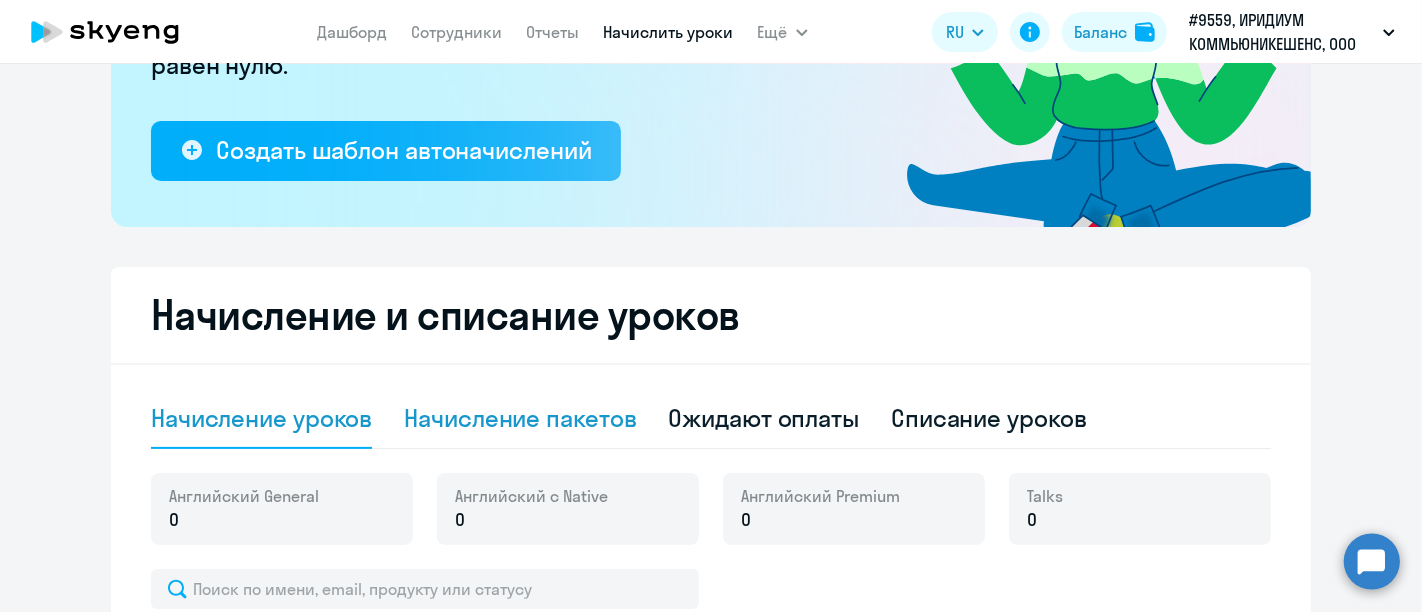 click on "Начисление пакетов" 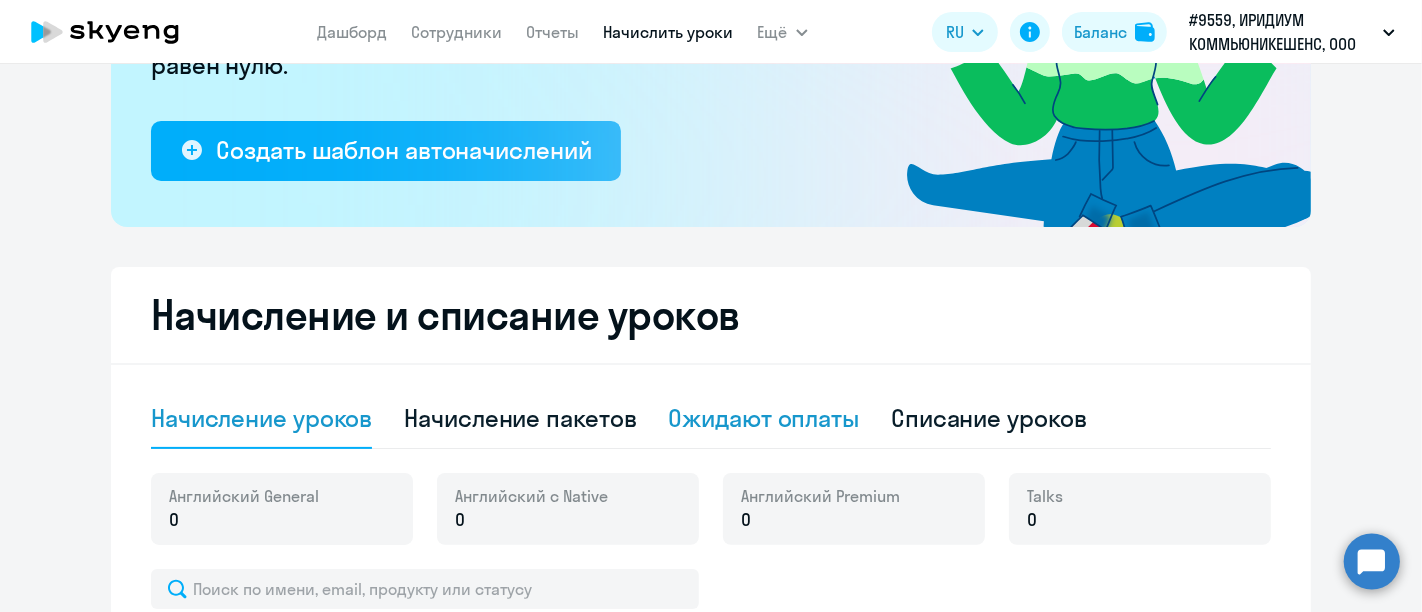select on "10" 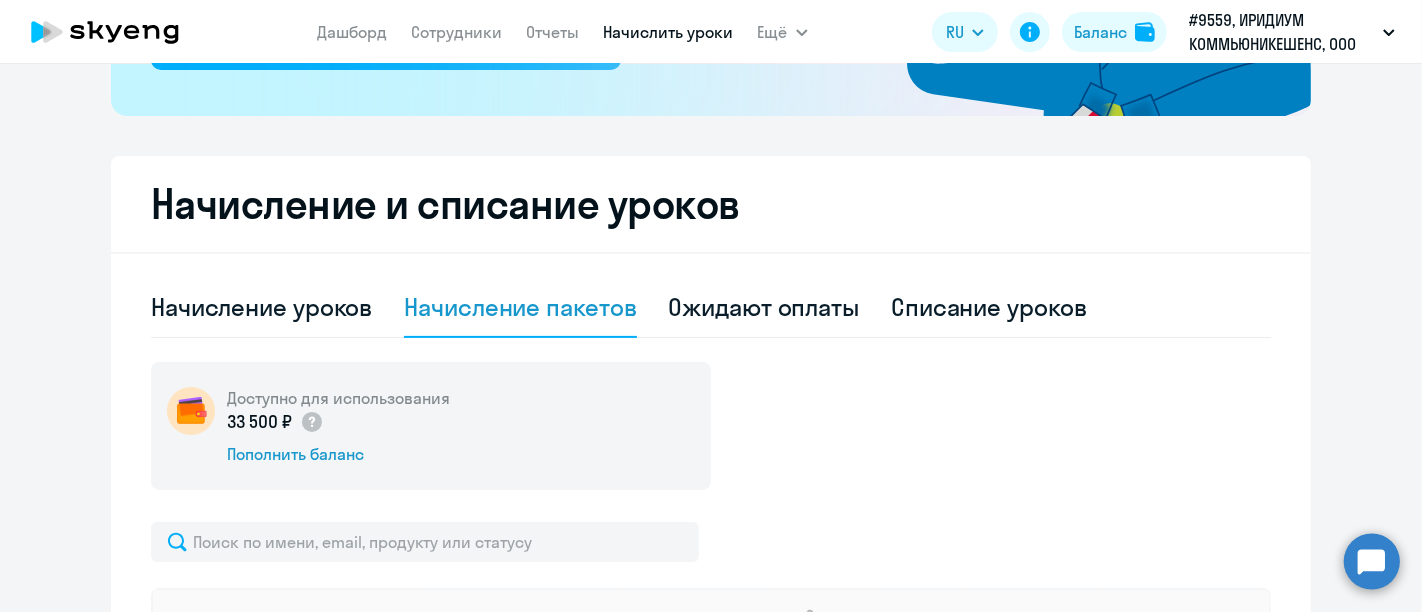 scroll, scrollTop: 888, scrollLeft: 0, axis: vertical 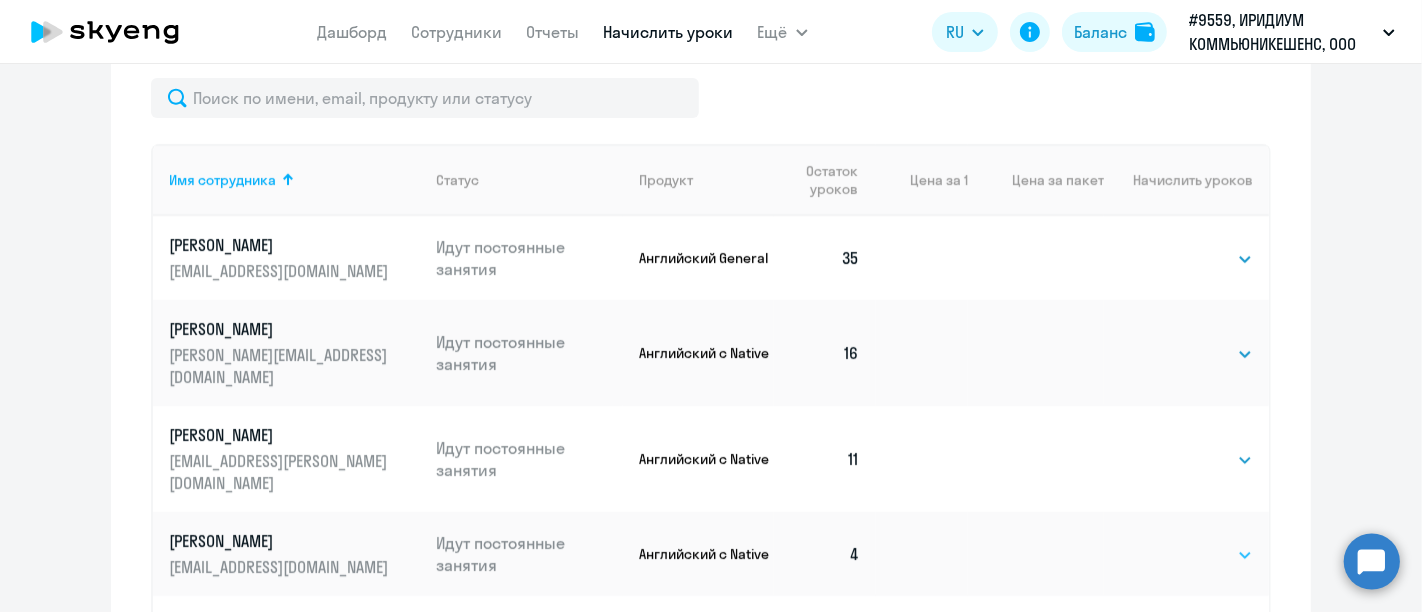 click on "Выбрать   4   8   16   32   64   96   128" 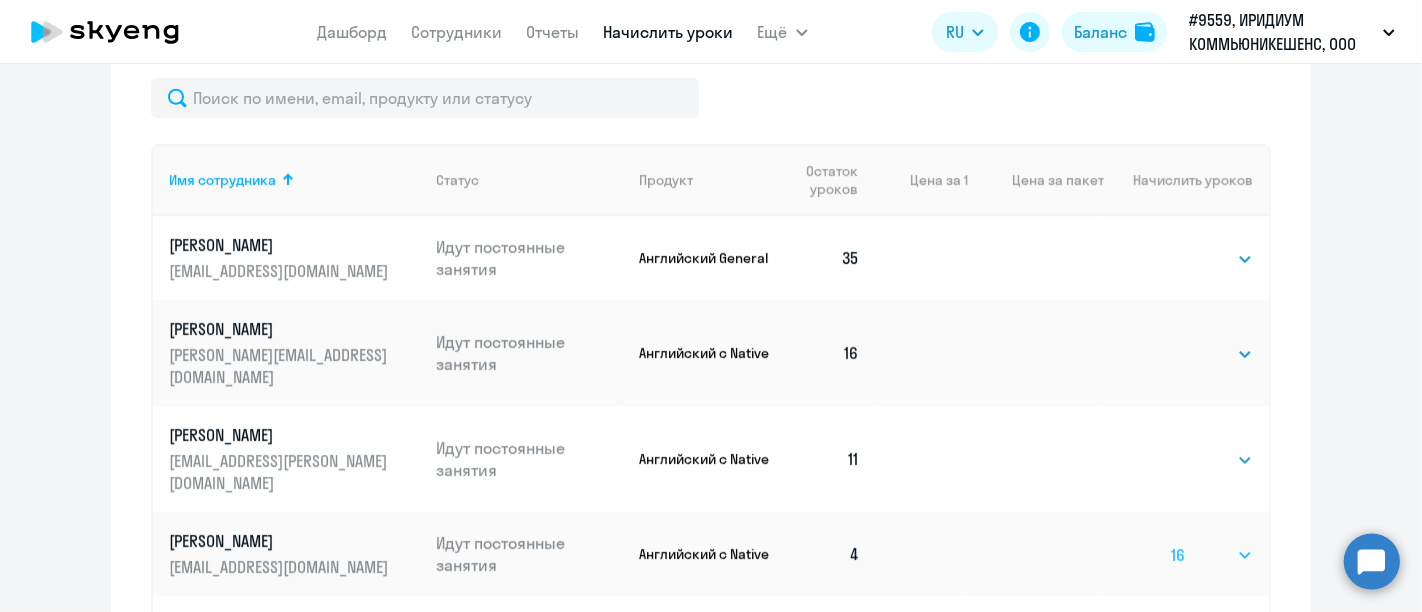click on "Выбрать   4   8   16   32   64   96   128" 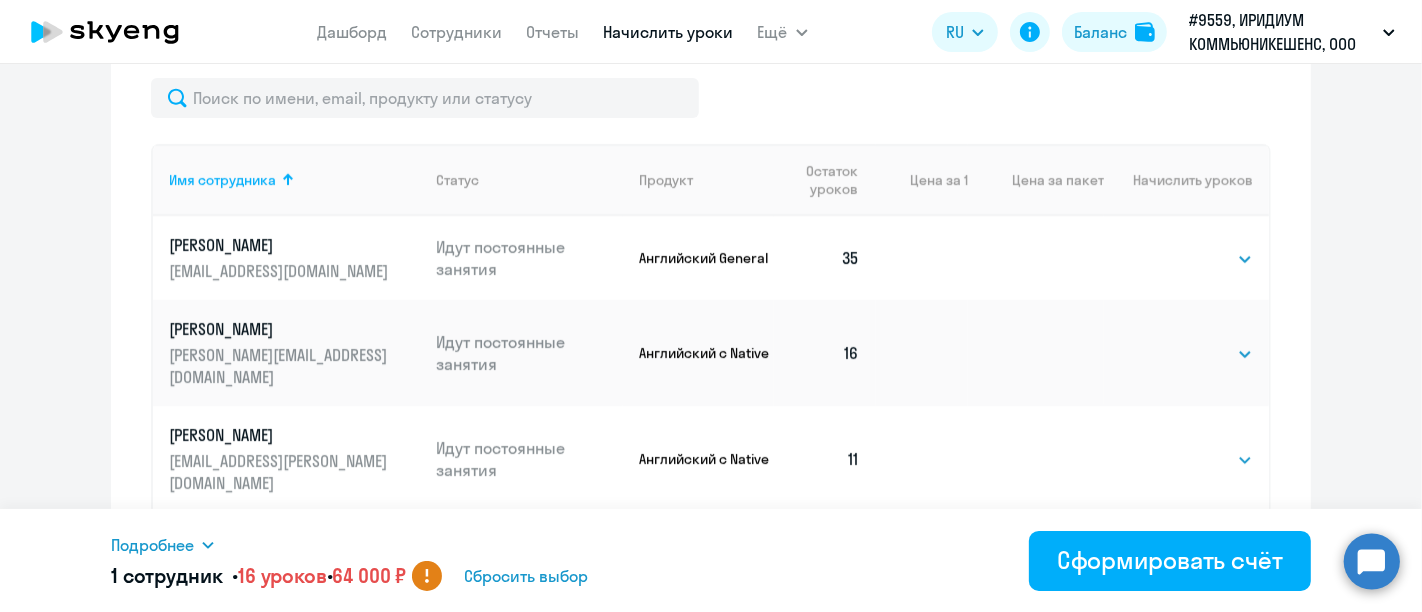 scroll, scrollTop: 110, scrollLeft: 0, axis: vertical 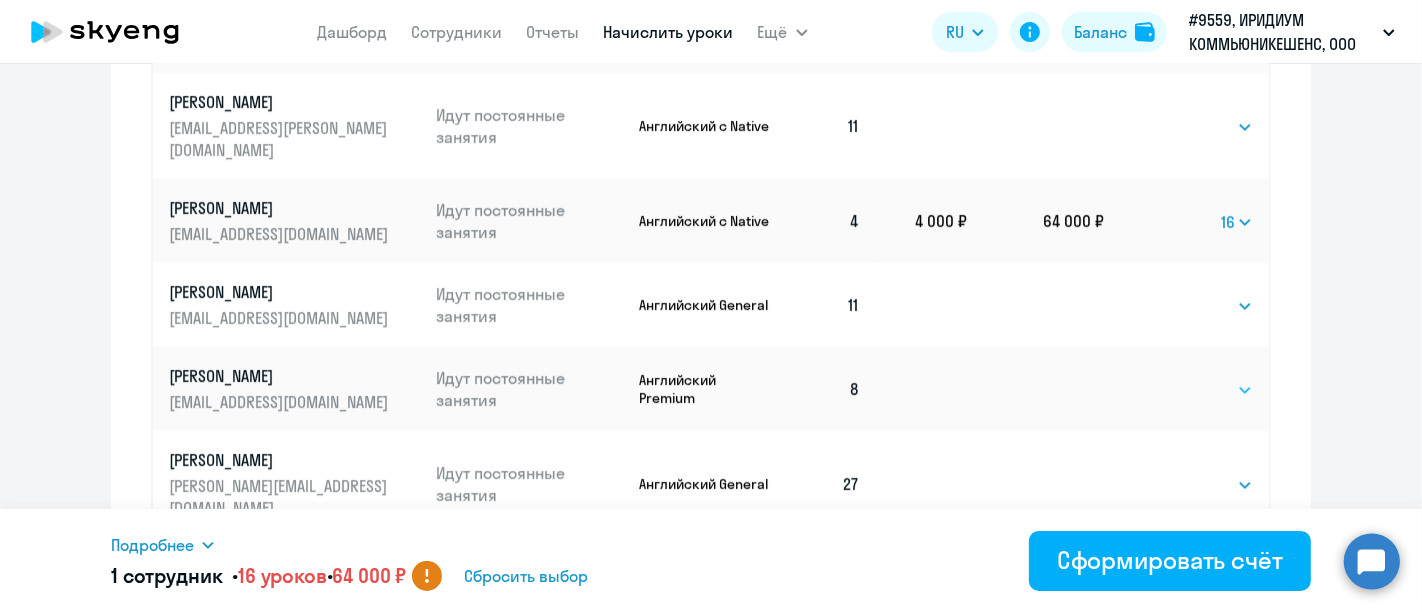 click on "Выбрать   4   8   16   32   64   96   128" 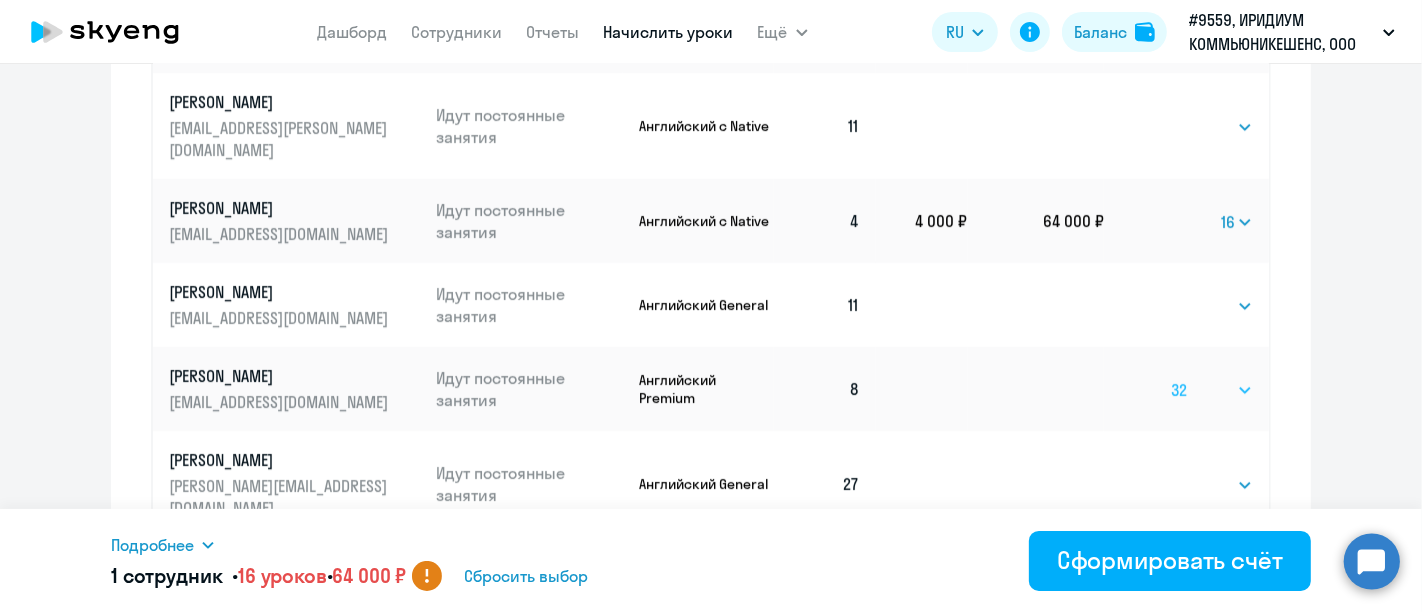 click on "Выбрать   4   8   16   32   64   96   128" 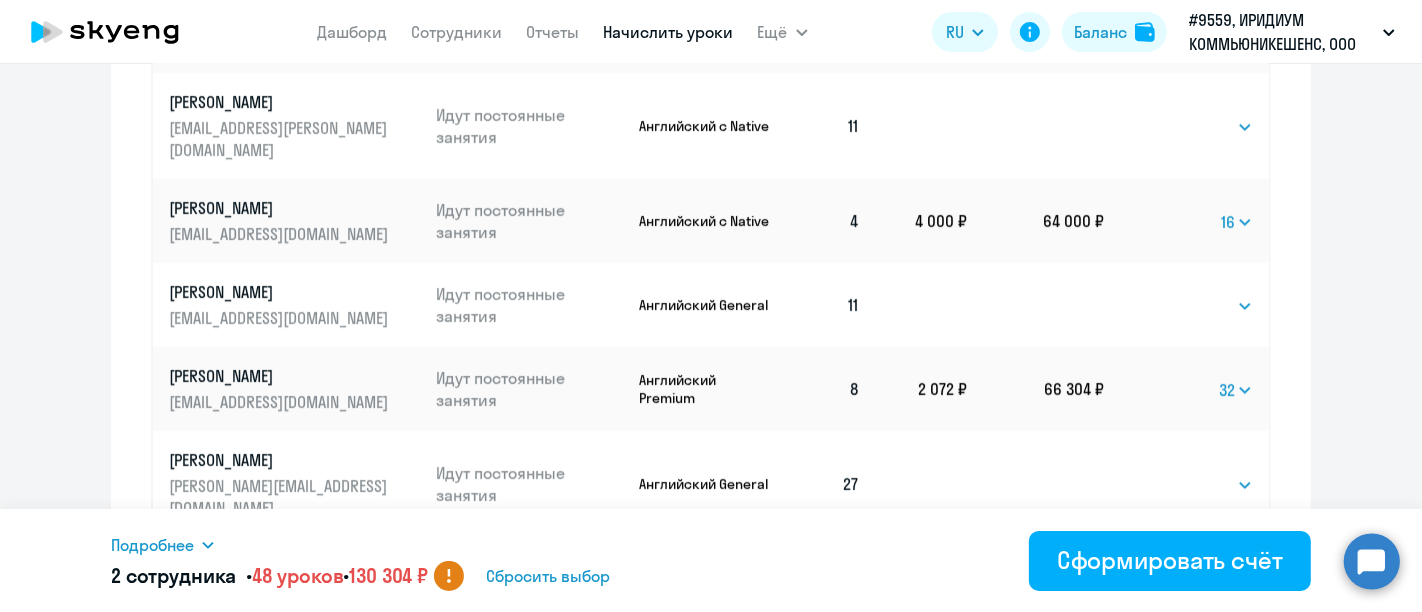 scroll, scrollTop: 1222, scrollLeft: 0, axis: vertical 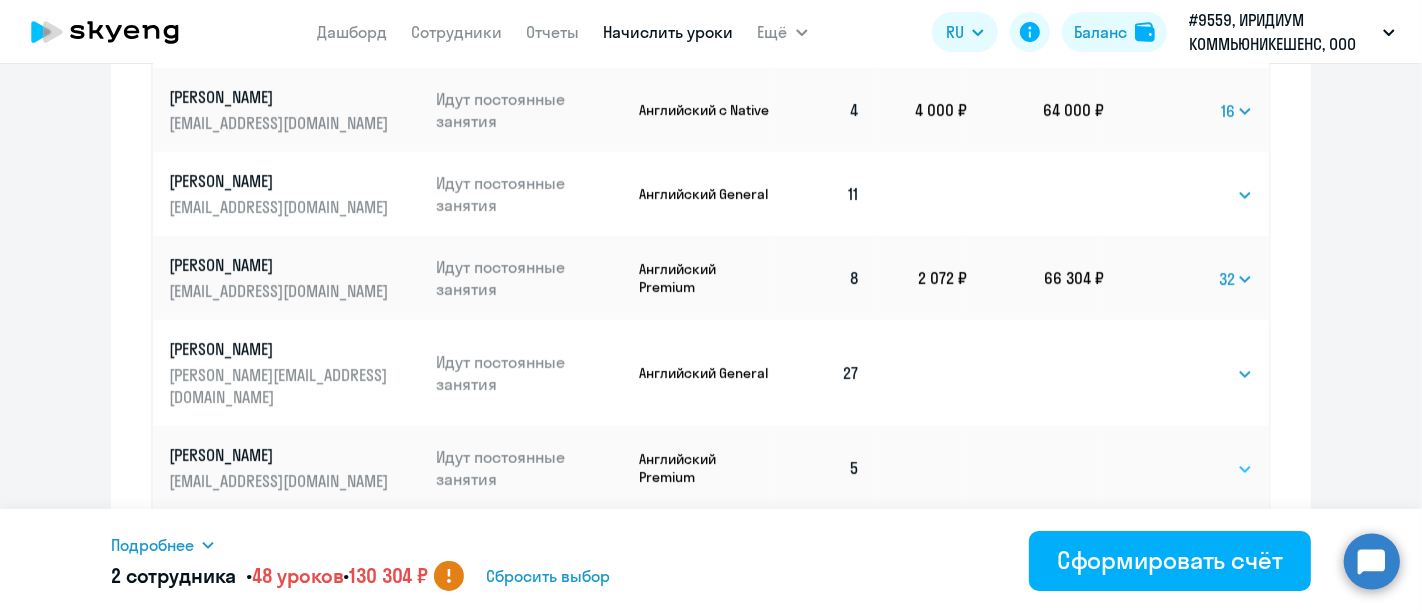 drag, startPoint x: 1161, startPoint y: 475, endPoint x: 1171, endPoint y: 458, distance: 19.723083 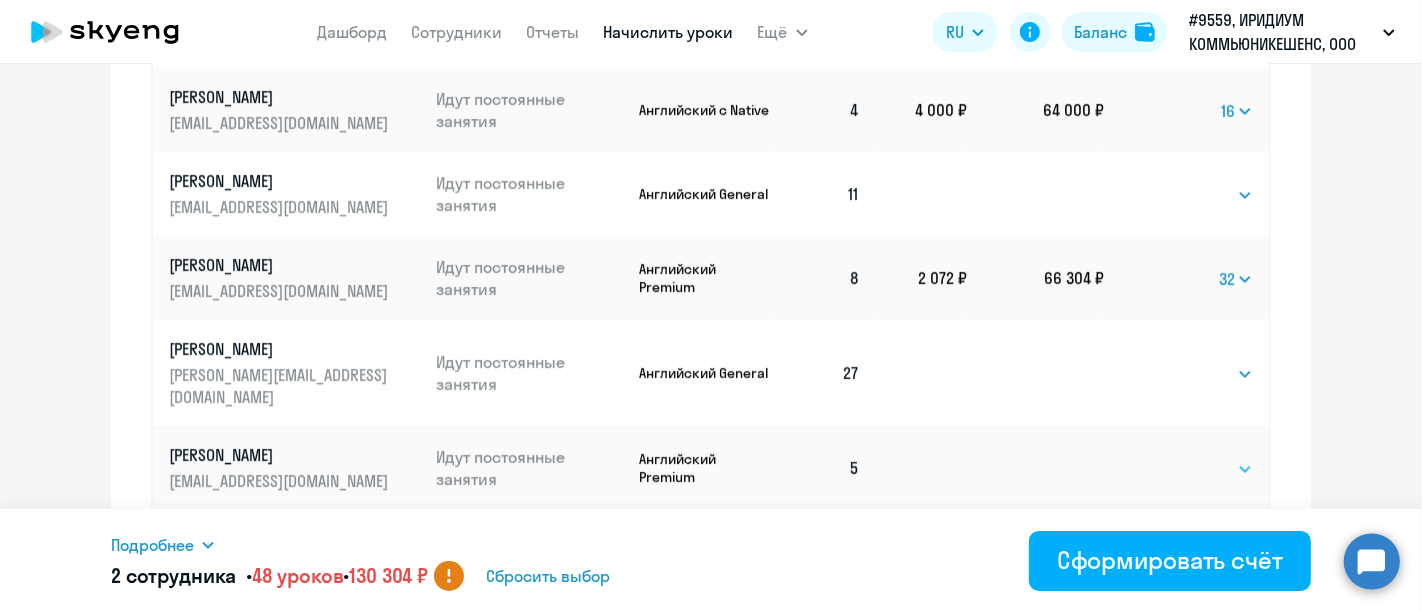 select on "32" 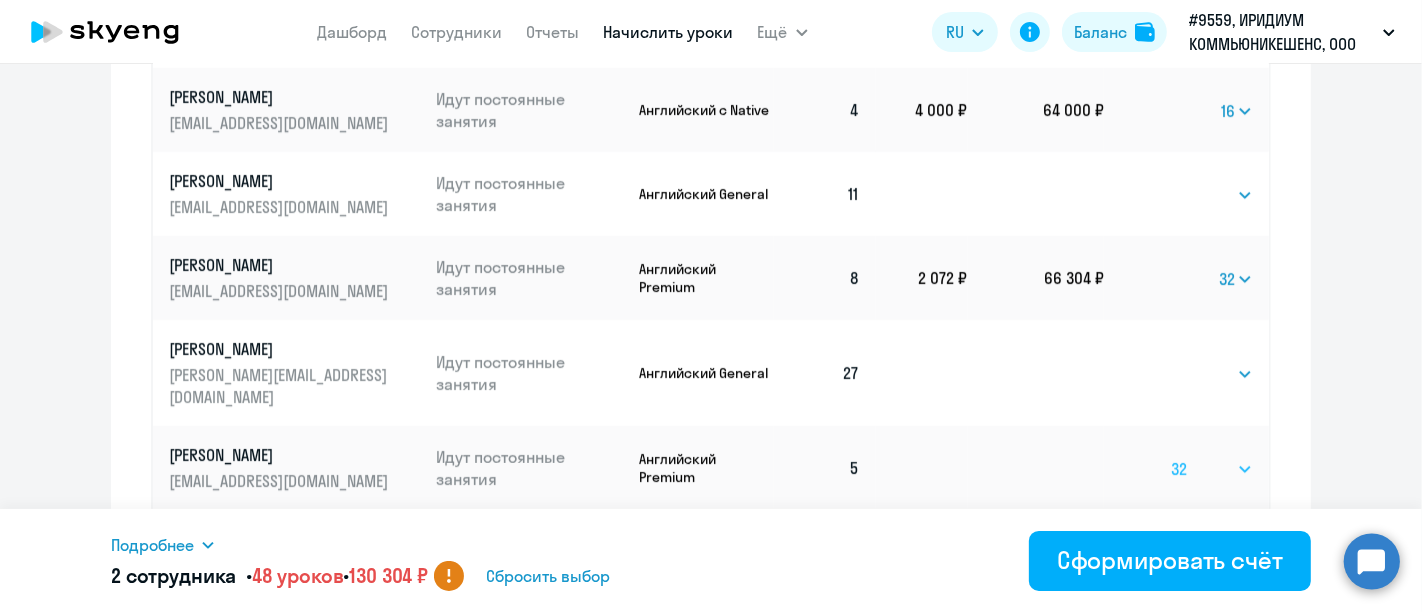 click on "Выбрать   4   8   16   32   64   96   128" 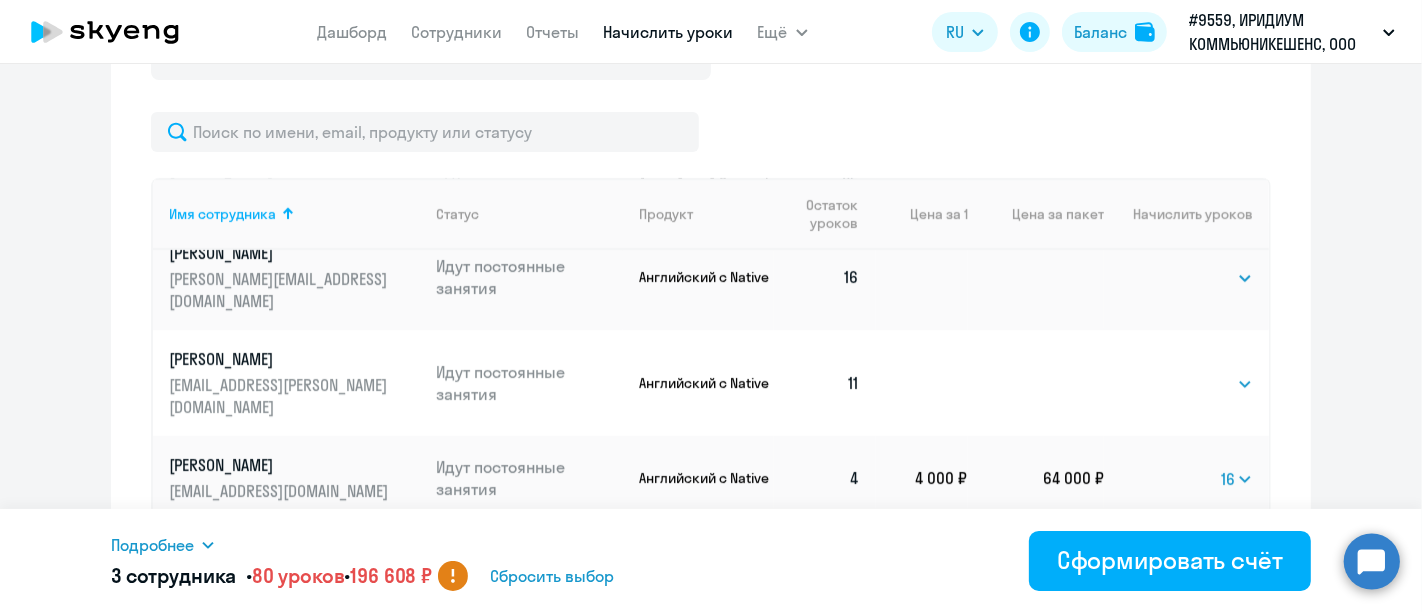 scroll, scrollTop: 843, scrollLeft: 0, axis: vertical 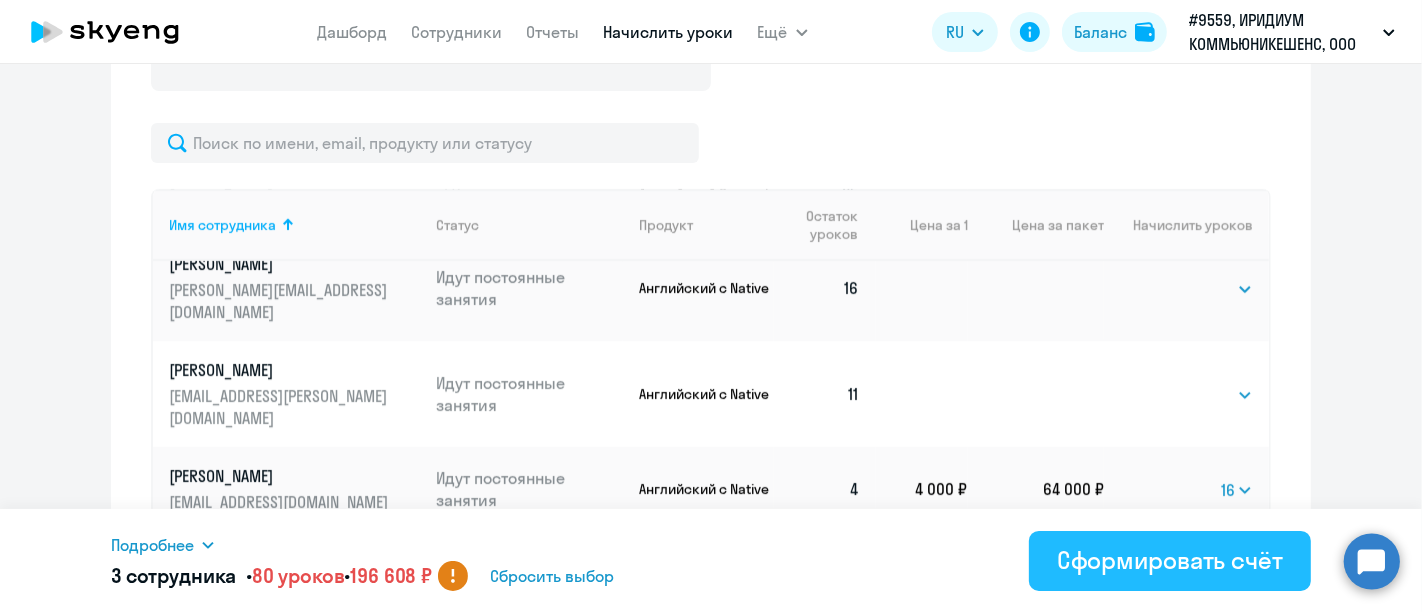 click on "Сформировать счёт" at bounding box center (1170, 560) 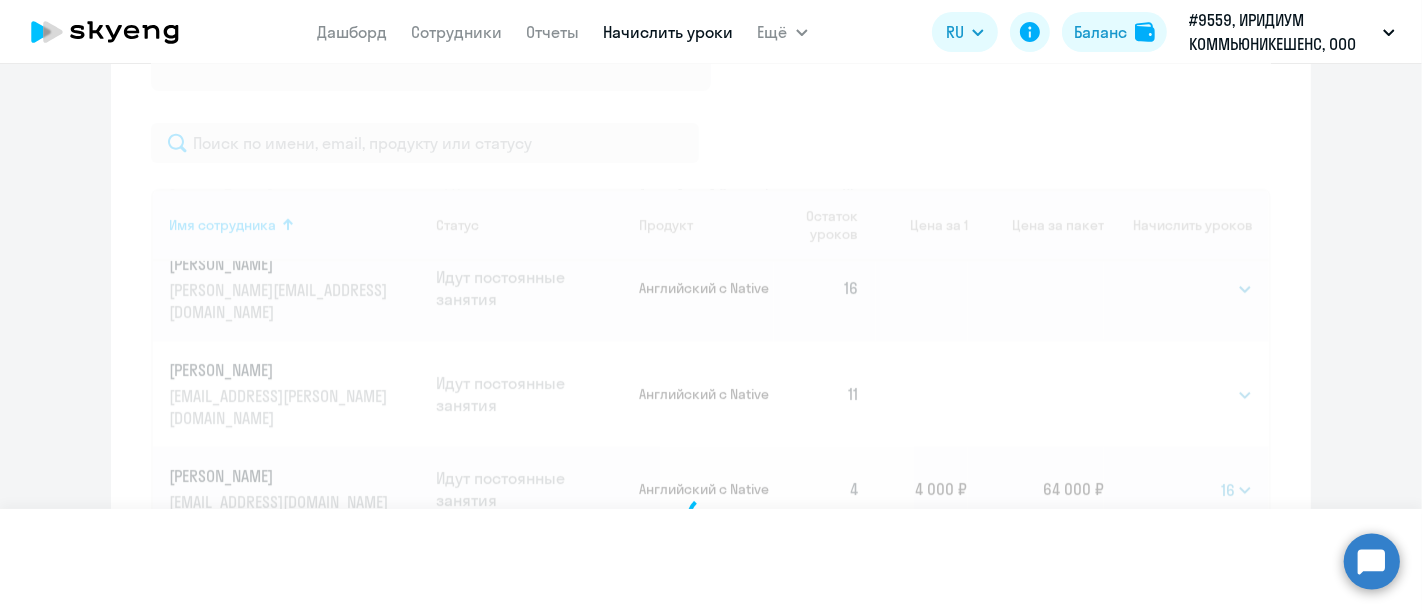 select 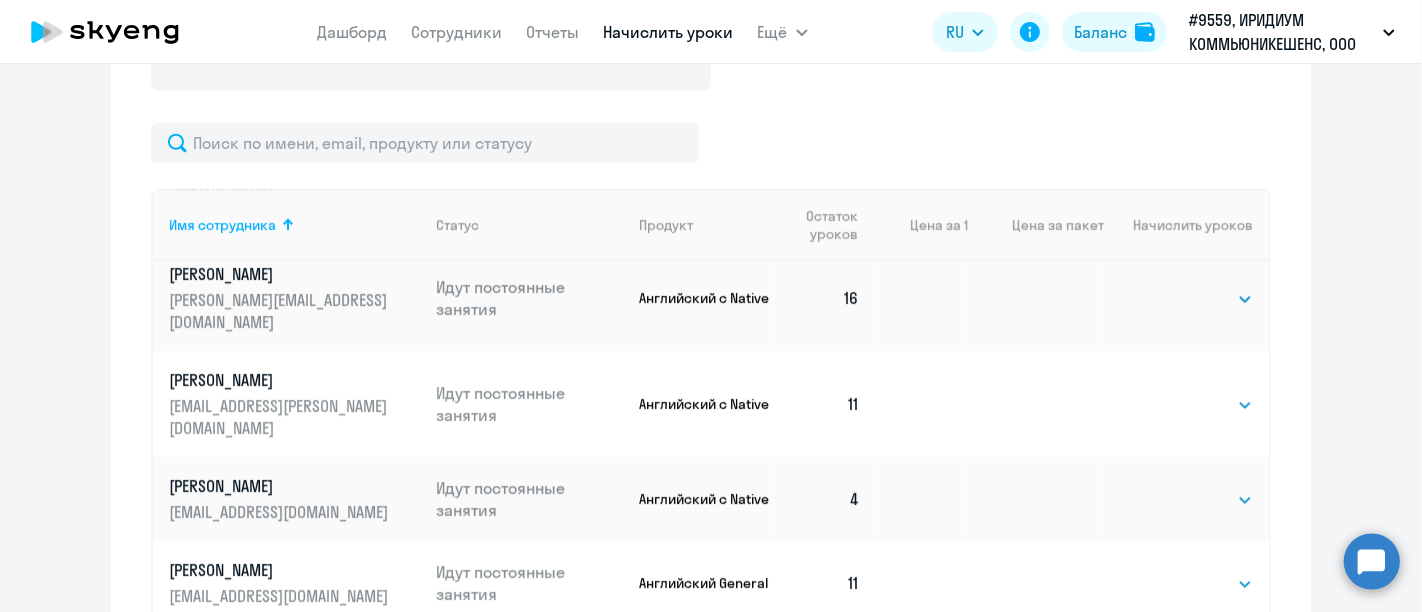 scroll, scrollTop: 110, scrollLeft: 0, axis: vertical 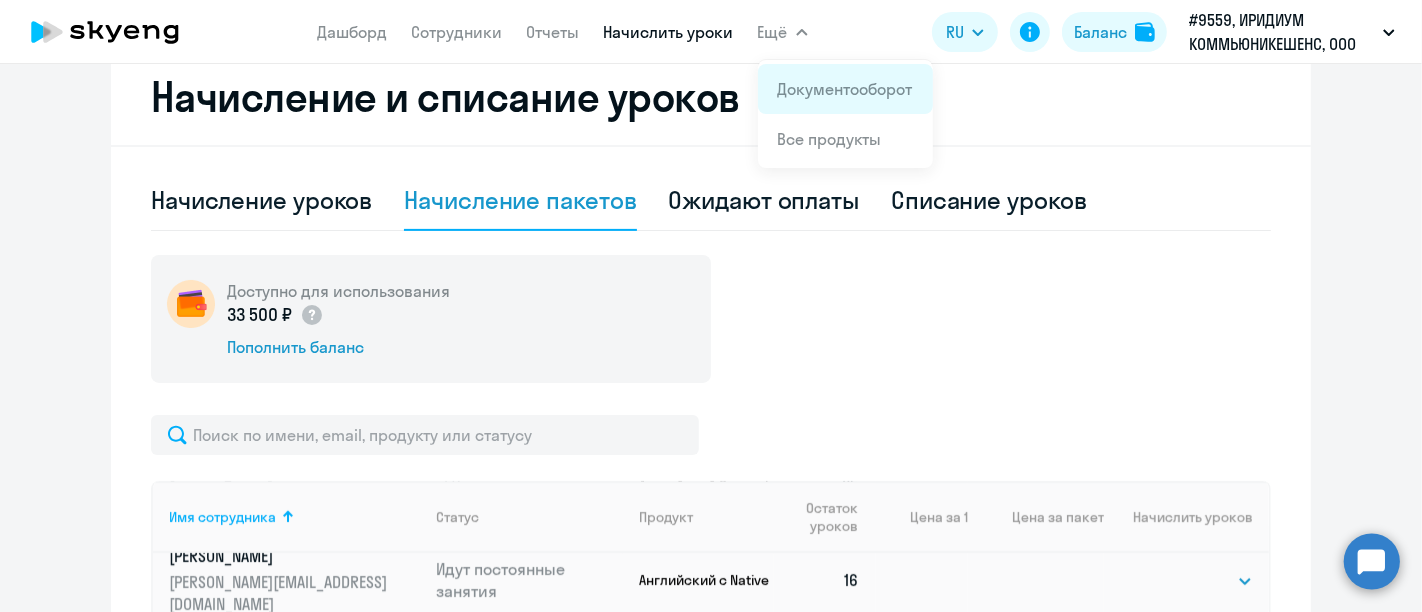 click on "Документооборот" at bounding box center [845, 89] 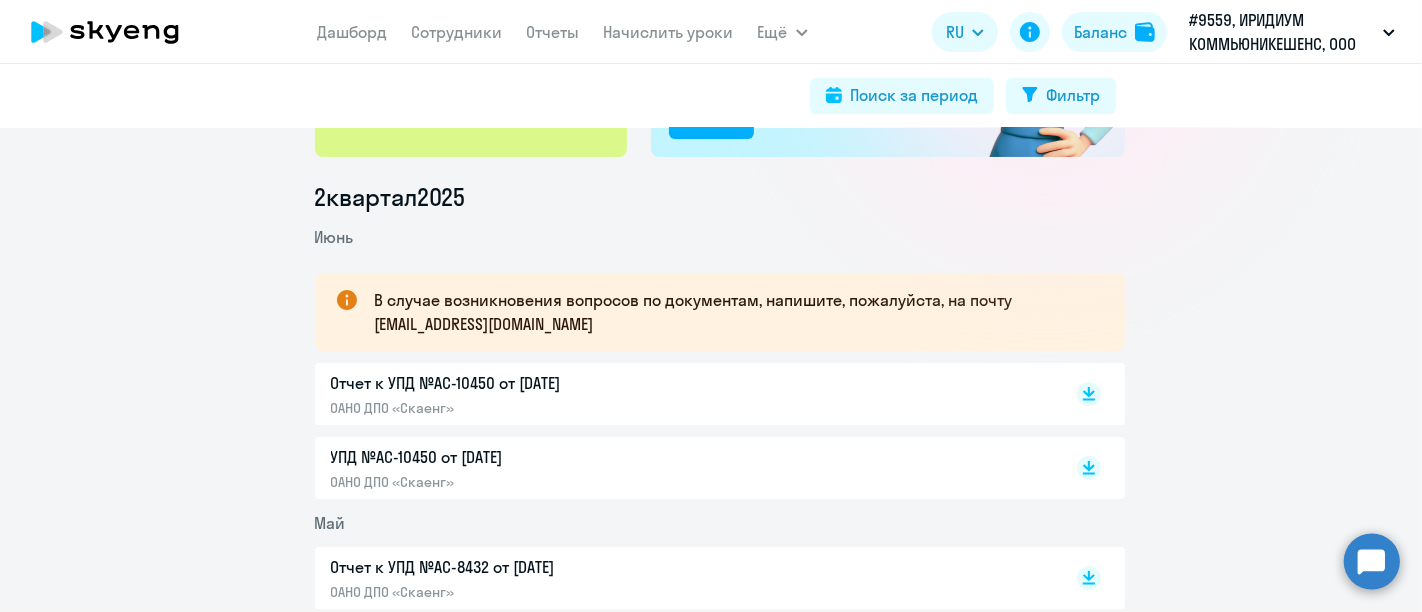 scroll, scrollTop: 0, scrollLeft: 0, axis: both 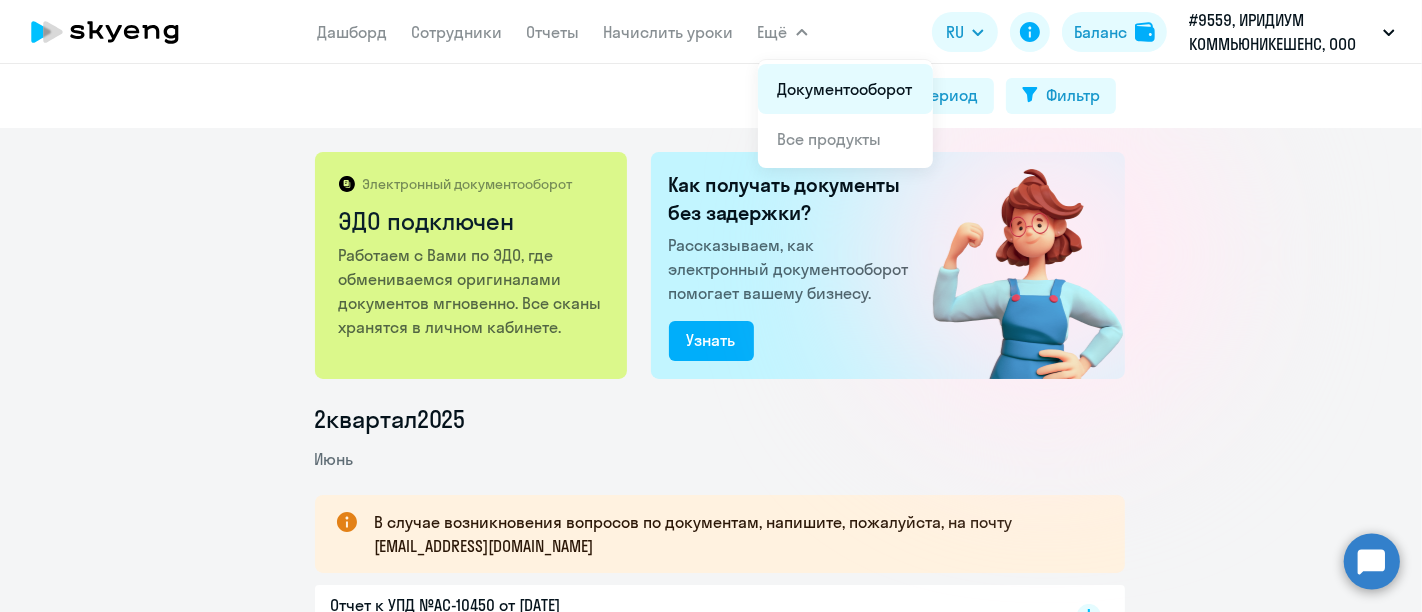 click on "Документооборот" at bounding box center (845, 89) 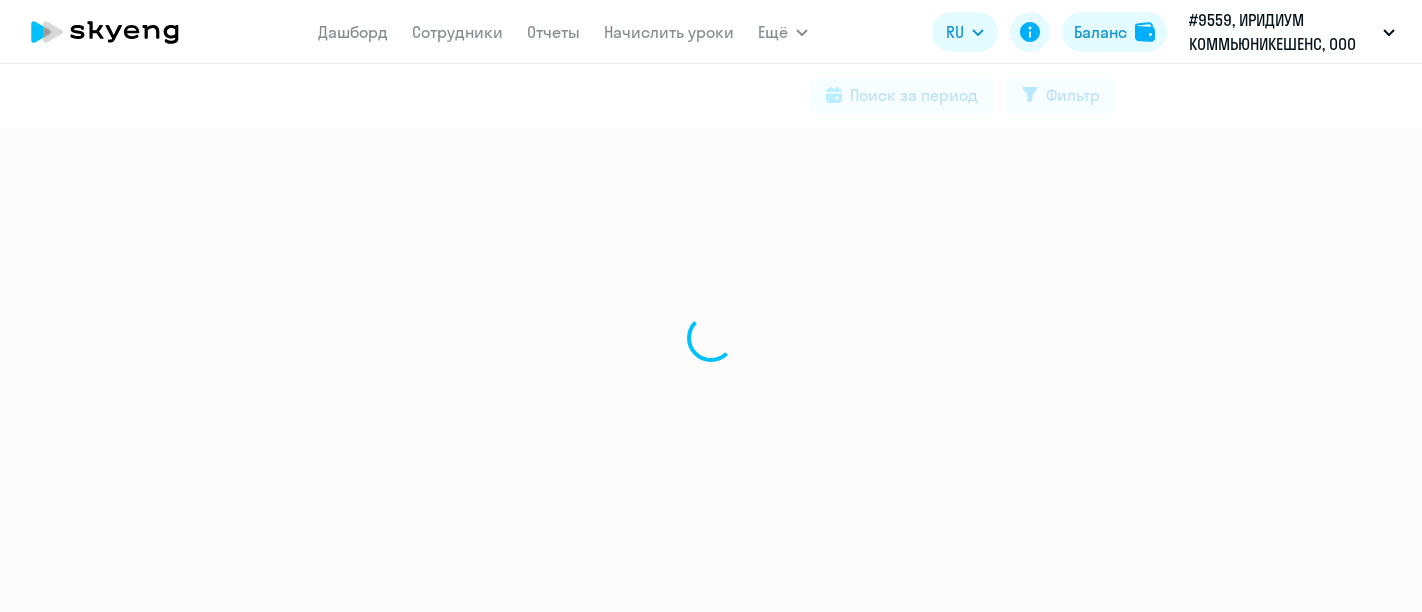 scroll, scrollTop: 0, scrollLeft: 0, axis: both 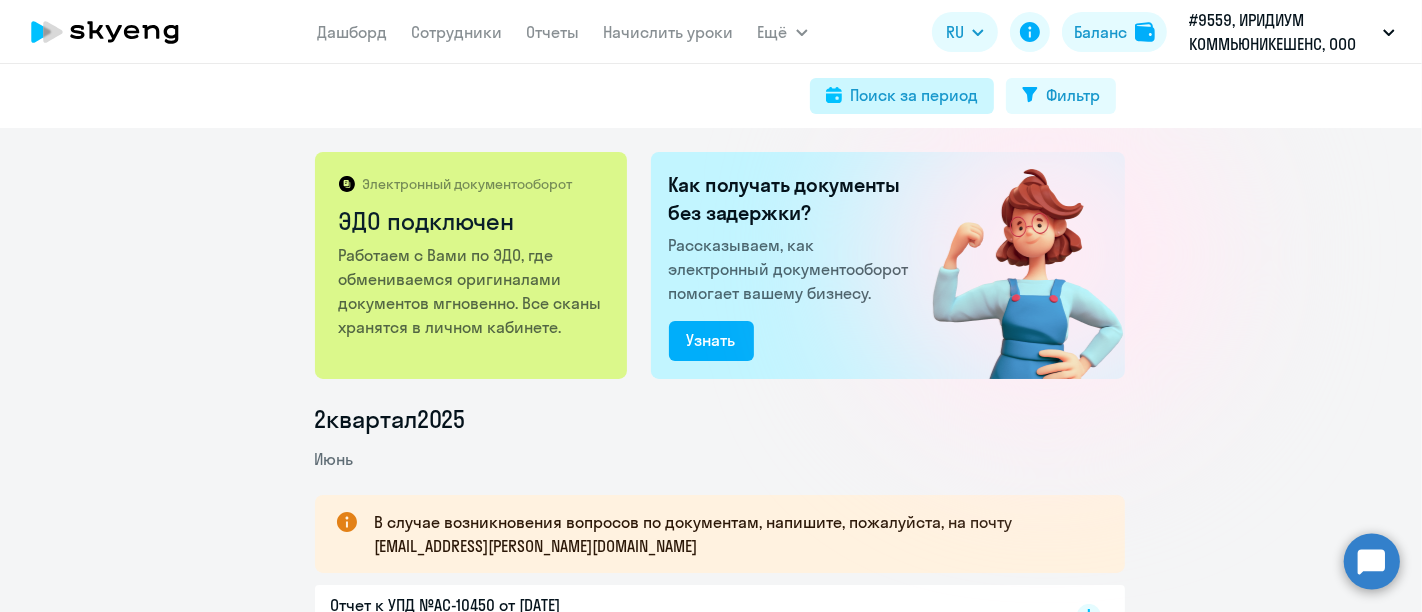 click on "Поиск за период" 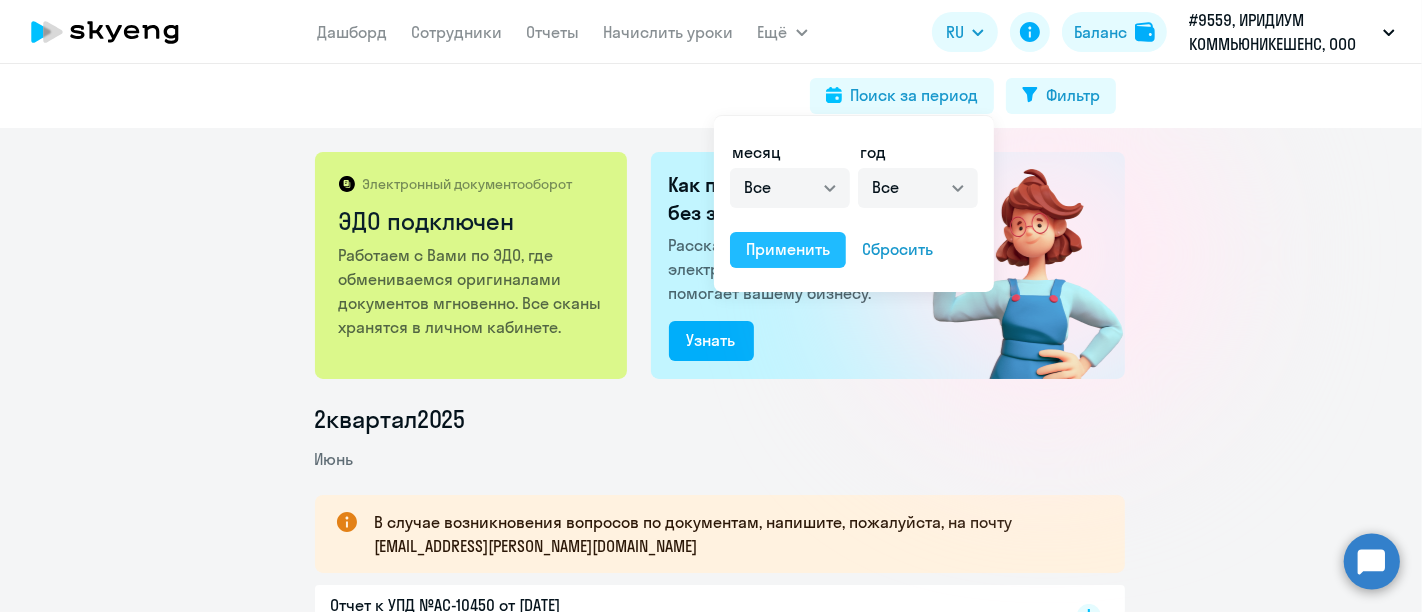 click on "Применить" at bounding box center (788, 250) 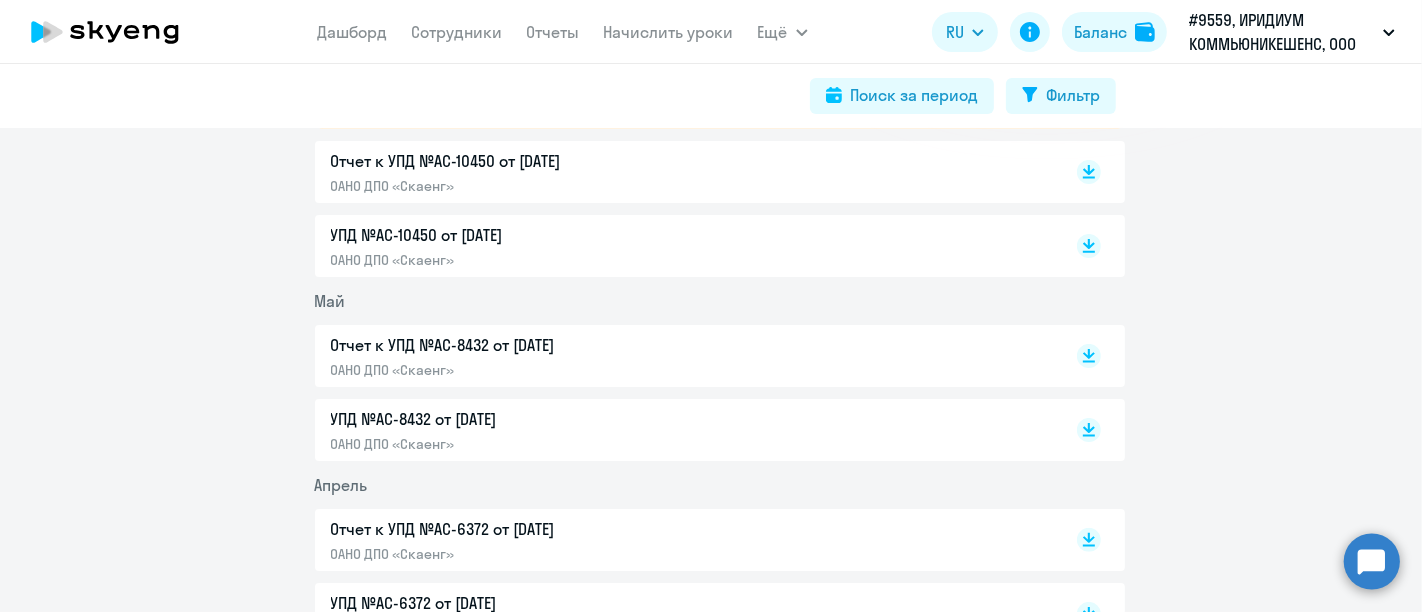 scroll, scrollTop: 0, scrollLeft: 0, axis: both 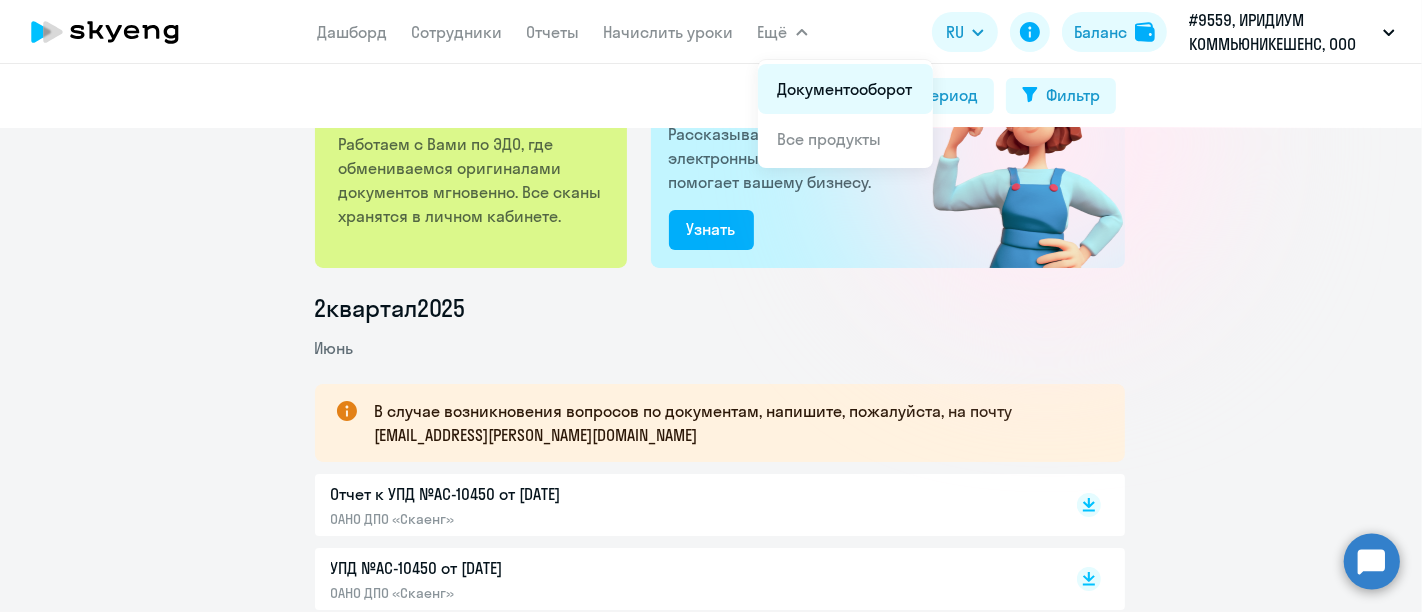 click on "Документооборот" at bounding box center [845, 89] 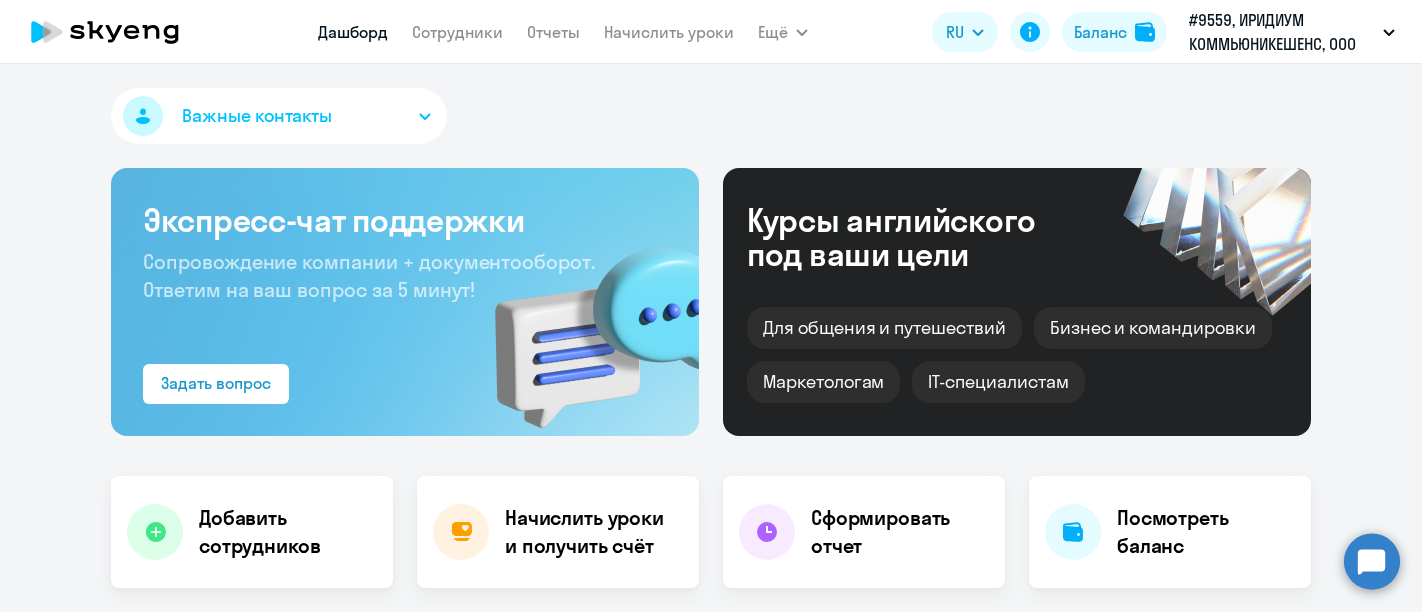 scroll, scrollTop: 0, scrollLeft: 0, axis: both 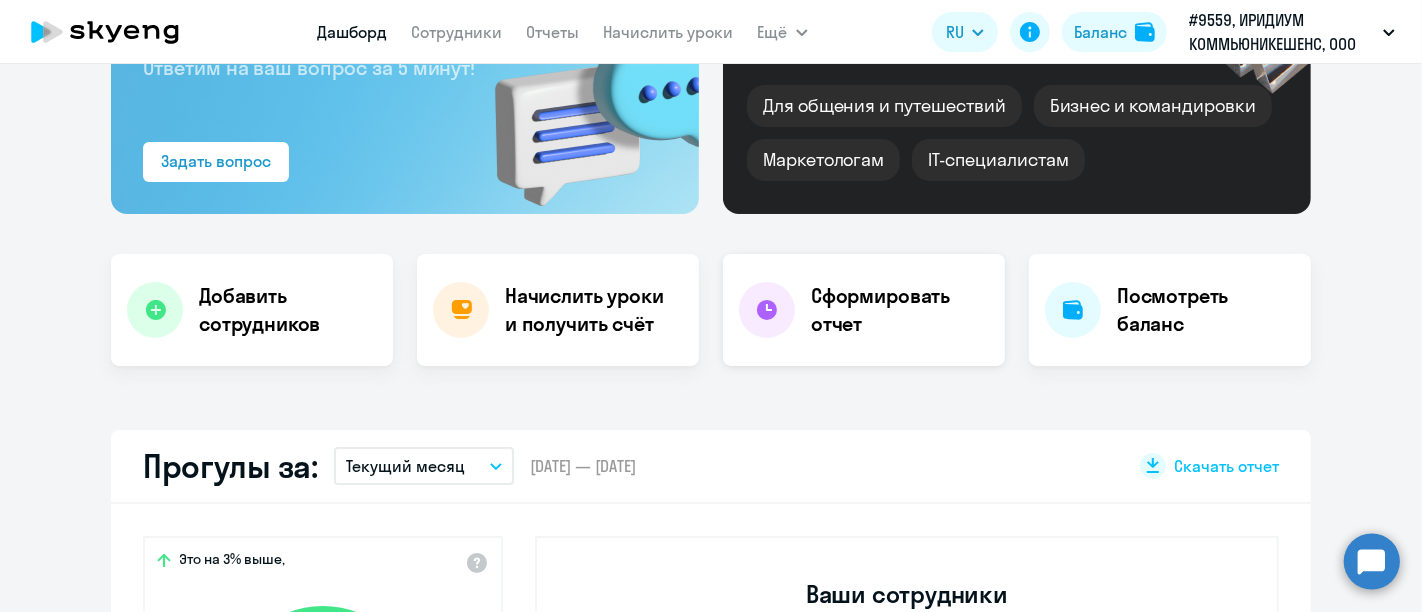 select on "30" 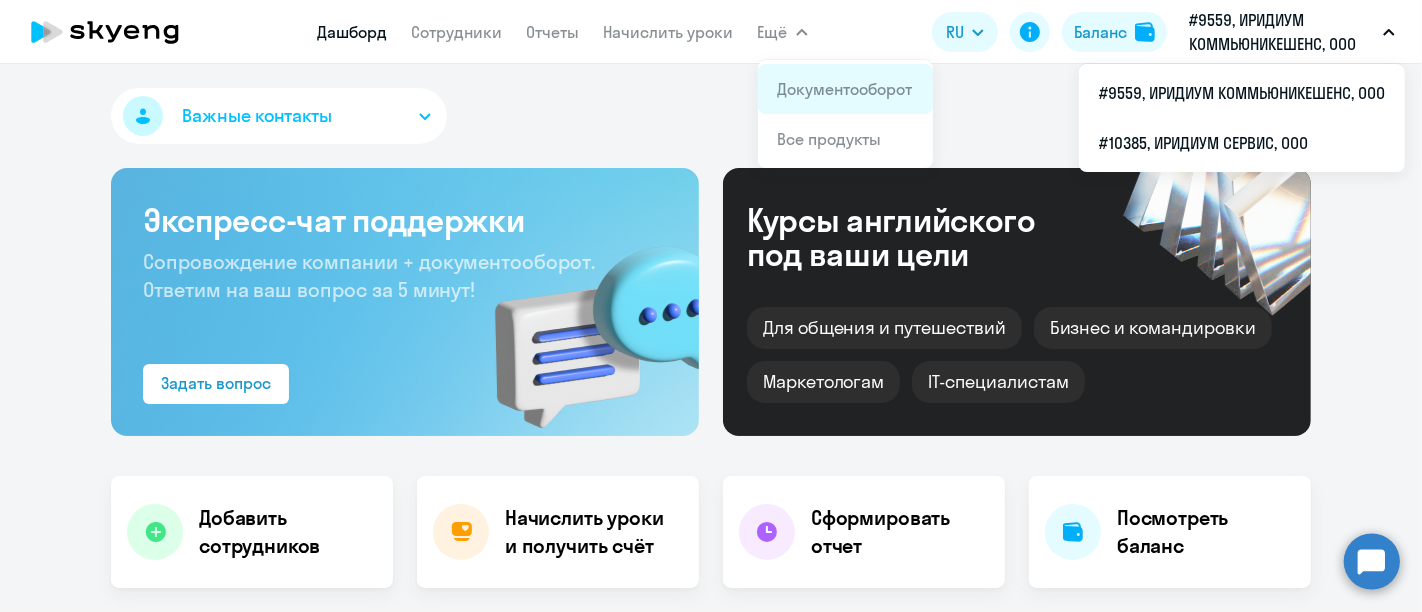 click on "Документооборот" at bounding box center [845, 89] 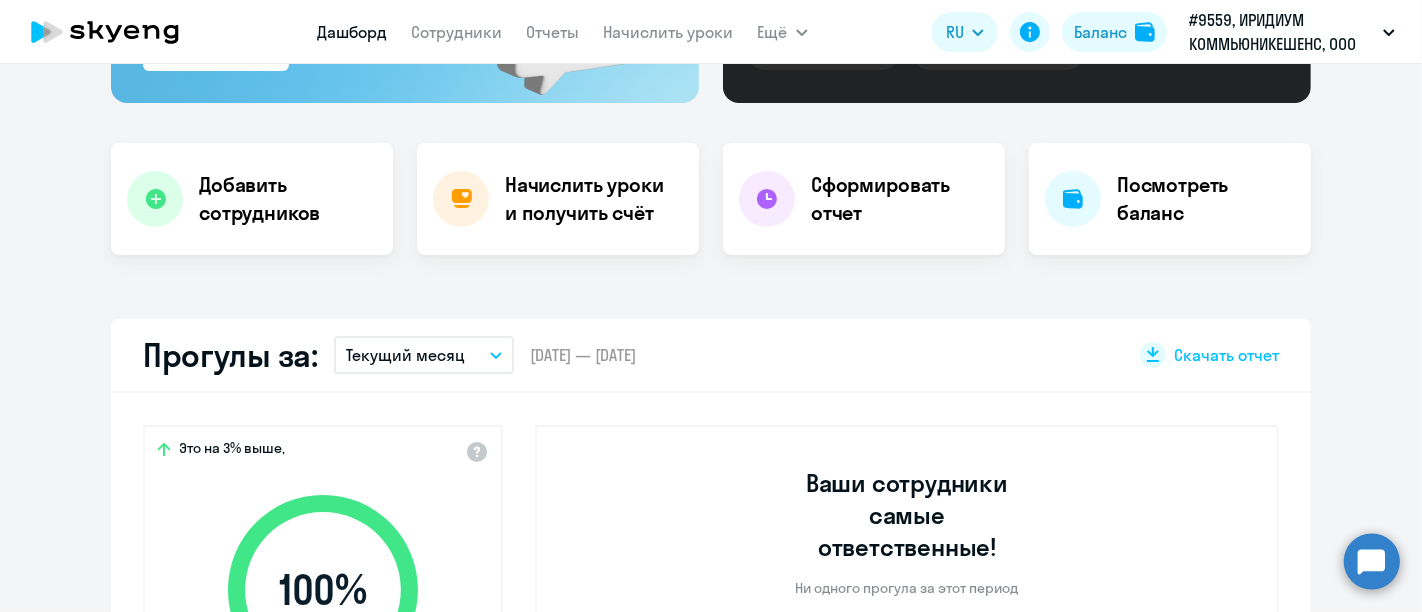 scroll, scrollTop: 0, scrollLeft: 0, axis: both 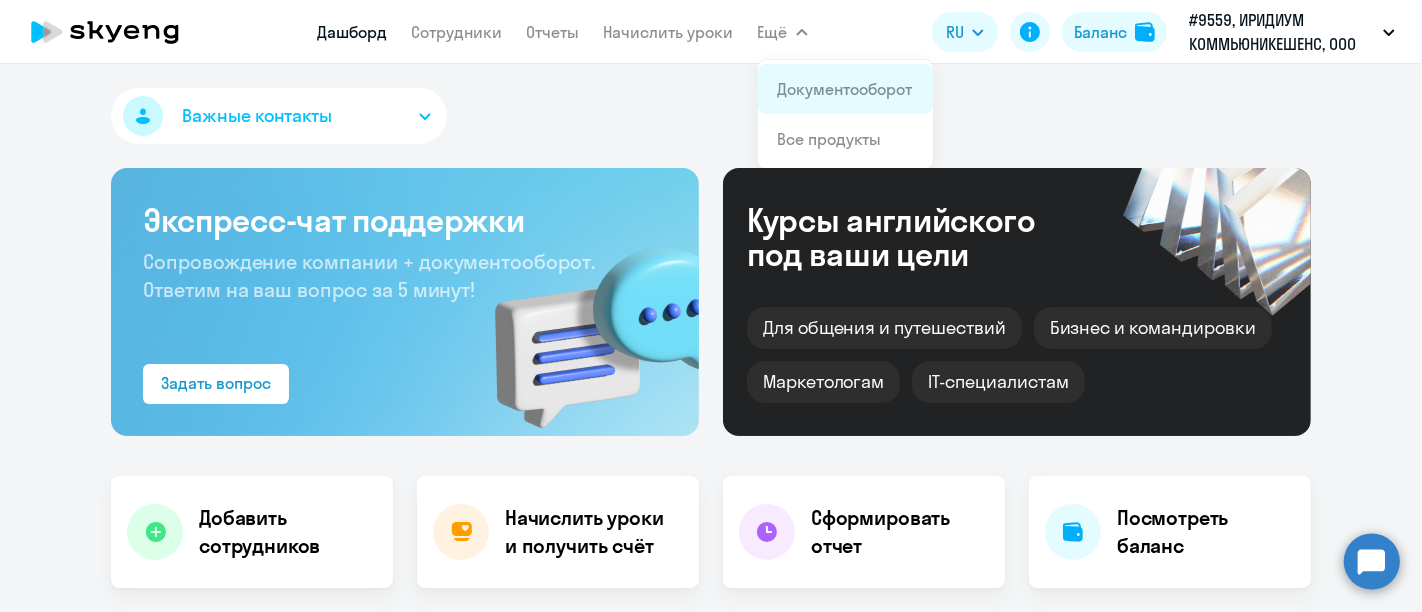 click on "Документооборот" at bounding box center (845, 89) 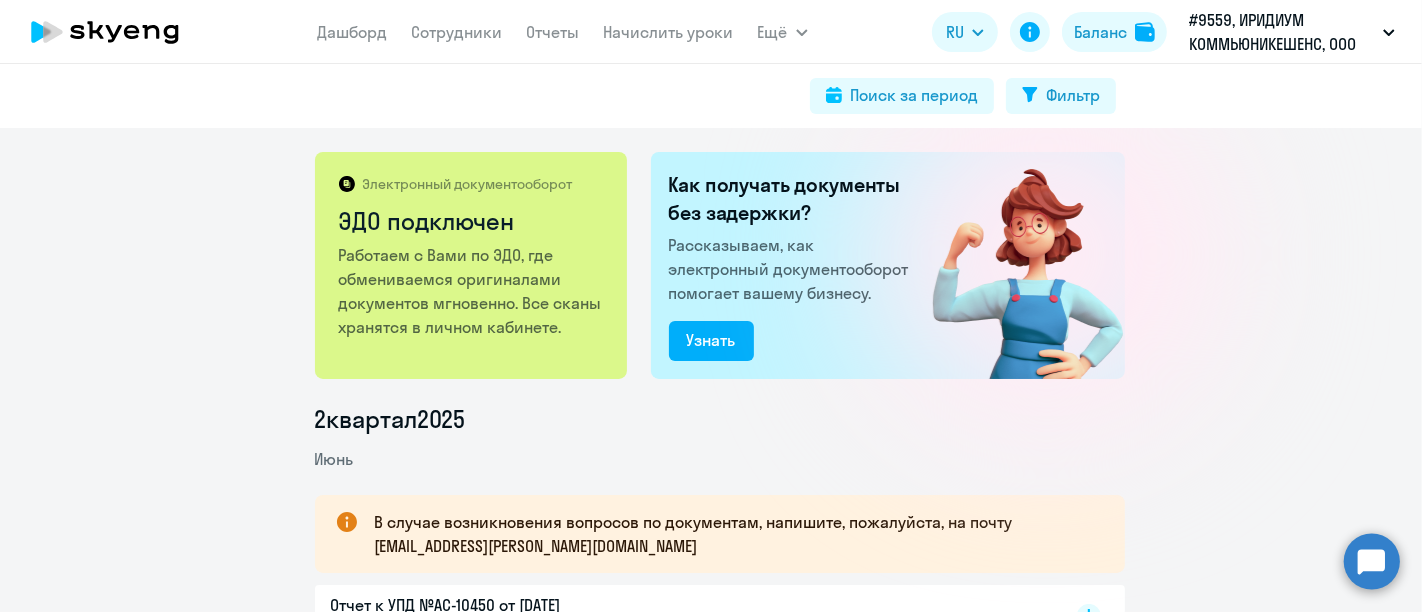 scroll, scrollTop: 111, scrollLeft: 0, axis: vertical 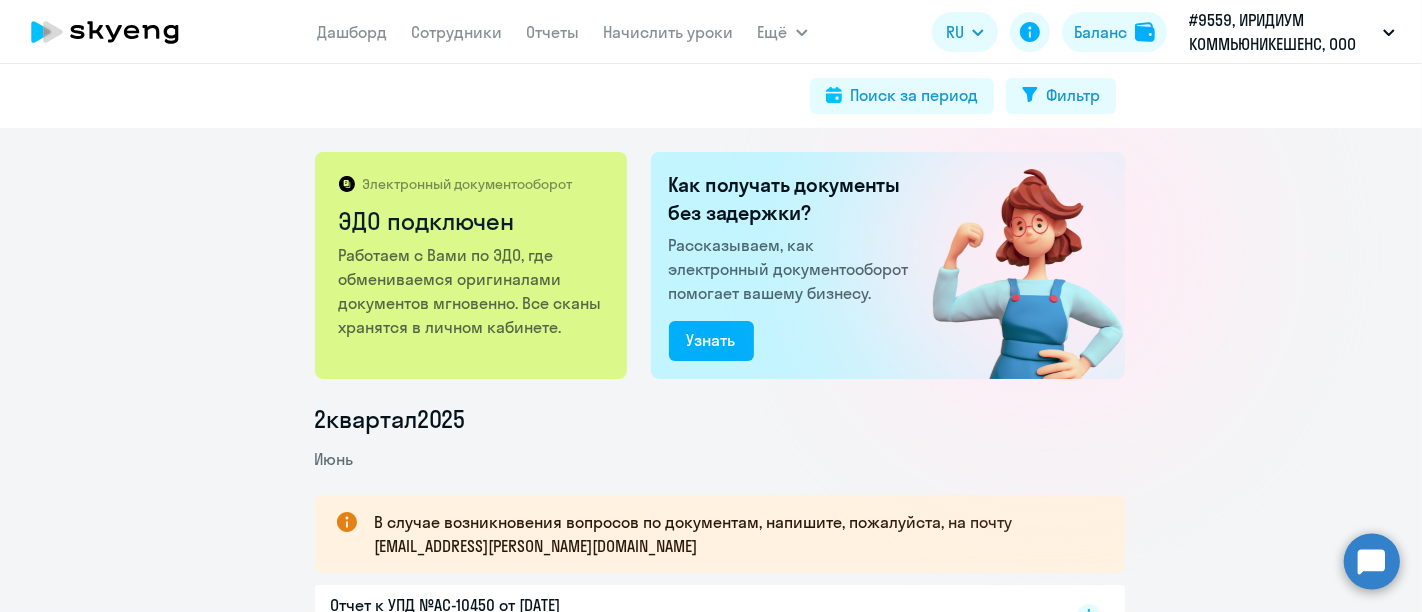 drag, startPoint x: 867, startPoint y: 27, endPoint x: 82, endPoint y: 215, distance: 807.19824 